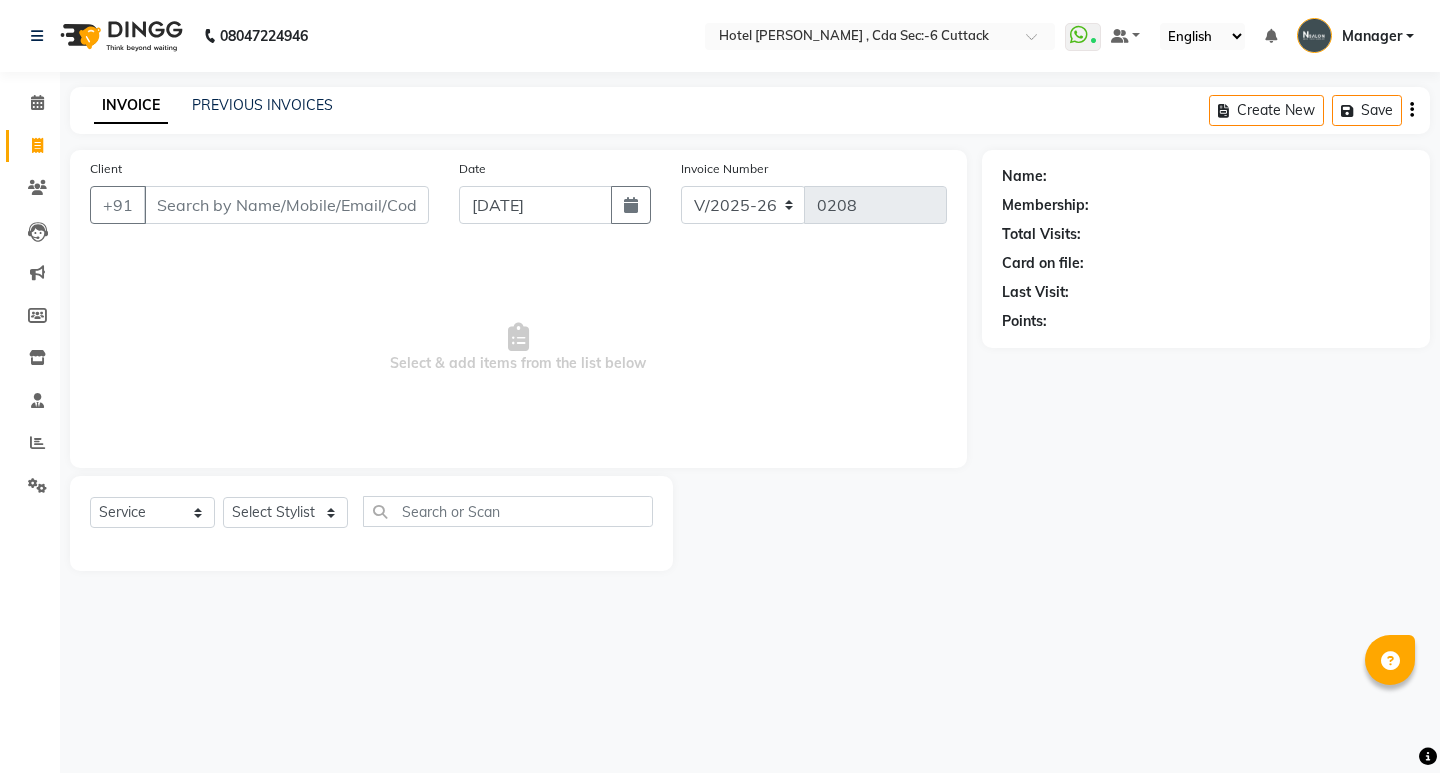 select on "7840" 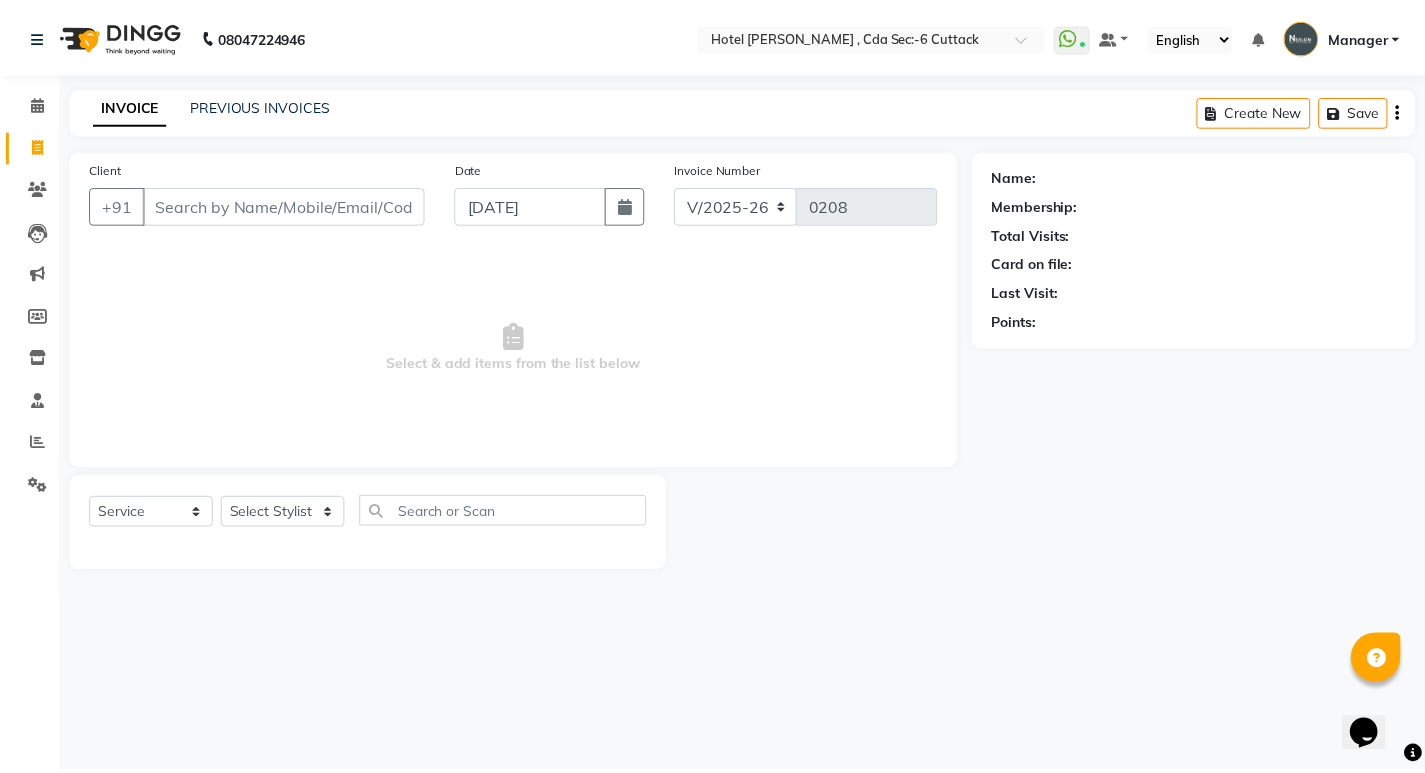 scroll, scrollTop: 0, scrollLeft: 0, axis: both 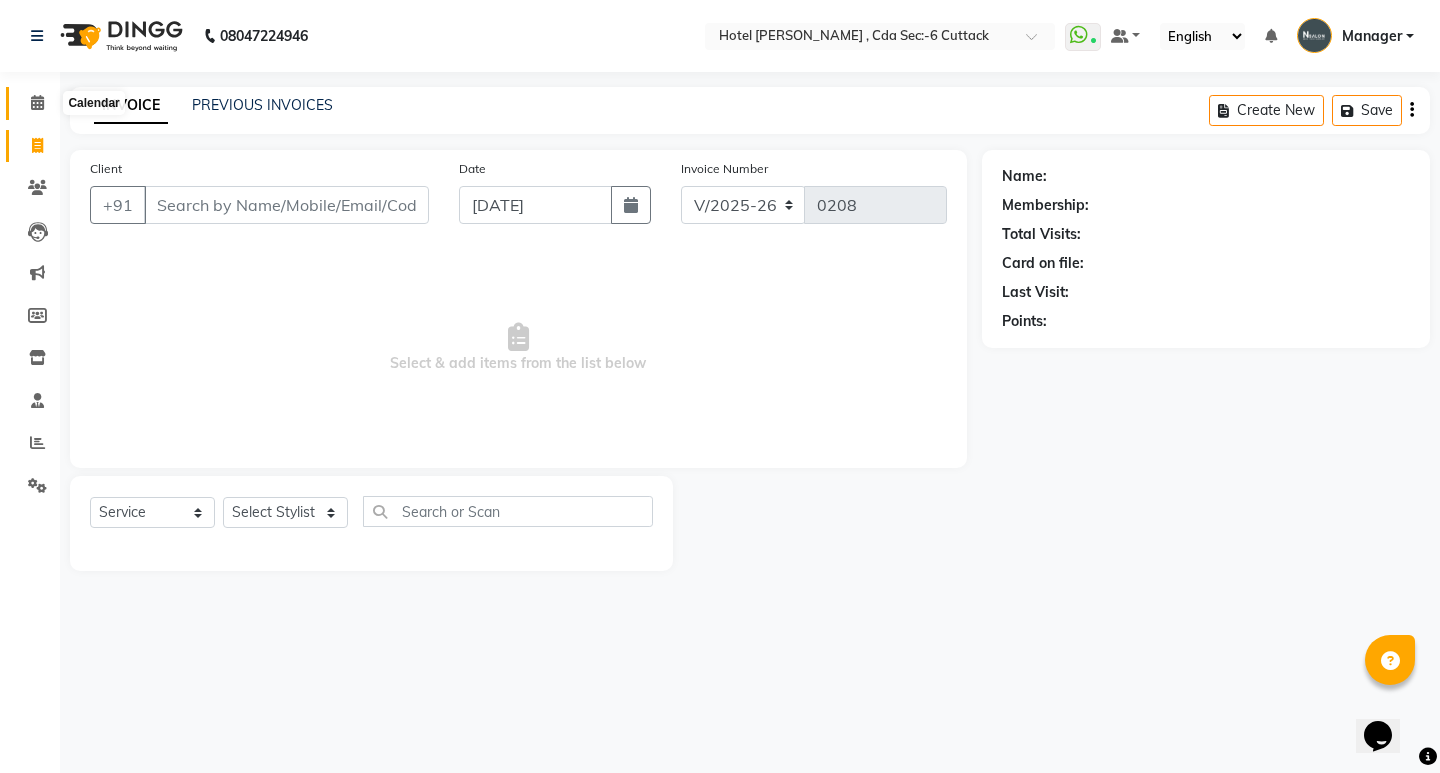 click 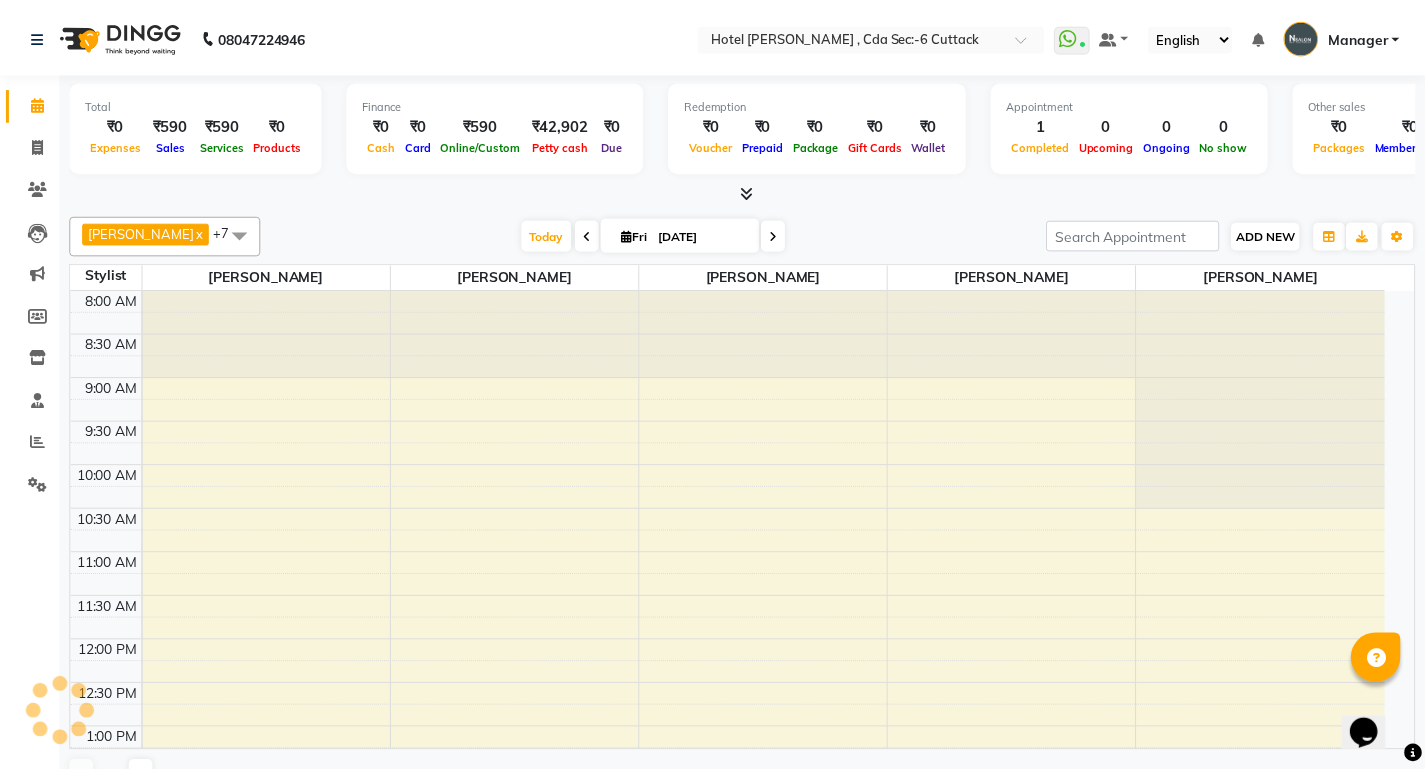 scroll, scrollTop: 671, scrollLeft: 0, axis: vertical 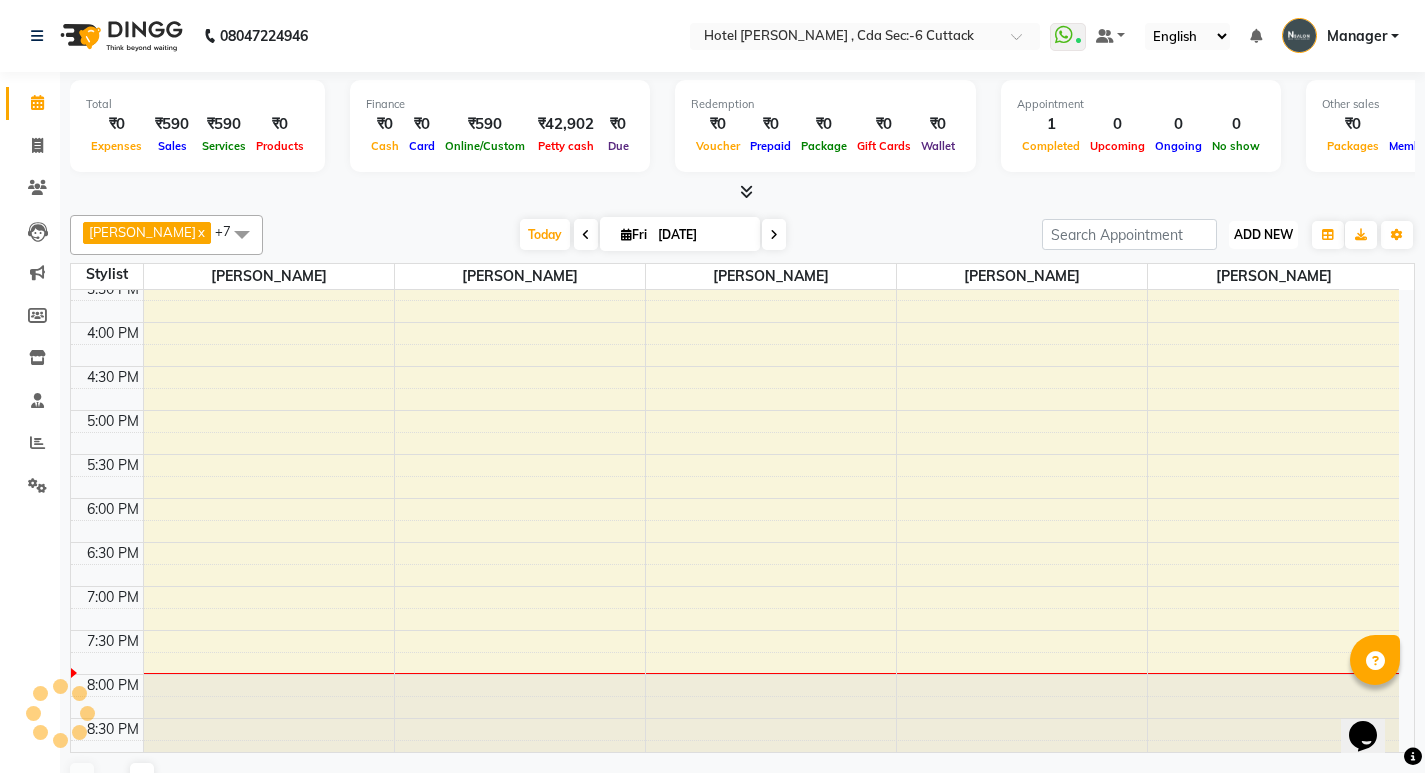 click on "ADD NEW" at bounding box center (1263, 234) 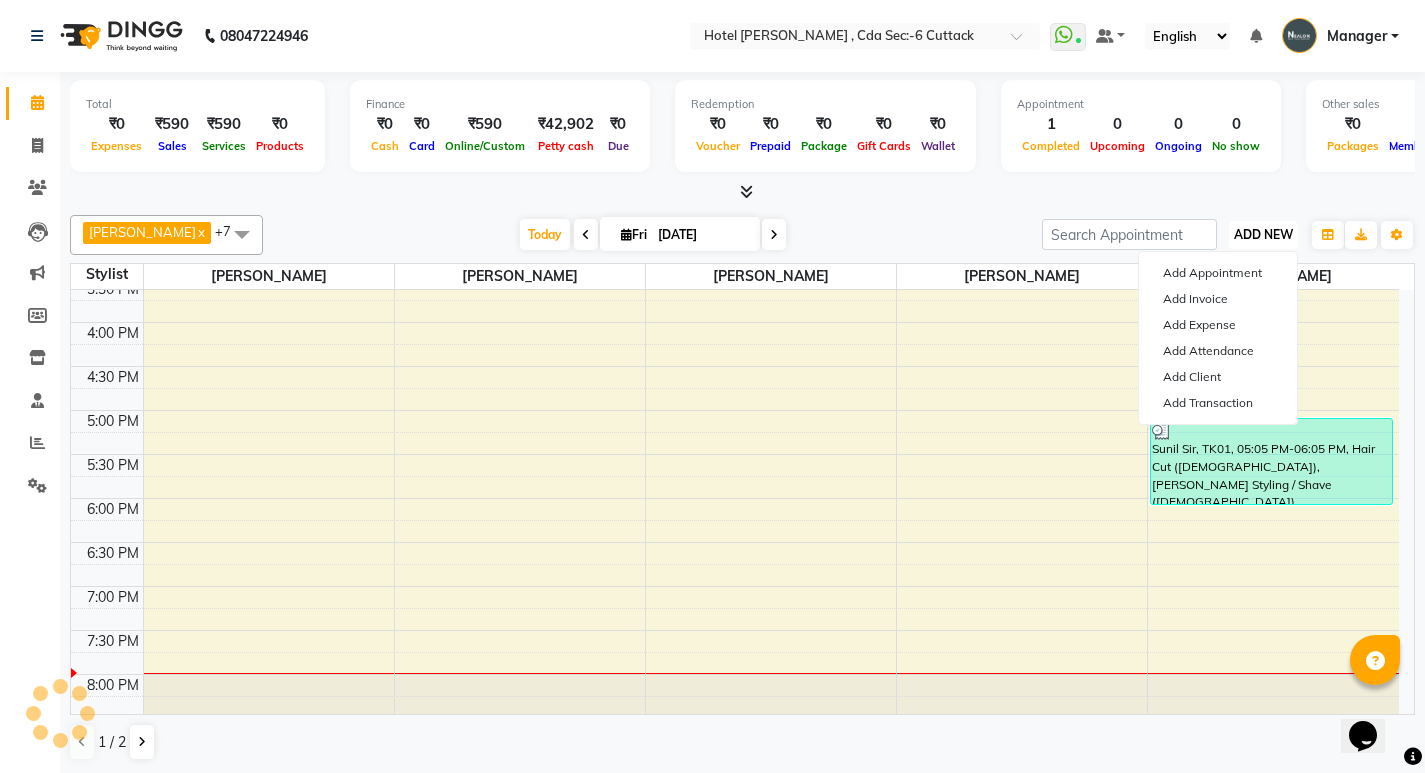 scroll, scrollTop: 0, scrollLeft: 0, axis: both 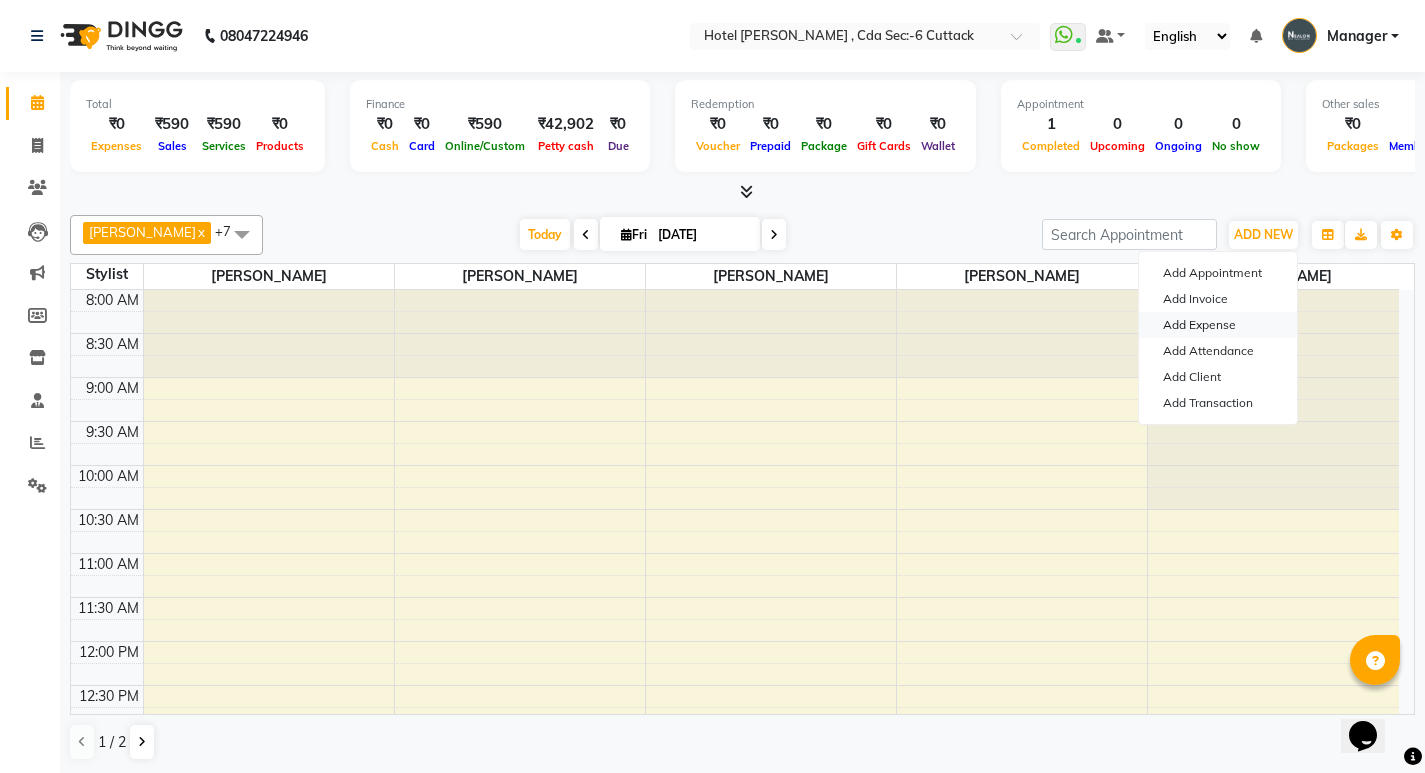 click on "Add Expense" at bounding box center (1218, 325) 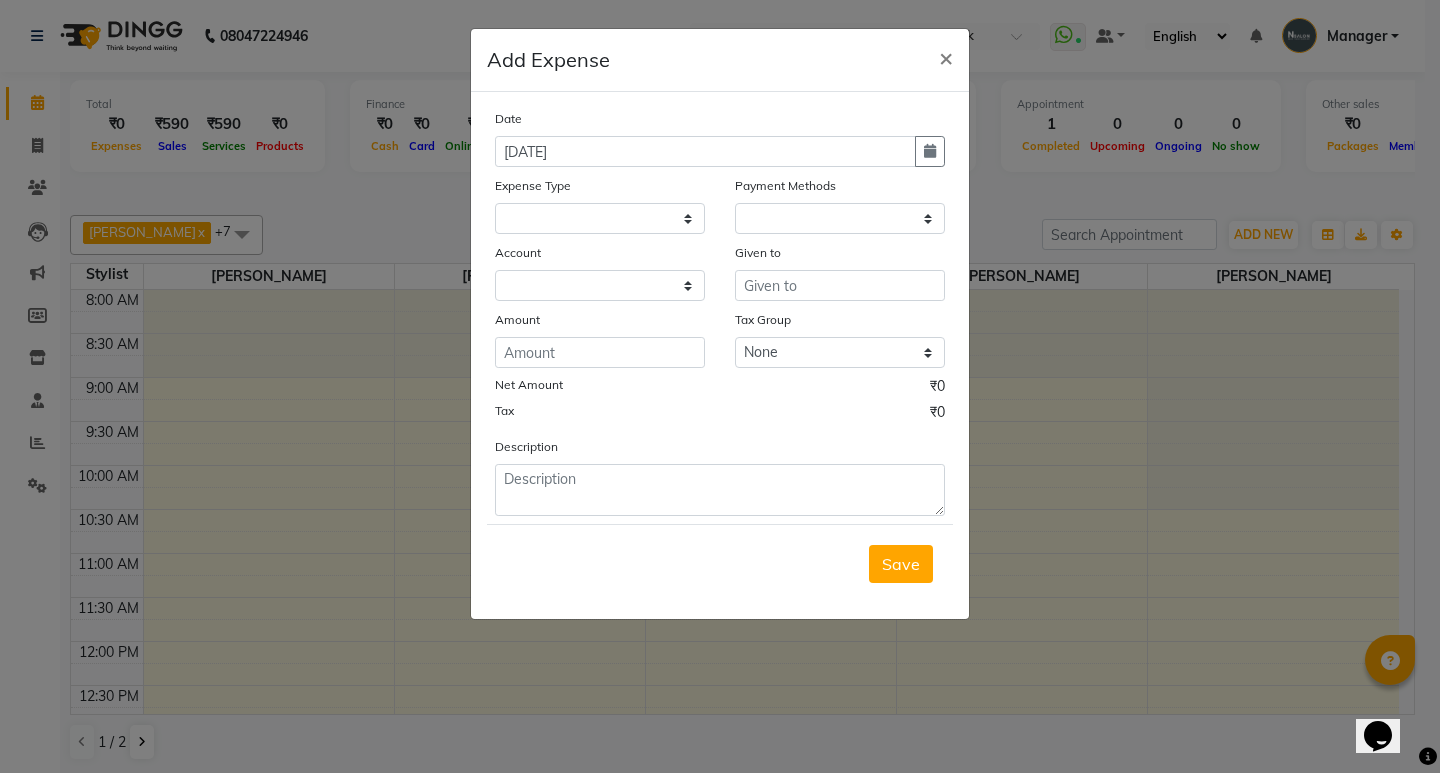 select on "1" 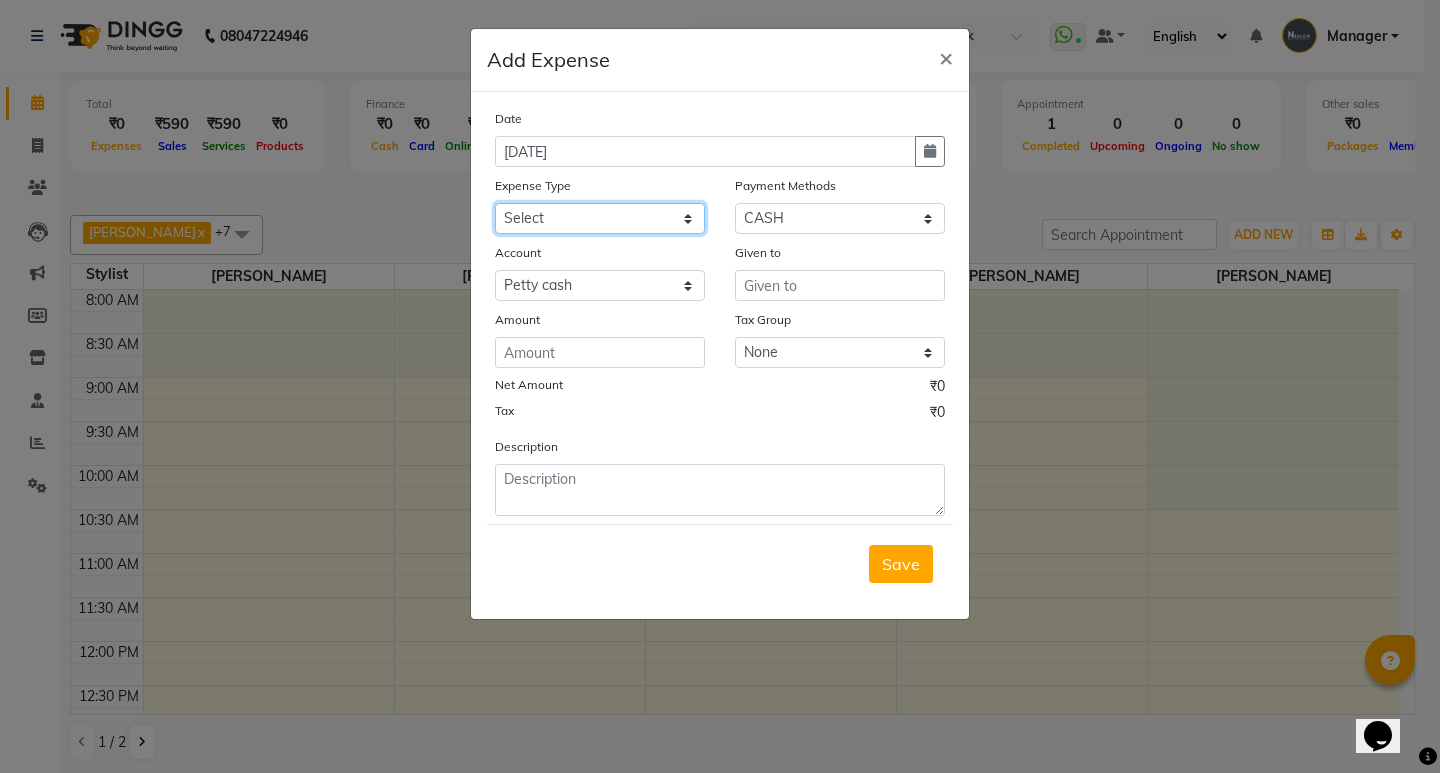 click on "Select advance salary BANK DEPOSIT building  maintenance Day target DIESEL electrician charges foil Fuel garbage HandOver Incentive lunch Maintenance majirel colour tube mandir Membership milk Miscellaneous office expense OT OTHER overtime OWNER Pantry pedicure incentive phone bill plumber charges Poter Product Rent room freshner Salary salon stock Tea & Refreshment tip TIPS FOR STAFF WATER water charges" 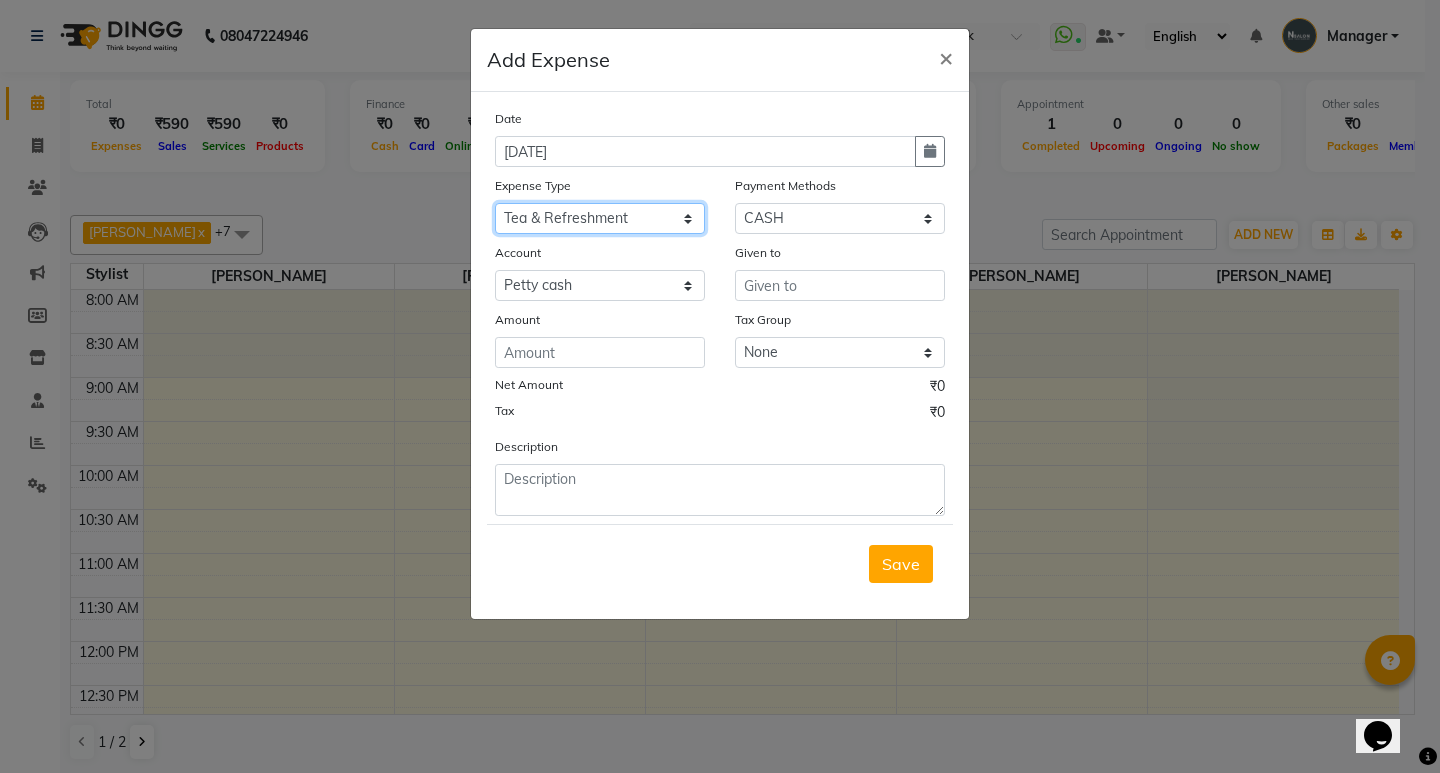 click on "Select advance salary BANK DEPOSIT building  maintenance Day target DIESEL electrician charges foil Fuel garbage HandOver Incentive lunch Maintenance majirel colour tube mandir Membership milk Miscellaneous office expense OT OTHER overtime OWNER Pantry pedicure incentive phone bill plumber charges Poter Product Rent room freshner Salary salon stock Tea & Refreshment tip TIPS FOR STAFF WATER water charges" 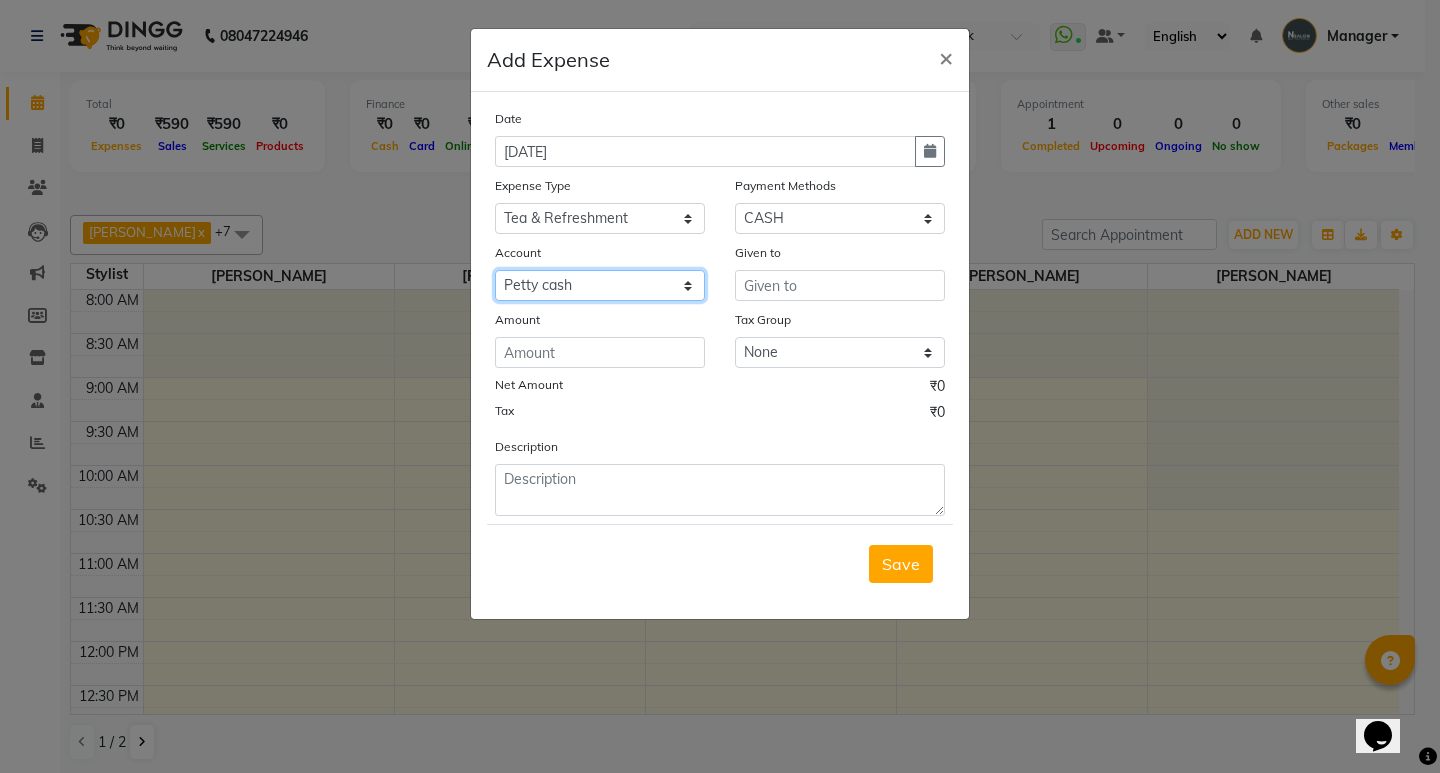 click on "Select Petty cash Default account" 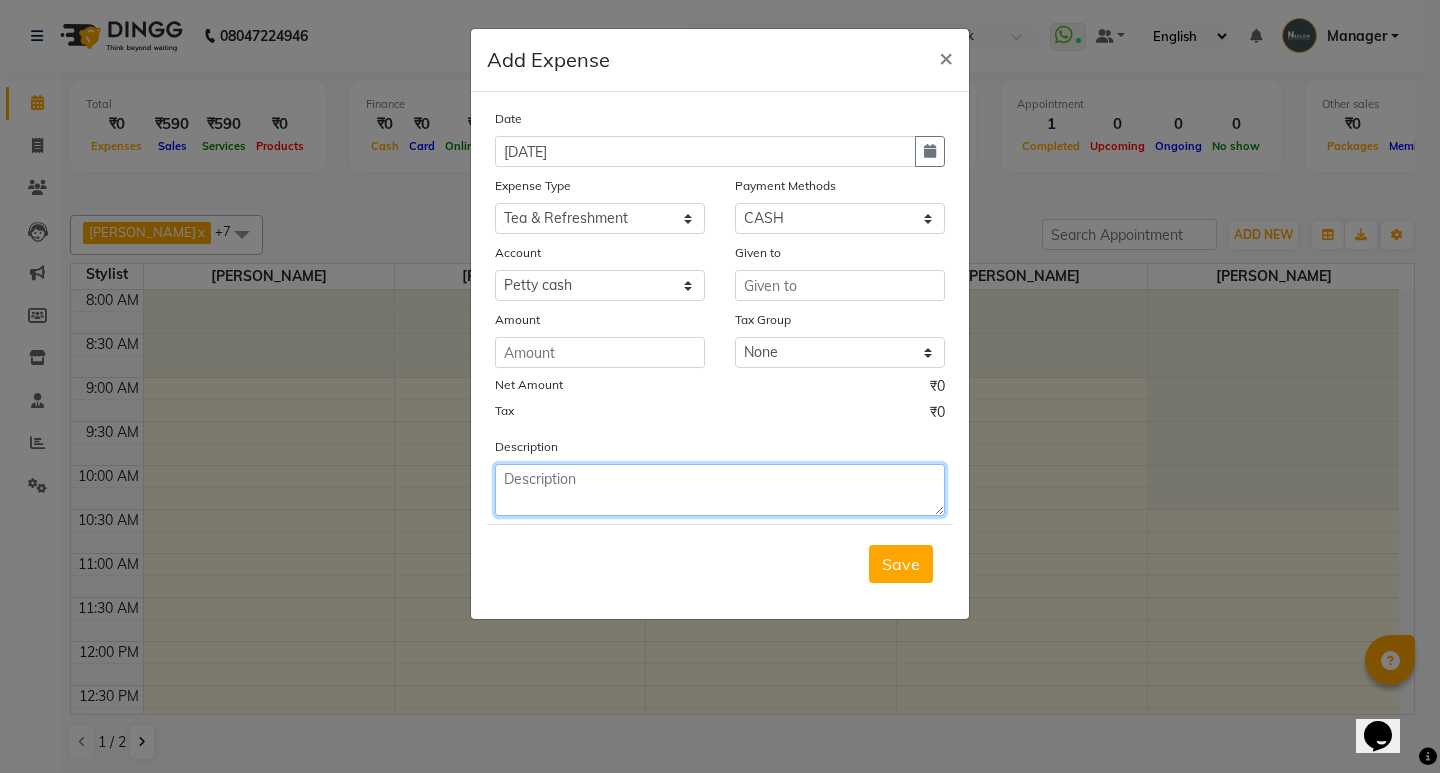 click 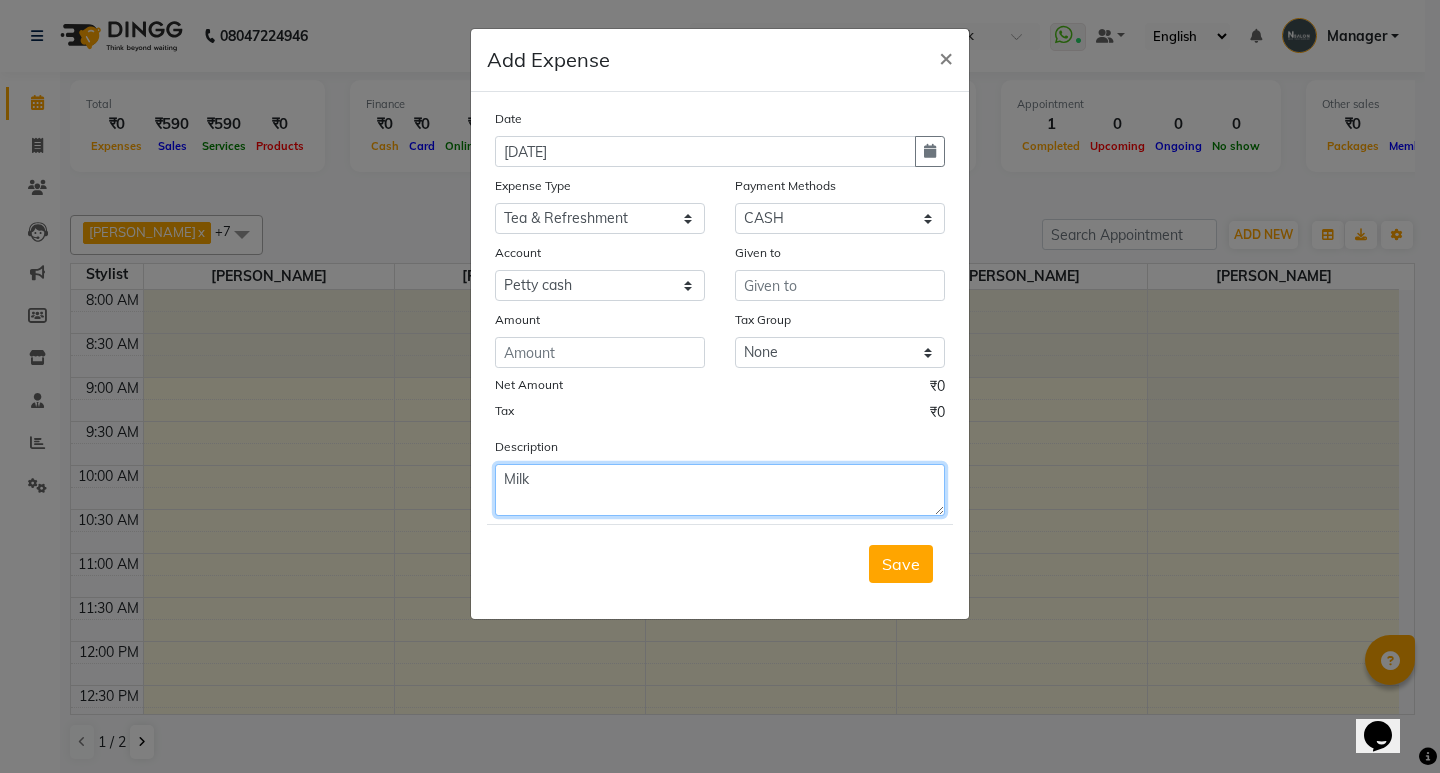 type on "Milk" 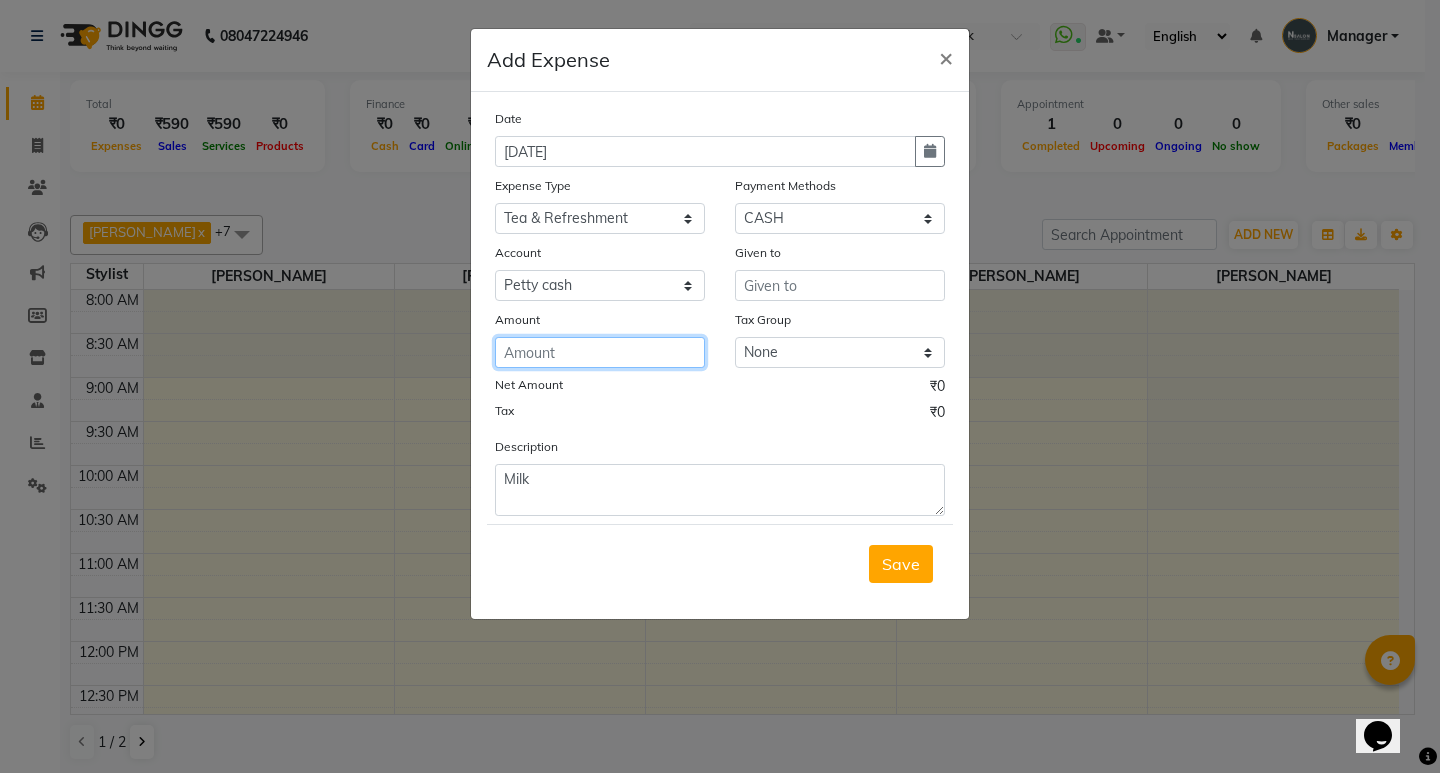 click 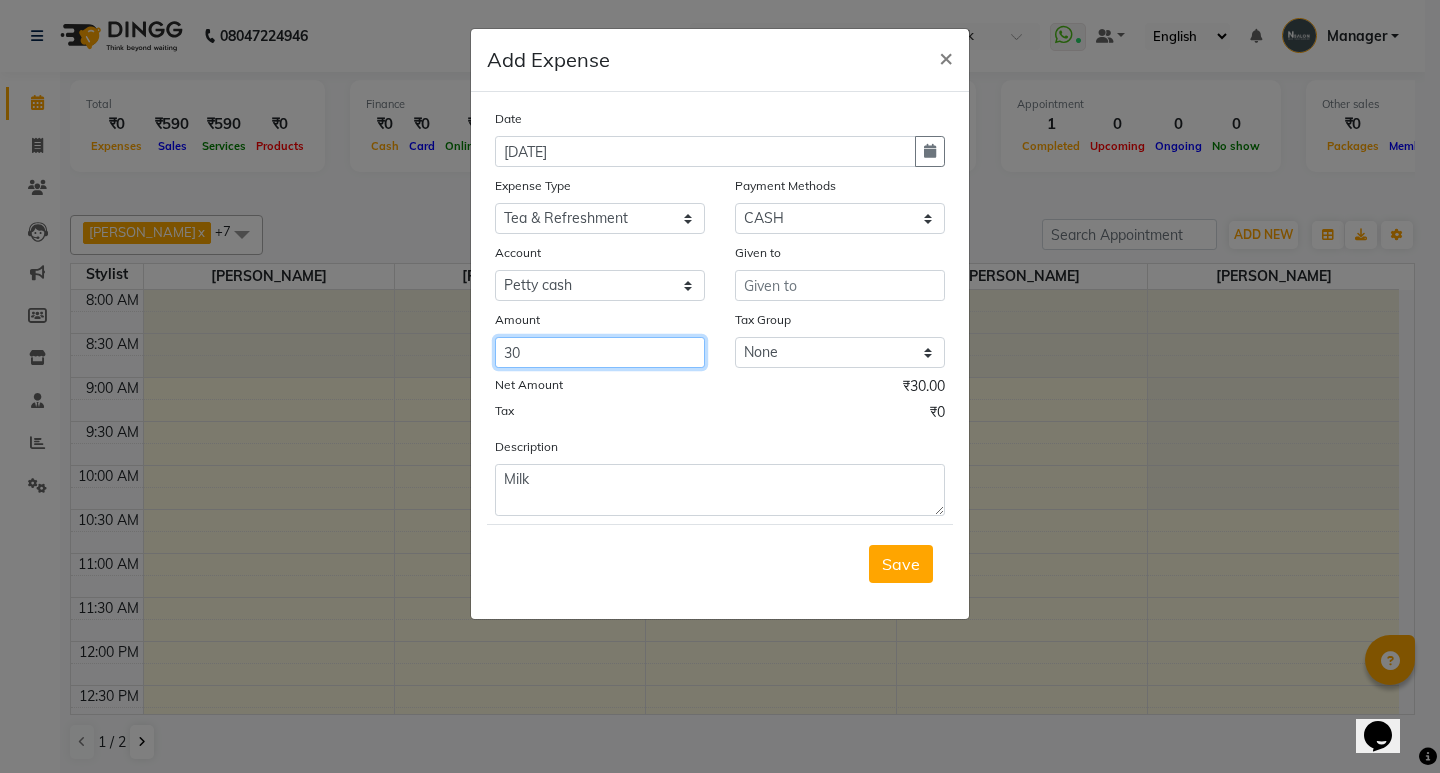 type on "30" 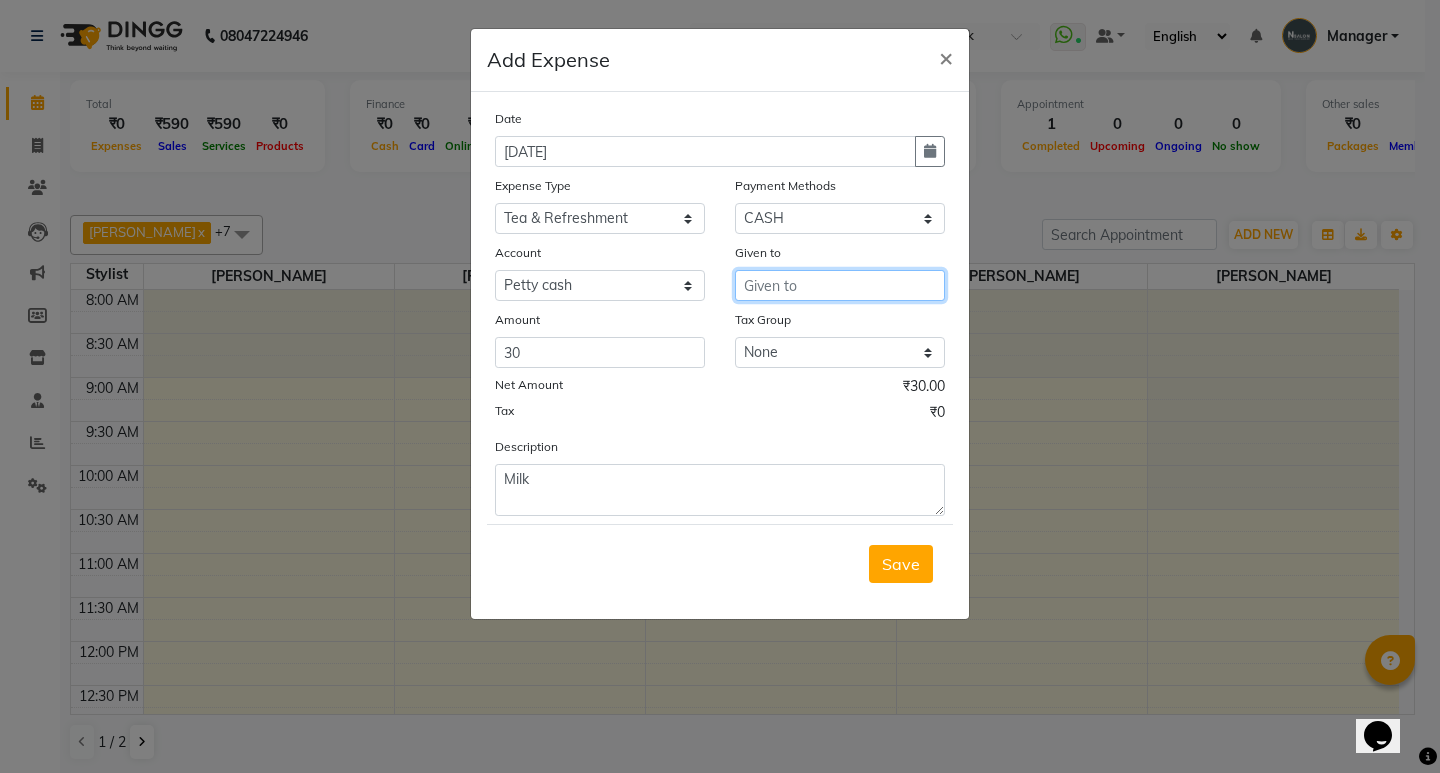click at bounding box center [840, 285] 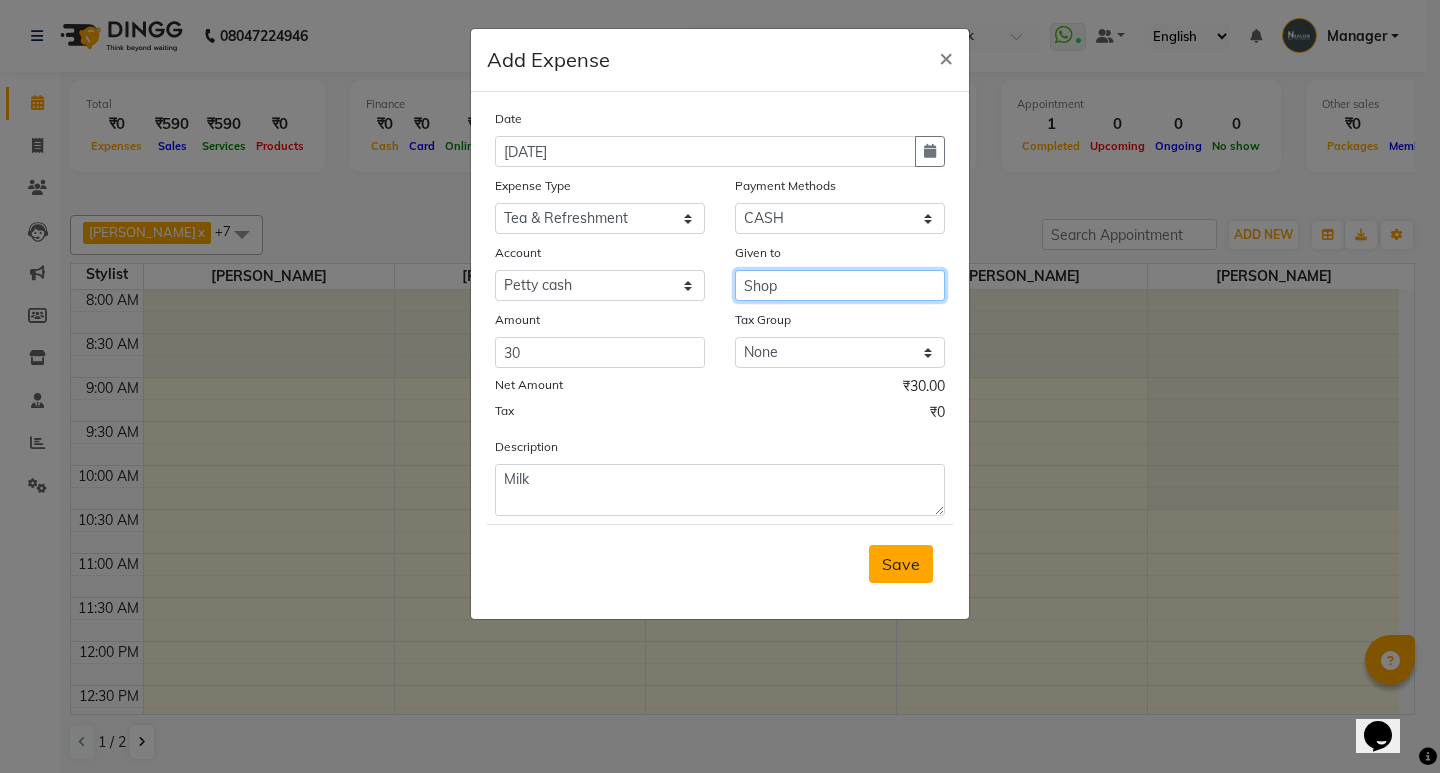 type on "Shop" 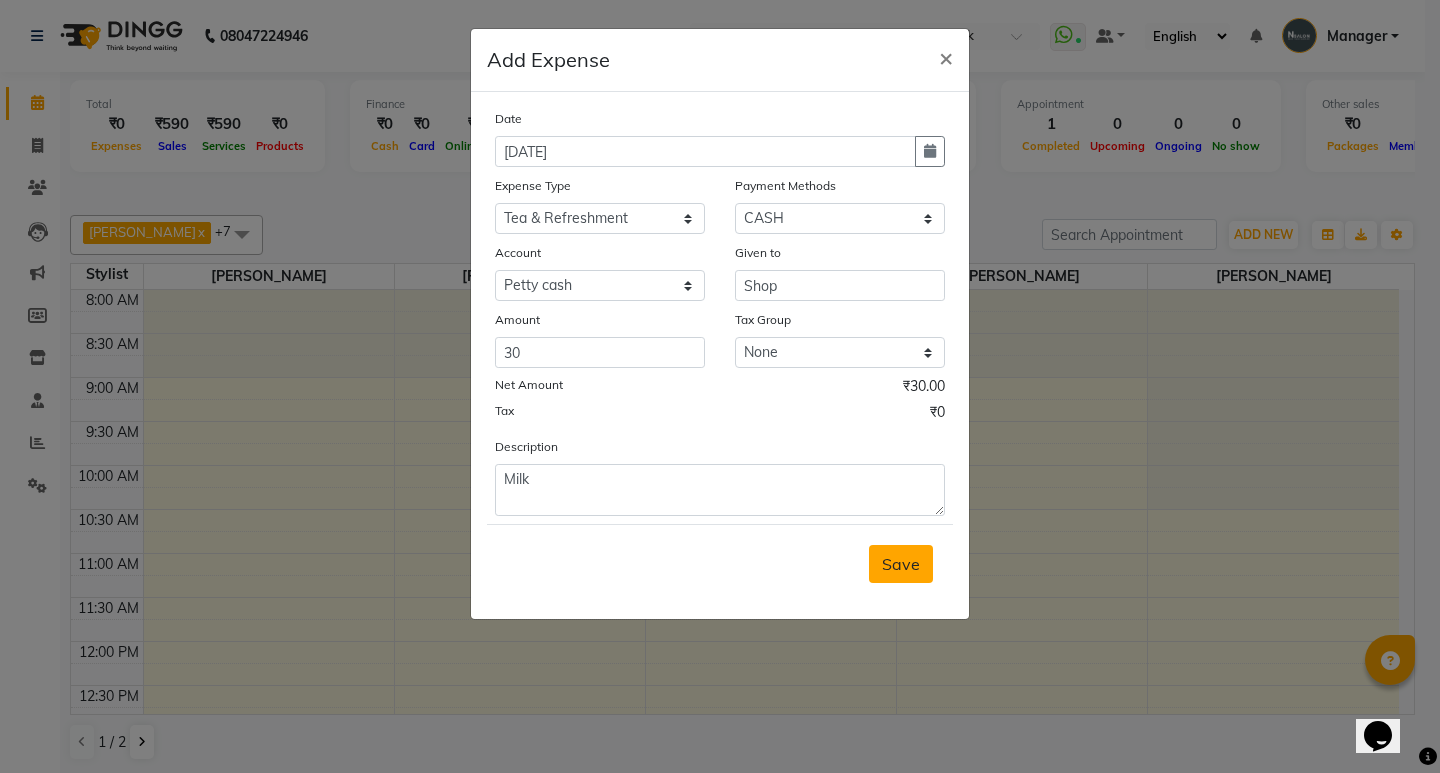 click on "Save" at bounding box center [901, 564] 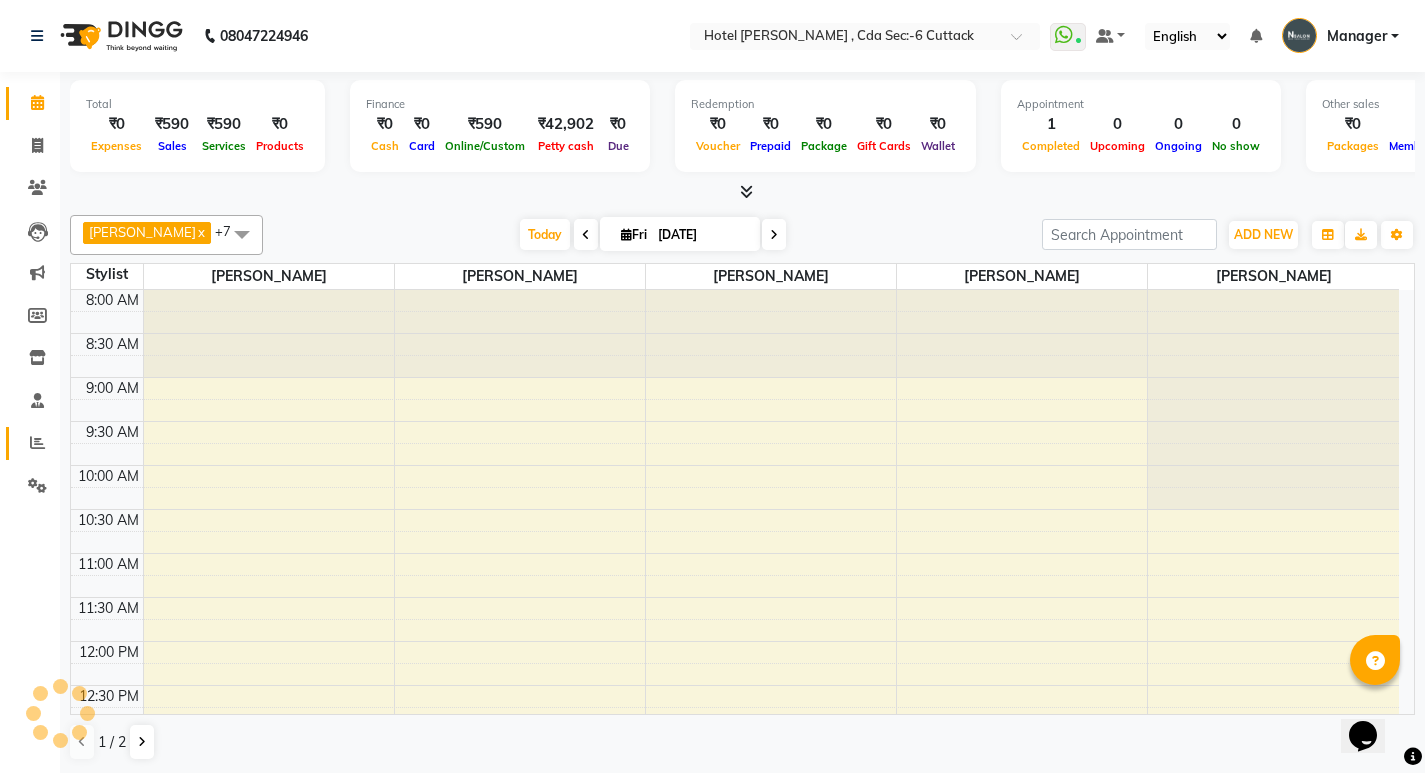 click on "Reports" 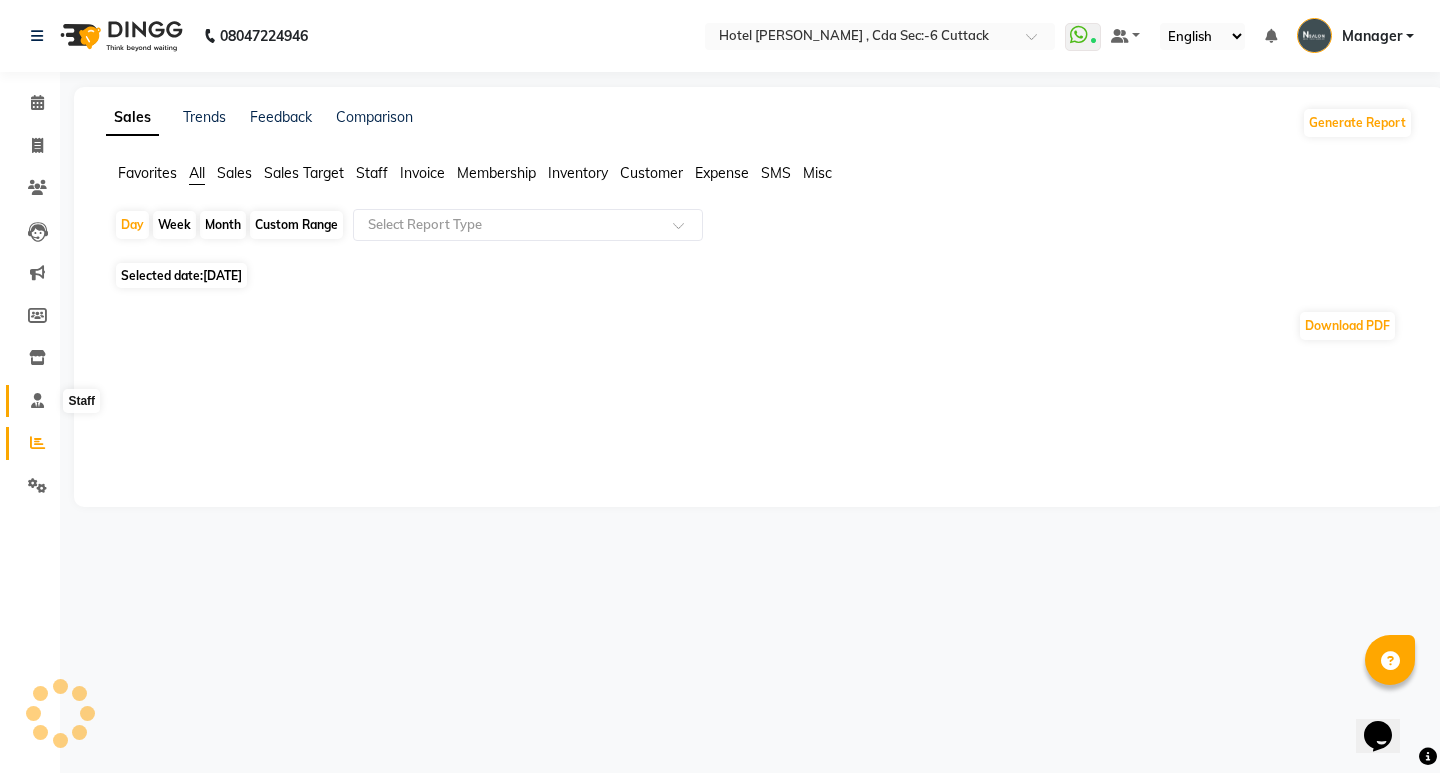 click 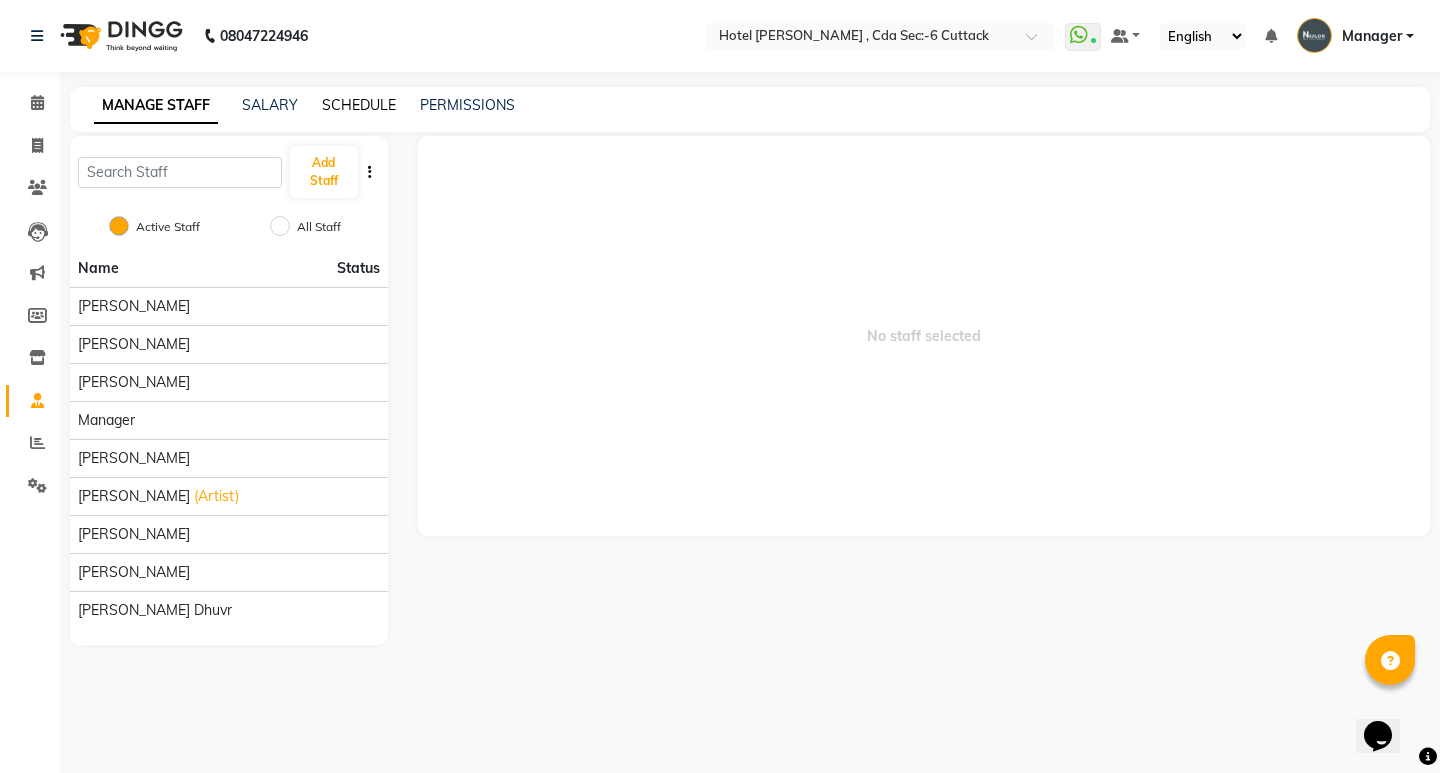 click on "SCHEDULE" 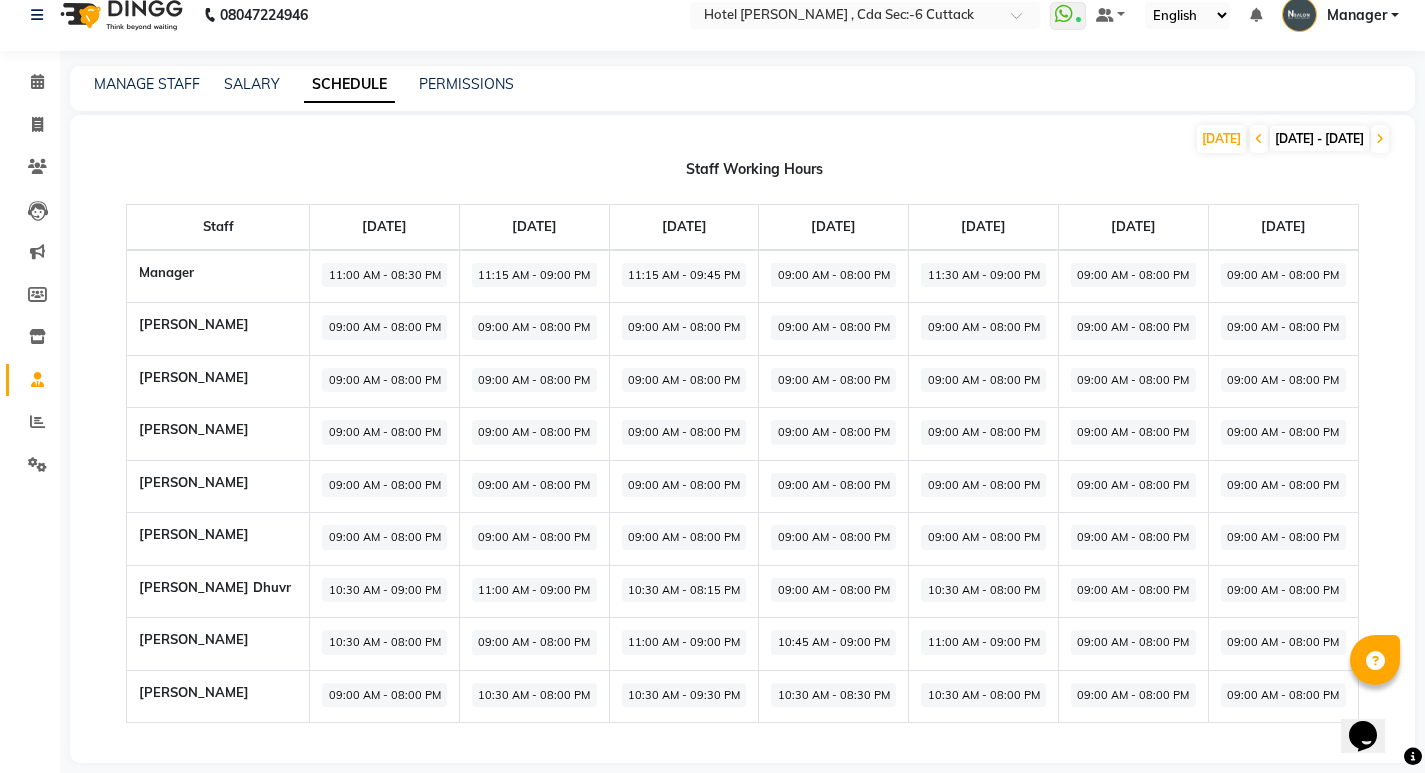 scroll, scrollTop: 41, scrollLeft: 0, axis: vertical 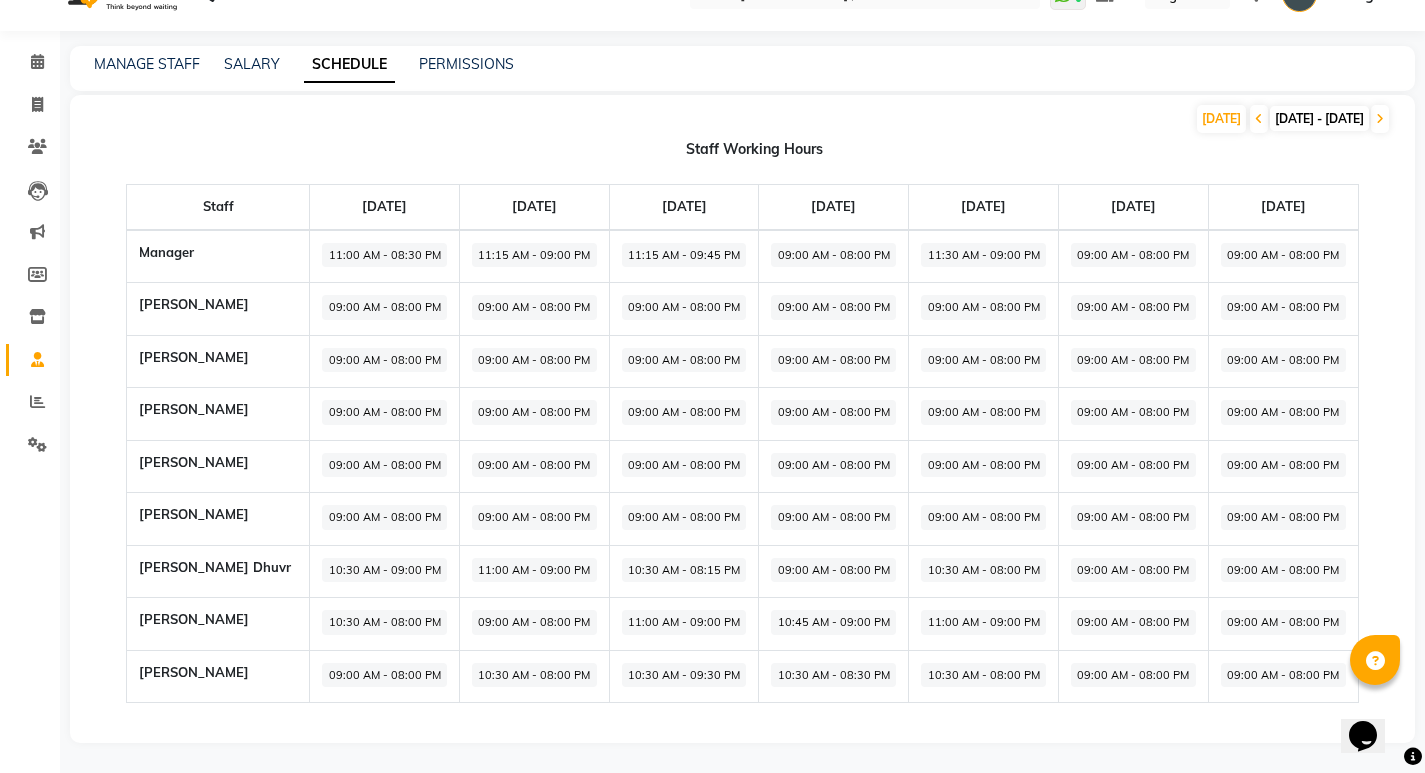 click on "11:00 AM - 09:00 PM" 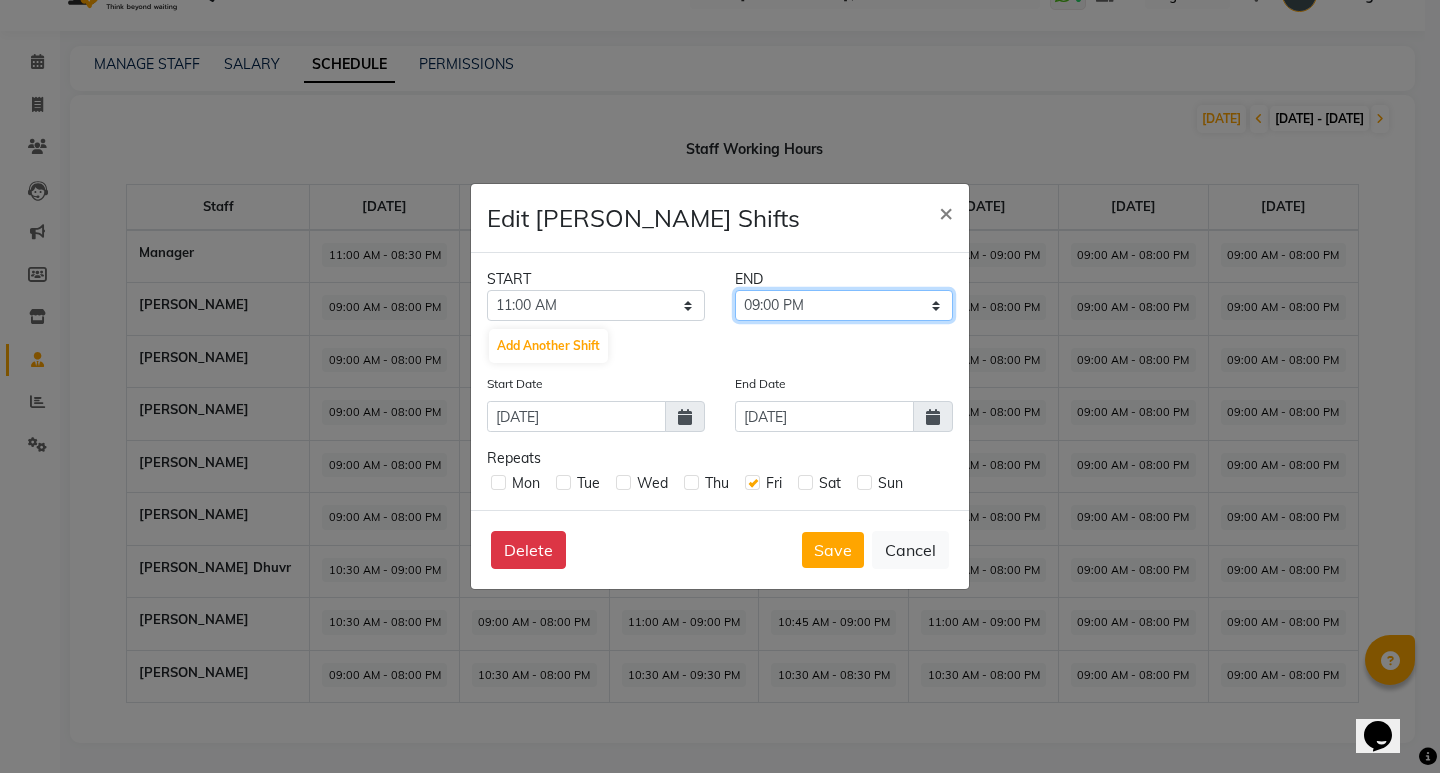 click on "11:15 AM 11:30 AM 11:45 AM 12:00 PM 12:15 PM 12:30 PM 12:45 PM 01:00 PM 01:15 PM 01:30 PM 01:45 PM 02:00 PM 02:15 PM 02:30 PM 02:45 PM 03:00 PM 03:15 PM 03:30 PM 03:45 PM 04:00 PM 04:15 PM 04:30 PM 04:45 PM 05:00 PM 05:15 PM 05:30 PM 05:45 PM 06:00 PM 06:15 PM 06:30 PM 06:45 PM 07:00 PM 07:15 PM 07:30 PM 07:45 PM 08:00 PM 08:15 PM 08:30 PM 08:45 PM 09:00 PM 09:15 PM 09:30 PM 09:45 PM 10:00 PM 10:15 PM 10:30 PM 10:45 PM 11:00 PM 11:15 PM 11:30 PM 11:45 PM" 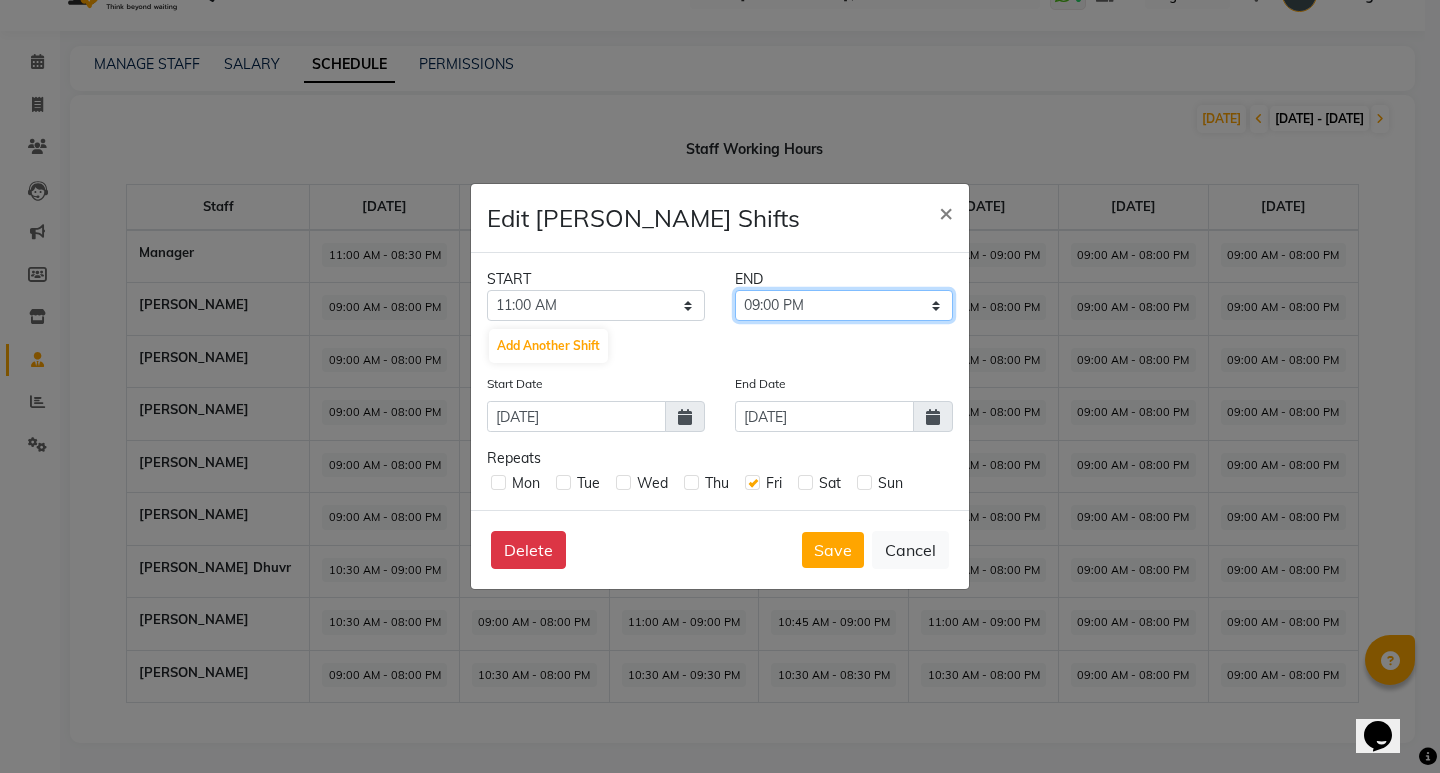 select on "08:00 PM" 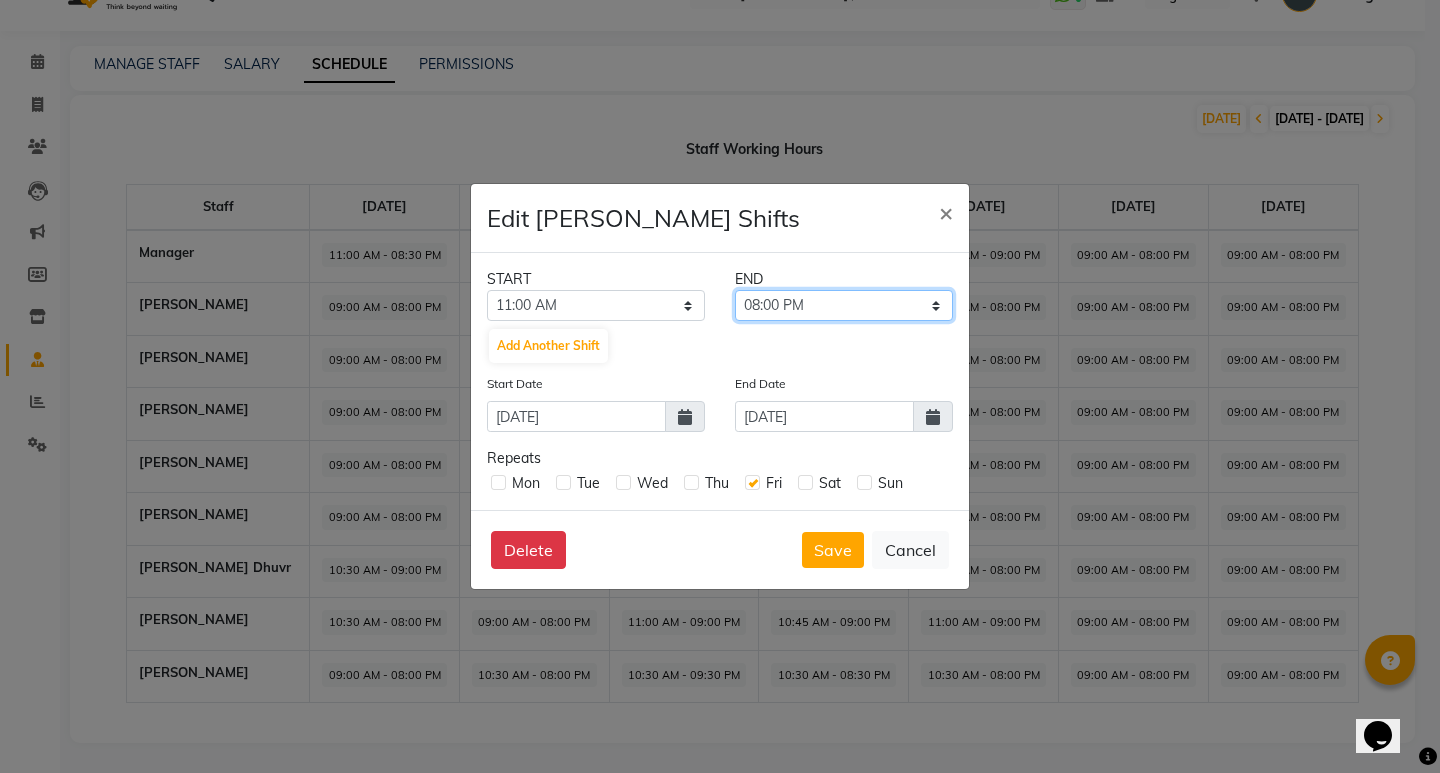 click on "11:15 AM 11:30 AM 11:45 AM 12:00 PM 12:15 PM 12:30 PM 12:45 PM 01:00 PM 01:15 PM 01:30 PM 01:45 PM 02:00 PM 02:15 PM 02:30 PM 02:45 PM 03:00 PM 03:15 PM 03:30 PM 03:45 PM 04:00 PM 04:15 PM 04:30 PM 04:45 PM 05:00 PM 05:15 PM 05:30 PM 05:45 PM 06:00 PM 06:15 PM 06:30 PM 06:45 PM 07:00 PM 07:15 PM 07:30 PM 07:45 PM 08:00 PM 08:15 PM 08:30 PM 08:45 PM 09:00 PM 09:15 PM 09:30 PM 09:45 PM 10:00 PM 10:15 PM 10:30 PM 10:45 PM 11:00 PM 11:15 PM 11:30 PM 11:45 PM" 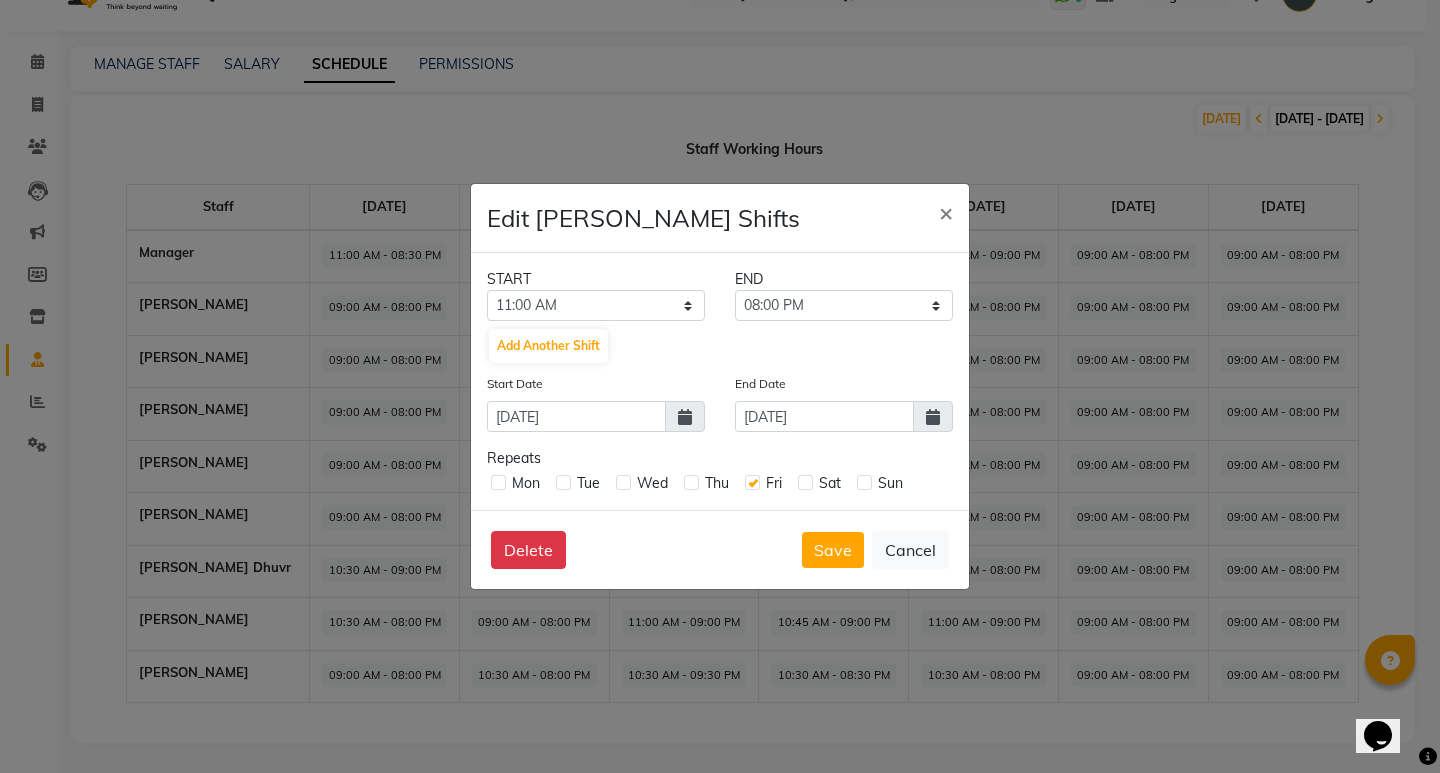 click on "Save   Cancel" 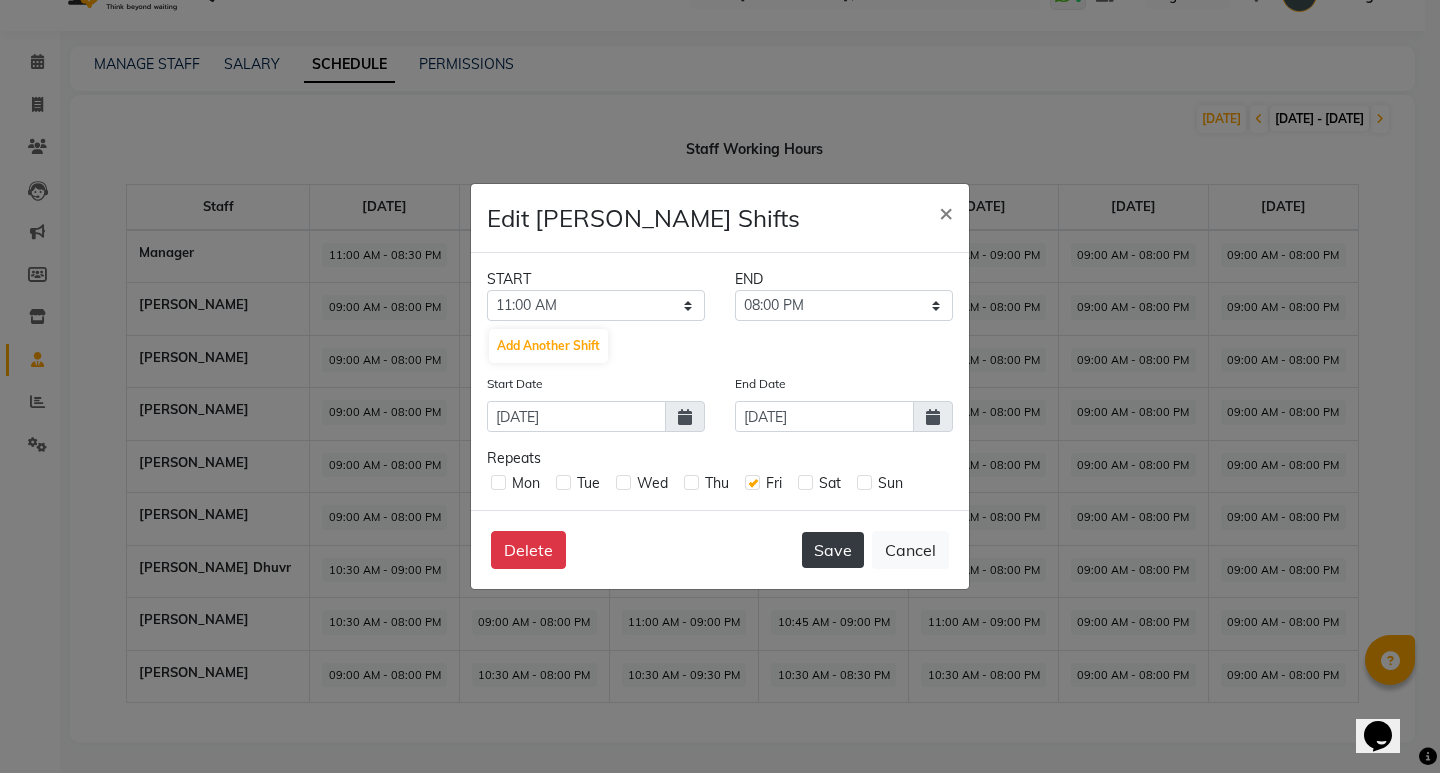 click on "Save" 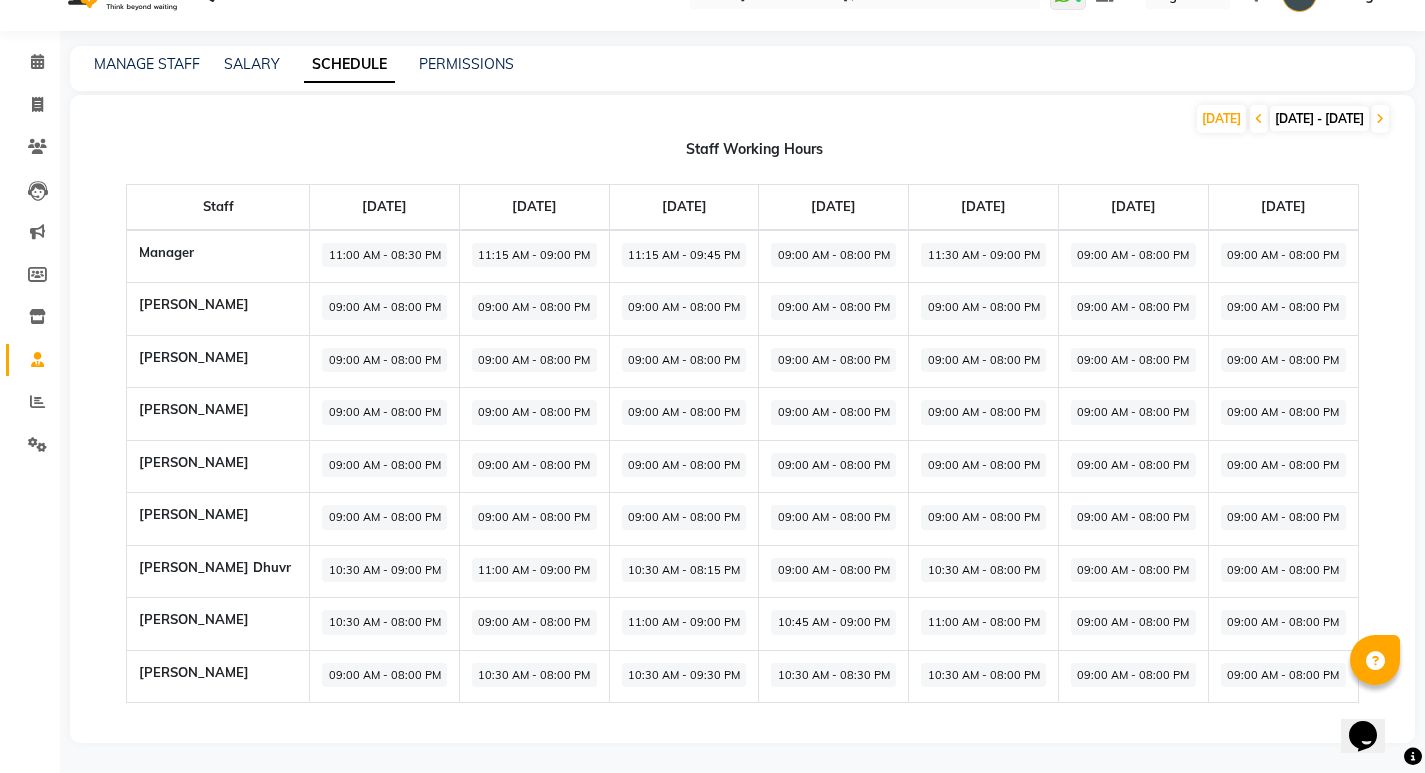 click on "10:30 AM - 08:00 PM" 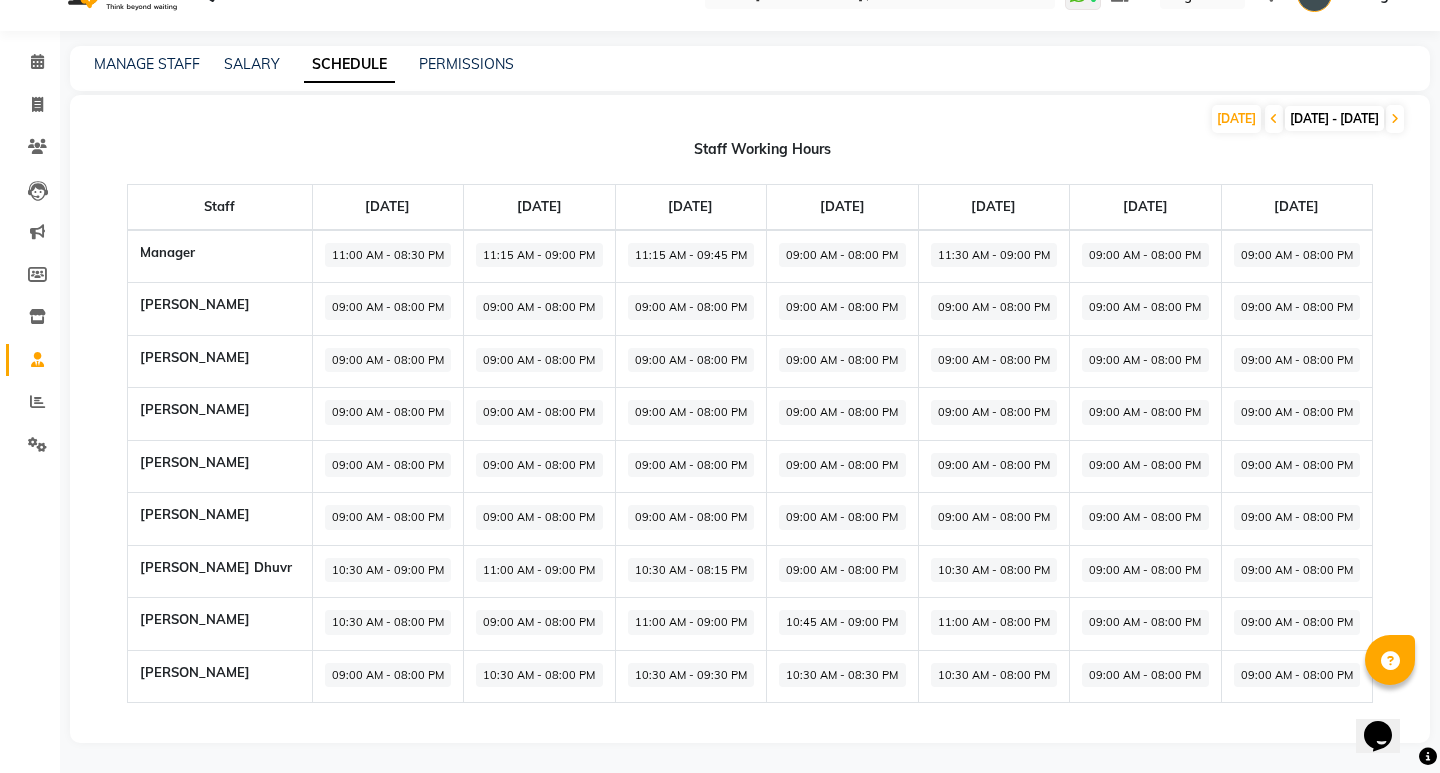 select on "10:30 AM" 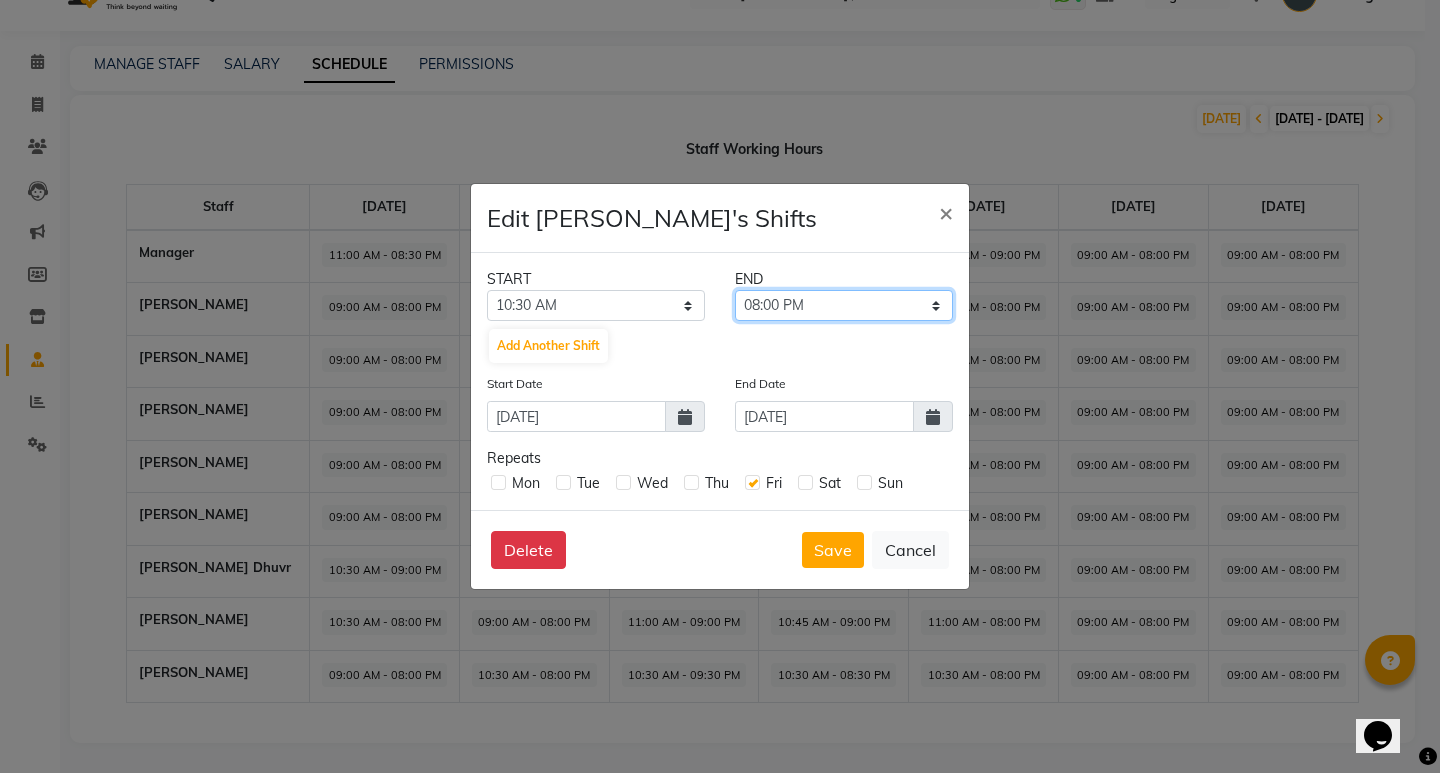 click on "10:45 AM 11:00 AM 11:15 AM 11:30 AM 11:45 AM 12:00 PM 12:15 PM 12:30 PM 12:45 PM 01:00 PM 01:15 PM 01:30 PM 01:45 PM 02:00 PM 02:15 PM 02:30 PM 02:45 PM 03:00 PM 03:15 PM 03:30 PM 03:45 PM 04:00 PM 04:15 PM 04:30 PM 04:45 PM 05:00 PM 05:15 PM 05:30 PM 05:45 PM 06:00 PM 06:15 PM 06:30 PM 06:45 PM 07:00 PM 07:15 PM 07:30 PM 07:45 PM 08:00 PM 08:15 PM 08:30 PM 08:45 PM 09:00 PM 09:15 PM 09:30 PM 09:45 PM 10:00 PM 10:15 PM 10:30 PM 10:45 PM 11:00 PM 11:15 PM 11:30 PM 11:45 PM" 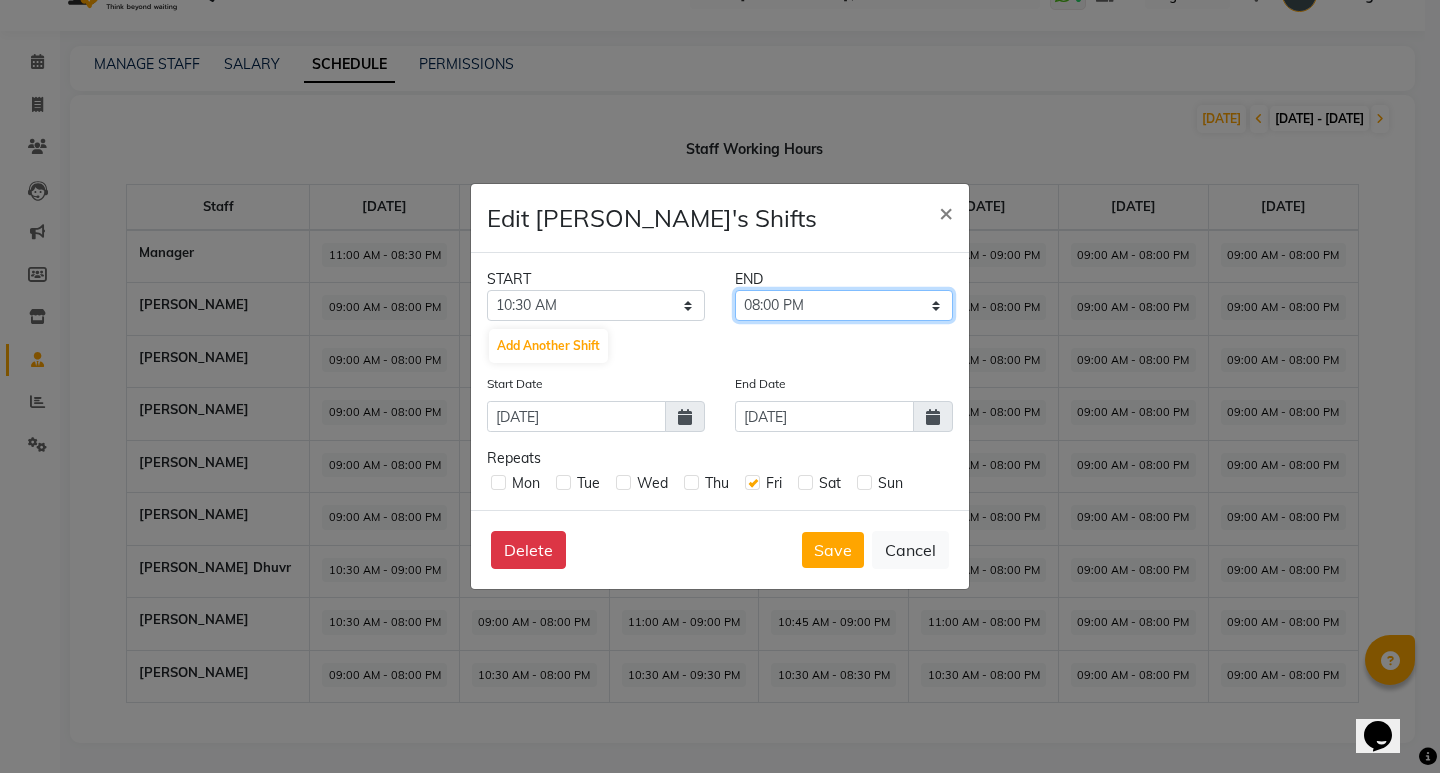 select on "08:45 PM" 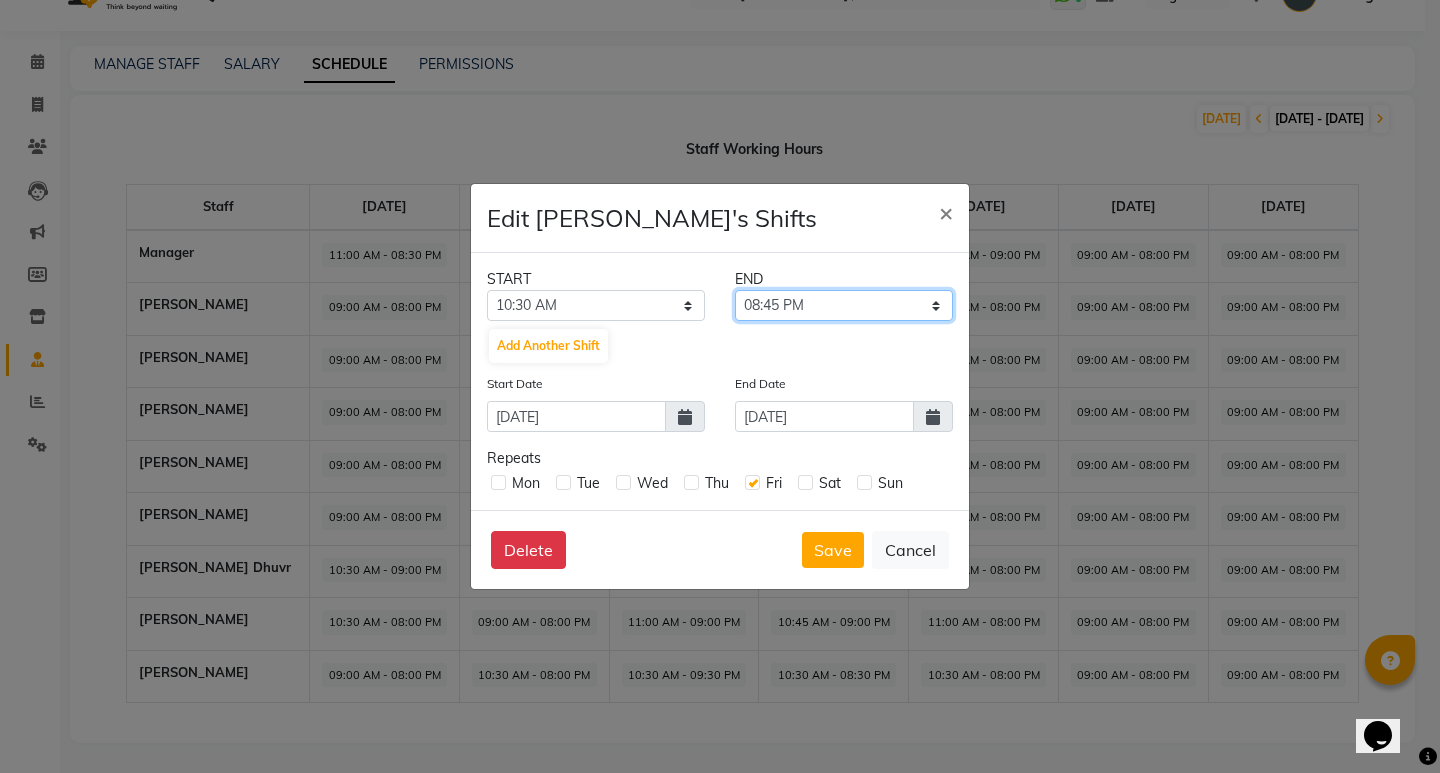 click on "10:45 AM 11:00 AM 11:15 AM 11:30 AM 11:45 AM 12:00 PM 12:15 PM 12:30 PM 12:45 PM 01:00 PM 01:15 PM 01:30 PM 01:45 PM 02:00 PM 02:15 PM 02:30 PM 02:45 PM 03:00 PM 03:15 PM 03:30 PM 03:45 PM 04:00 PM 04:15 PM 04:30 PM 04:45 PM 05:00 PM 05:15 PM 05:30 PM 05:45 PM 06:00 PM 06:15 PM 06:30 PM 06:45 PM 07:00 PM 07:15 PM 07:30 PM 07:45 PM 08:00 PM 08:15 PM 08:30 PM 08:45 PM 09:00 PM 09:15 PM 09:30 PM 09:45 PM 10:00 PM 10:15 PM 10:30 PM 10:45 PM 11:00 PM 11:15 PM 11:30 PM 11:45 PM" 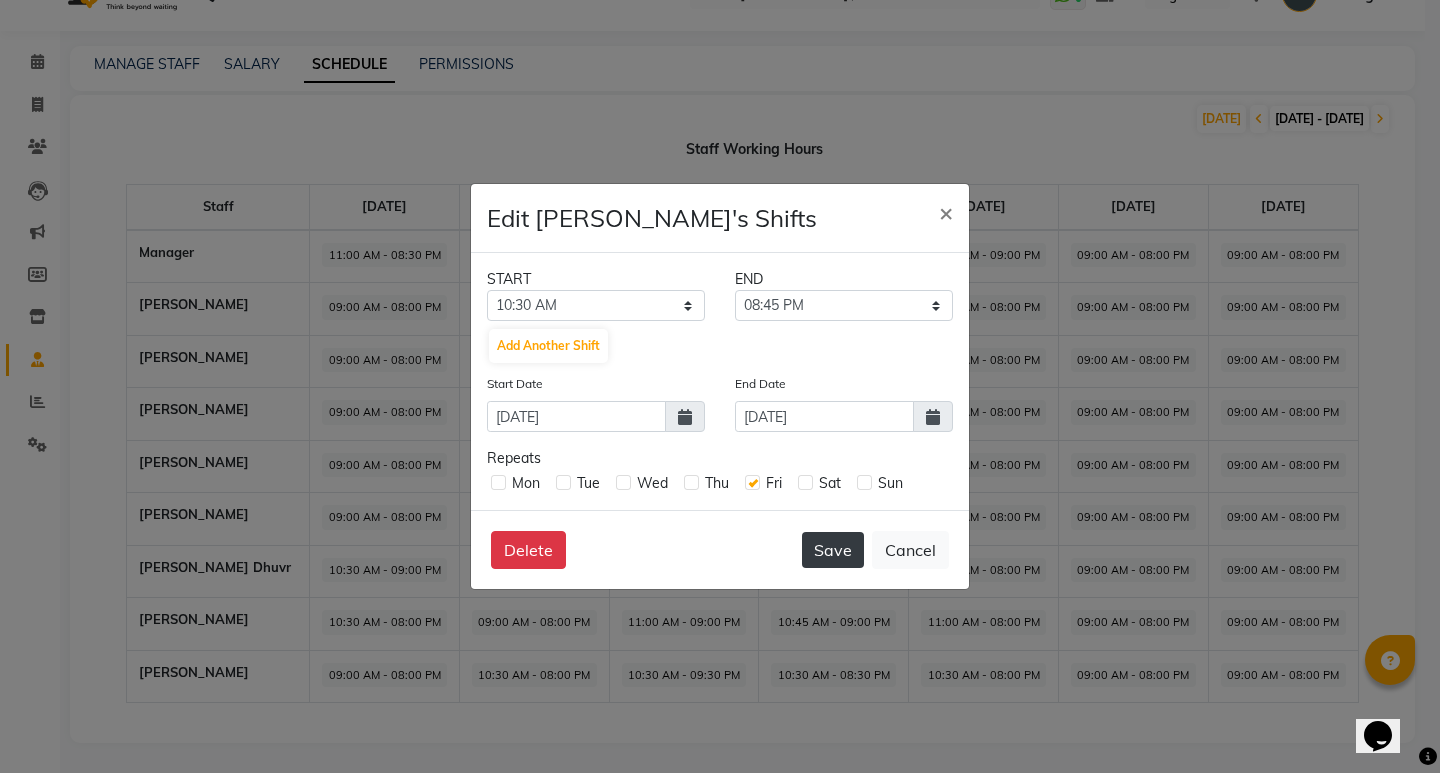 click on "Save" 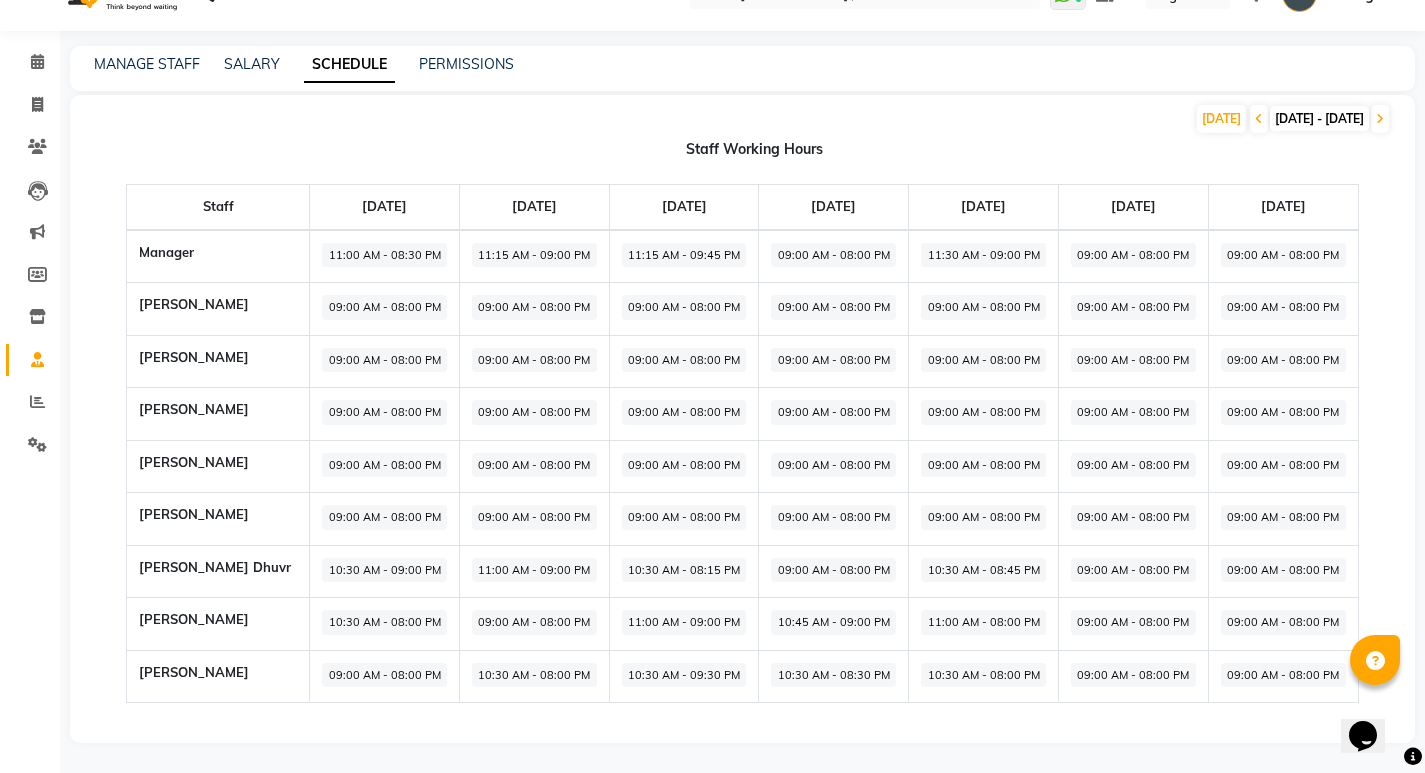 click on "11:30 AM - 09:00 PM" 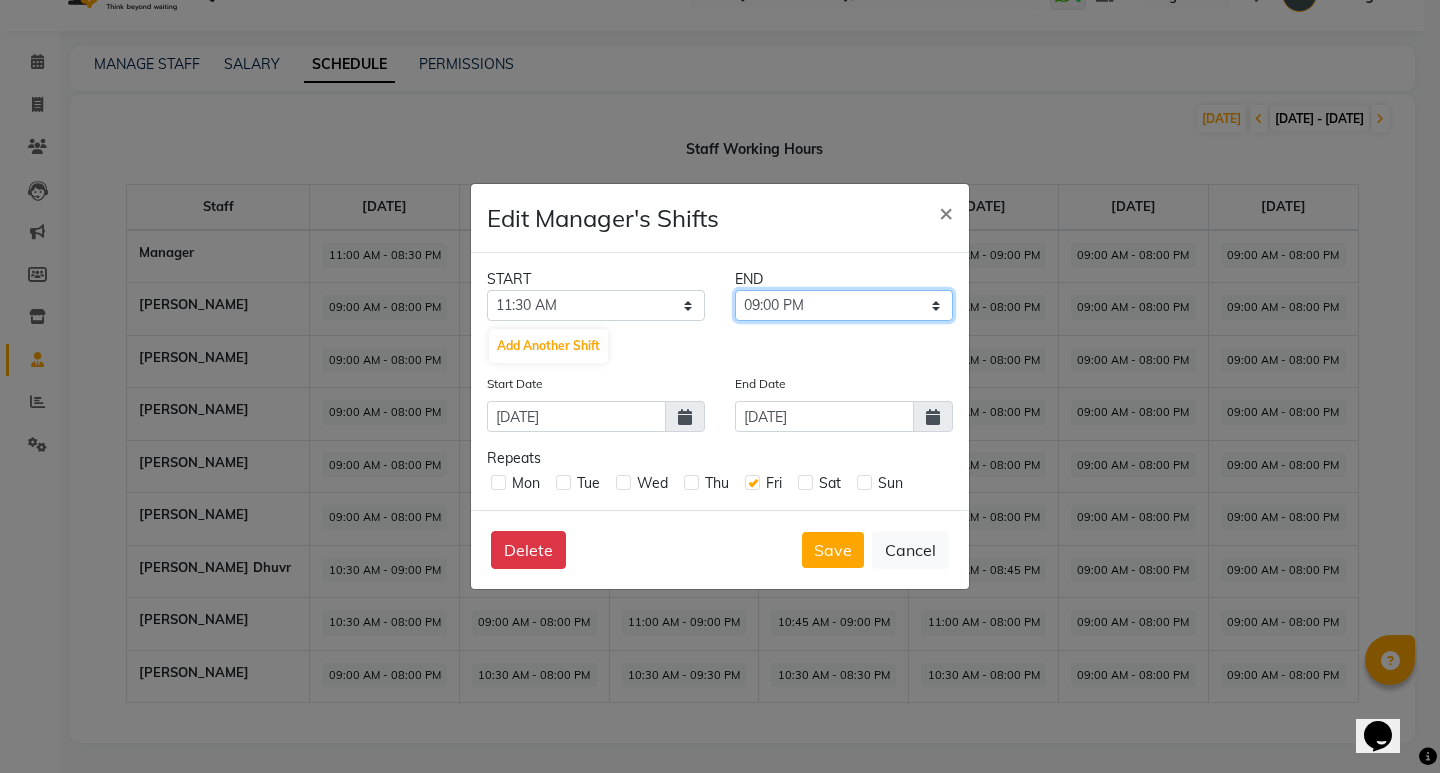 click on "11:45 AM 12:00 PM 12:15 PM 12:30 PM 12:45 PM 01:00 PM 01:15 PM 01:30 PM 01:45 PM 02:00 PM 02:15 PM 02:30 PM 02:45 PM 03:00 PM 03:15 PM 03:30 PM 03:45 PM 04:00 PM 04:15 PM 04:30 PM 04:45 PM 05:00 PM 05:15 PM 05:30 PM 05:45 PM 06:00 PM 06:15 PM 06:30 PM 06:45 PM 07:00 PM 07:15 PM 07:30 PM 07:45 PM 08:00 PM 08:15 PM 08:30 PM 08:45 PM 09:00 PM 09:15 PM 09:30 PM 09:45 PM 10:00 PM 10:15 PM 10:30 PM 10:45 PM 11:00 PM 11:15 PM 11:30 PM 11:45 PM" 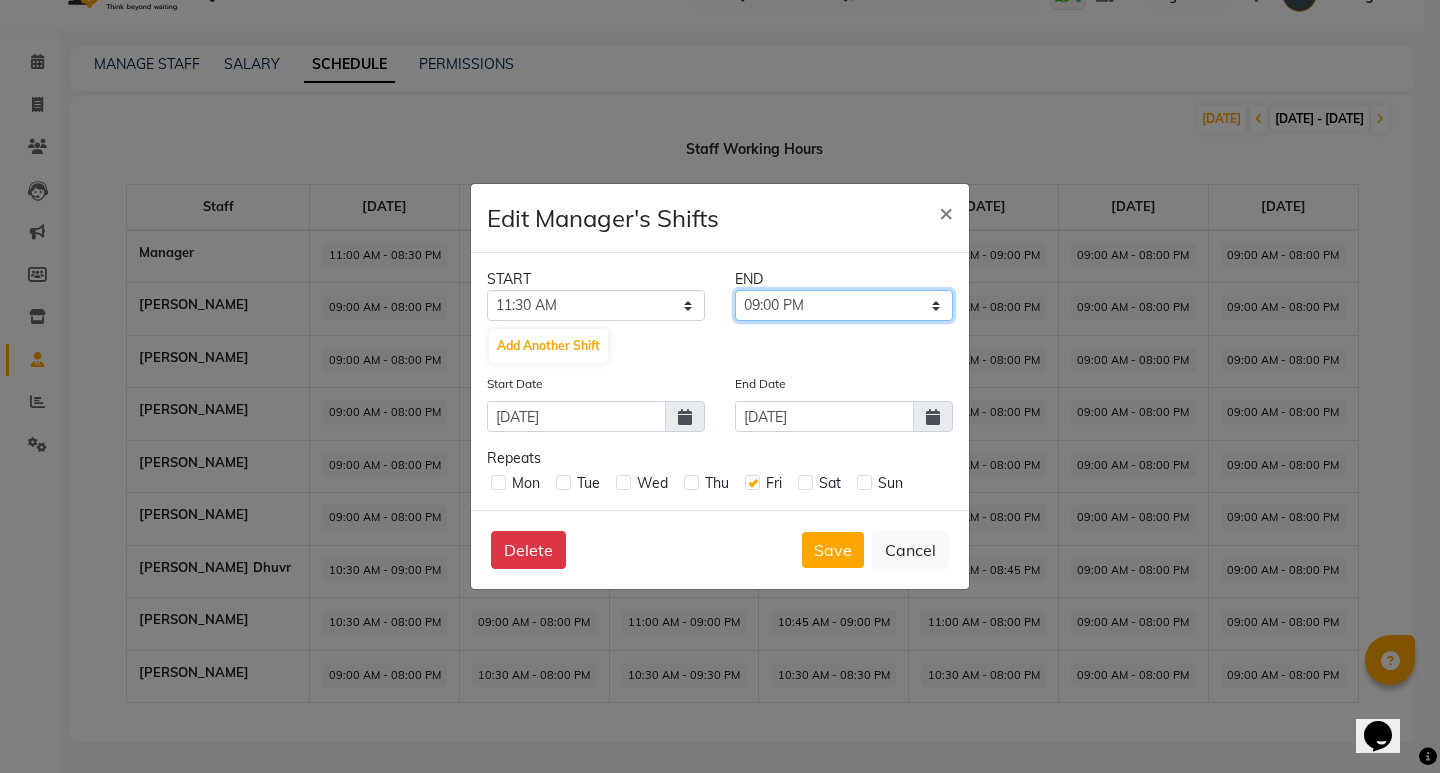 select on "09:15 PM" 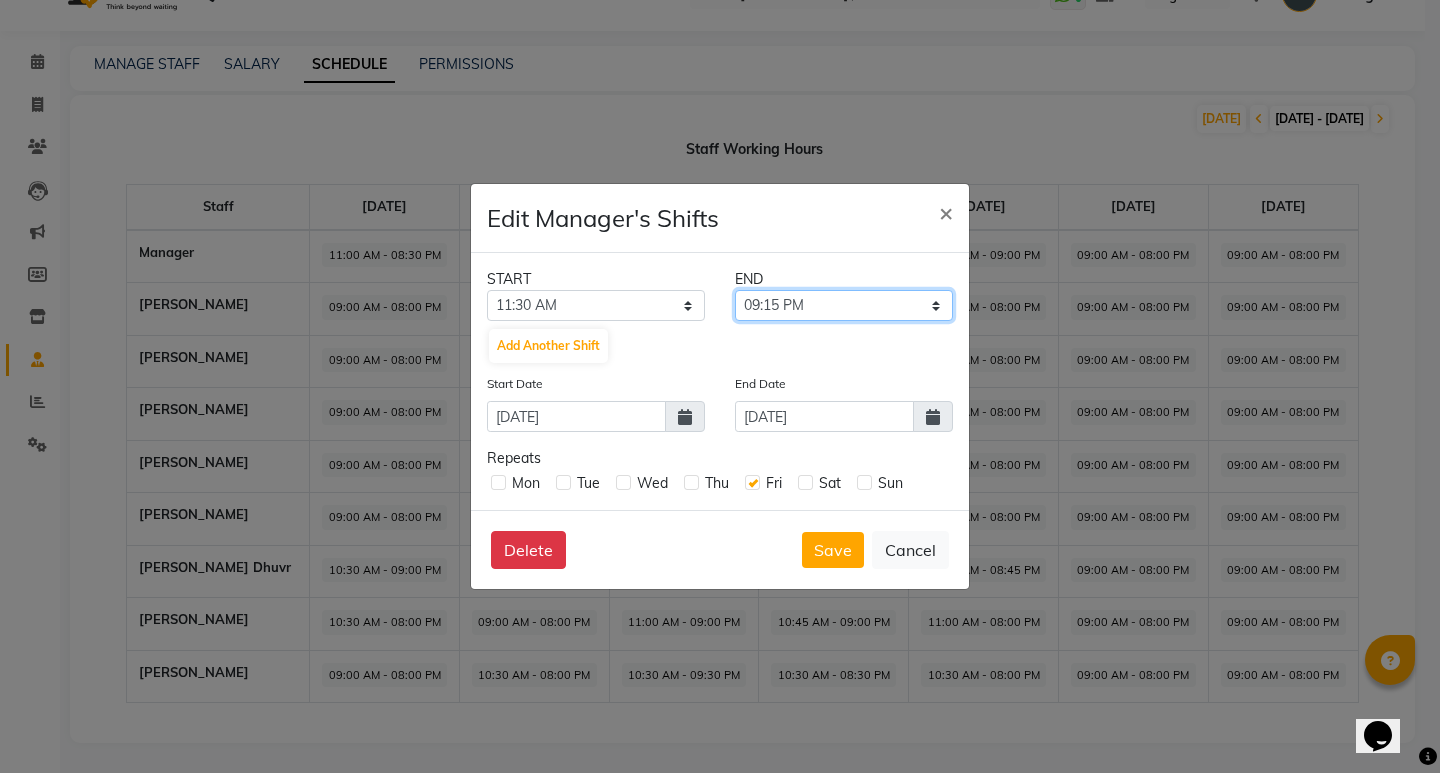 click on "11:45 AM 12:00 PM 12:15 PM 12:30 PM 12:45 PM 01:00 PM 01:15 PM 01:30 PM 01:45 PM 02:00 PM 02:15 PM 02:30 PM 02:45 PM 03:00 PM 03:15 PM 03:30 PM 03:45 PM 04:00 PM 04:15 PM 04:30 PM 04:45 PM 05:00 PM 05:15 PM 05:30 PM 05:45 PM 06:00 PM 06:15 PM 06:30 PM 06:45 PM 07:00 PM 07:15 PM 07:30 PM 07:45 PM 08:00 PM 08:15 PM 08:30 PM 08:45 PM 09:00 PM 09:15 PM 09:30 PM 09:45 PM 10:00 PM 10:15 PM 10:30 PM 10:45 PM 11:00 PM 11:15 PM 11:30 PM 11:45 PM" 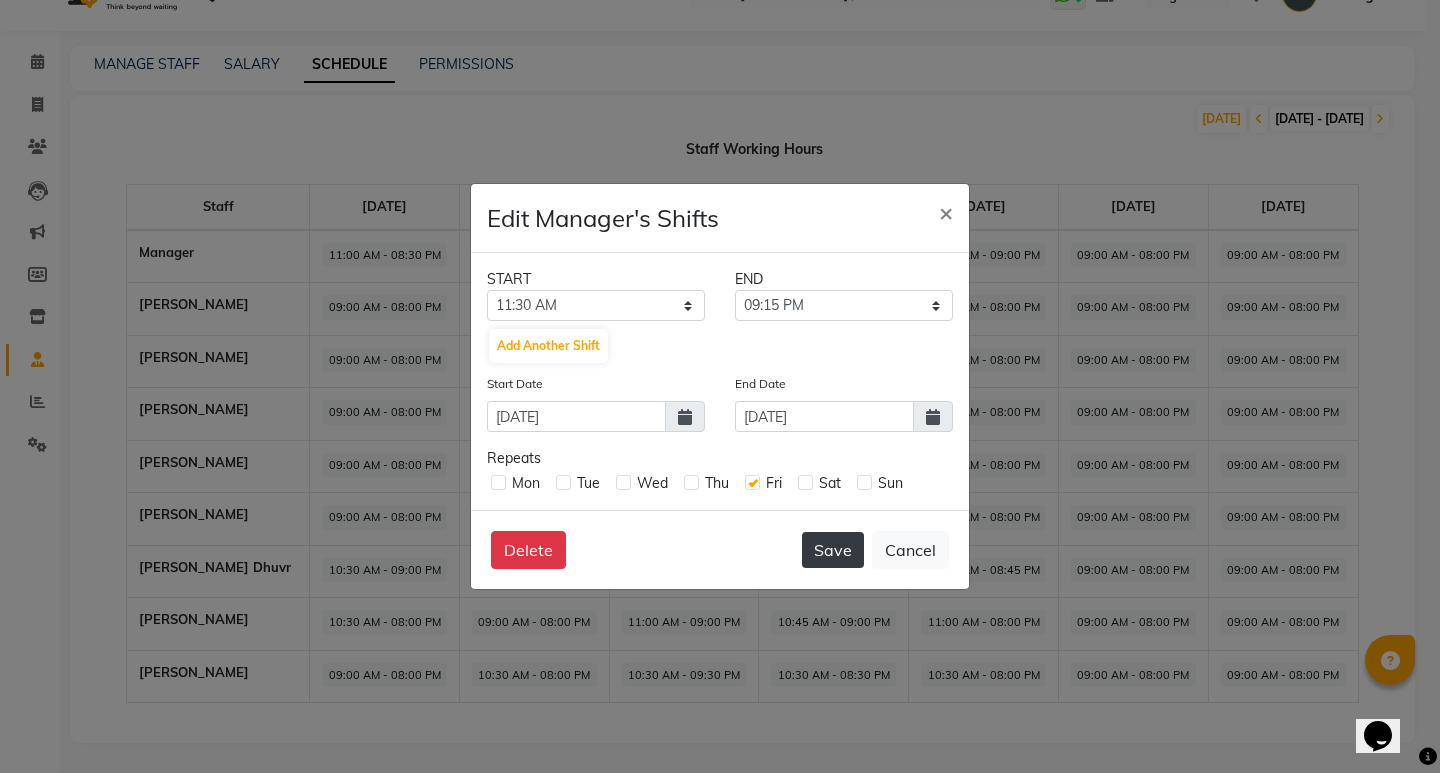 click on "Save" 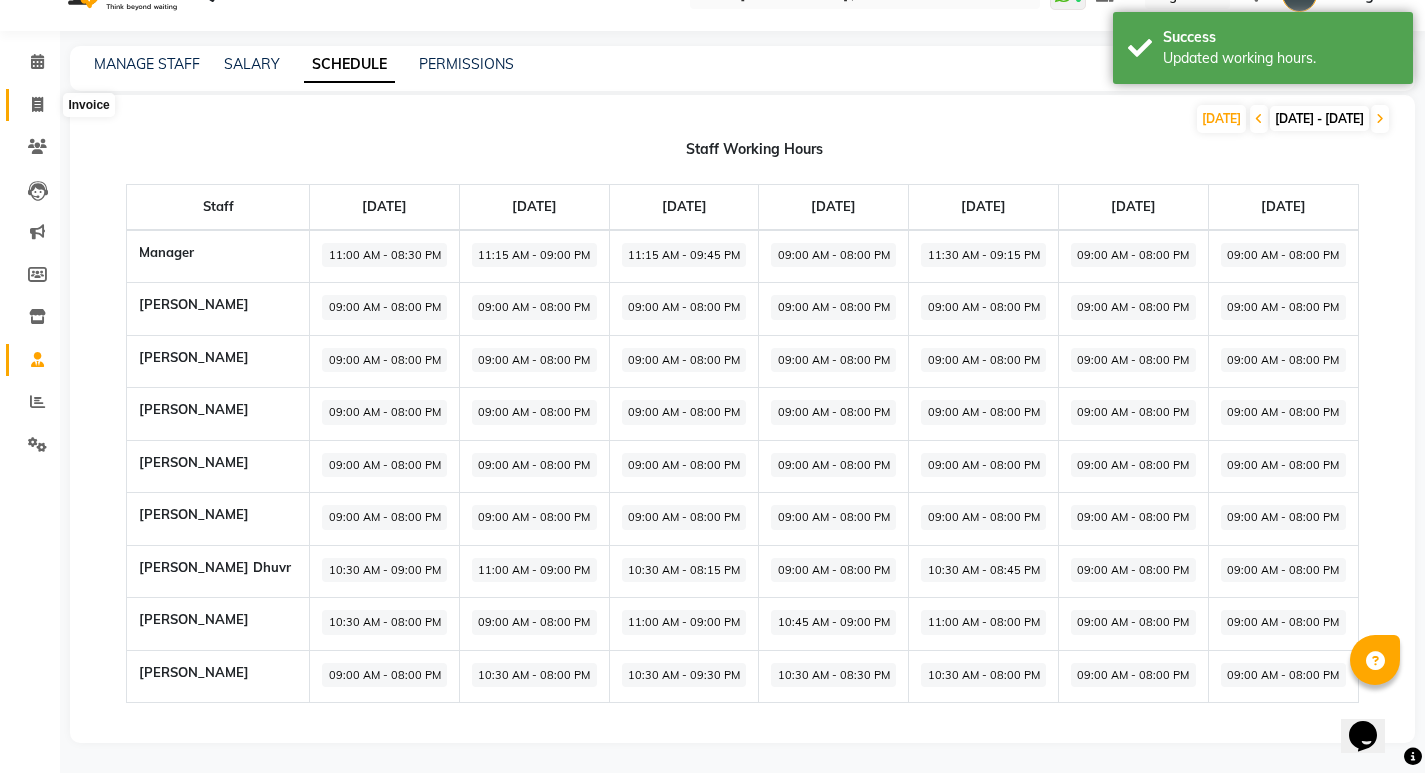 click 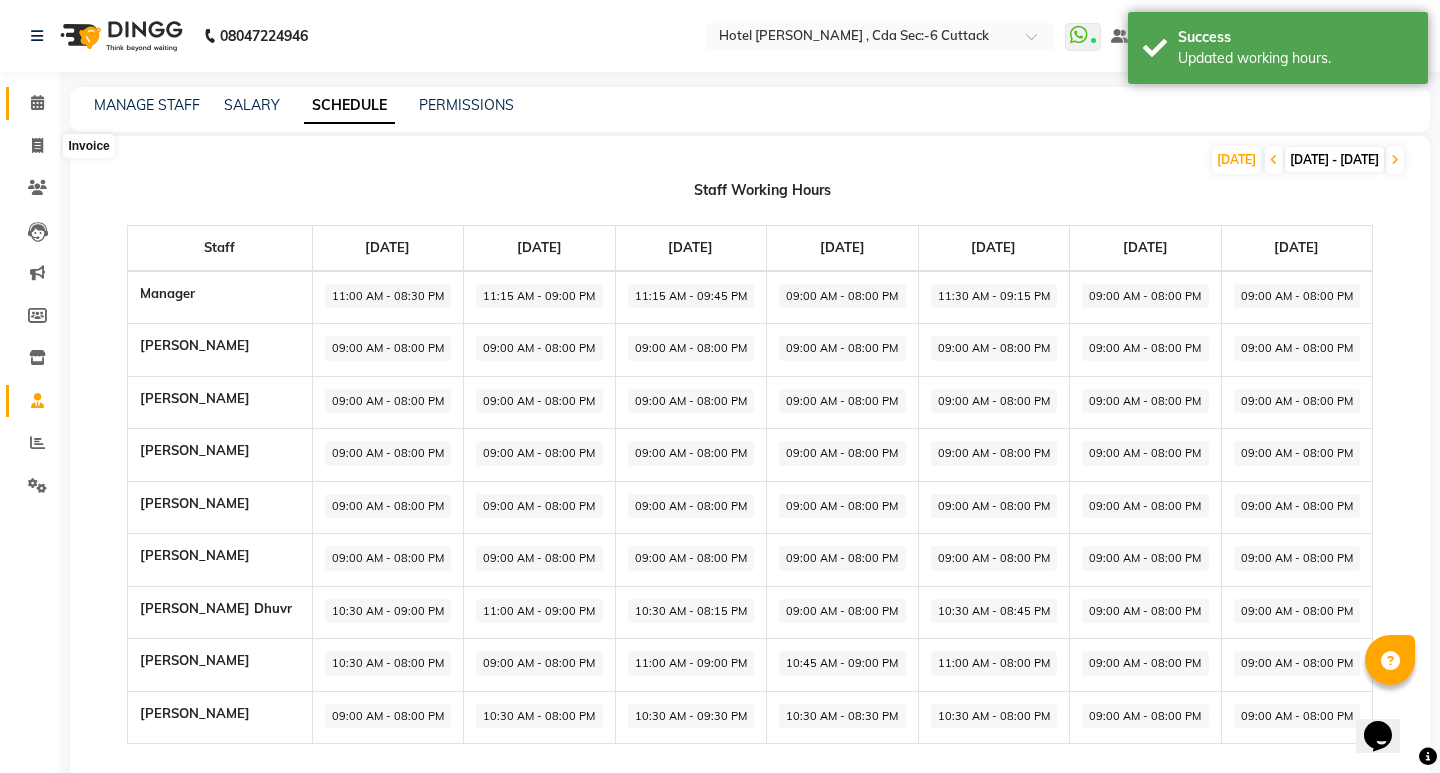 select on "service" 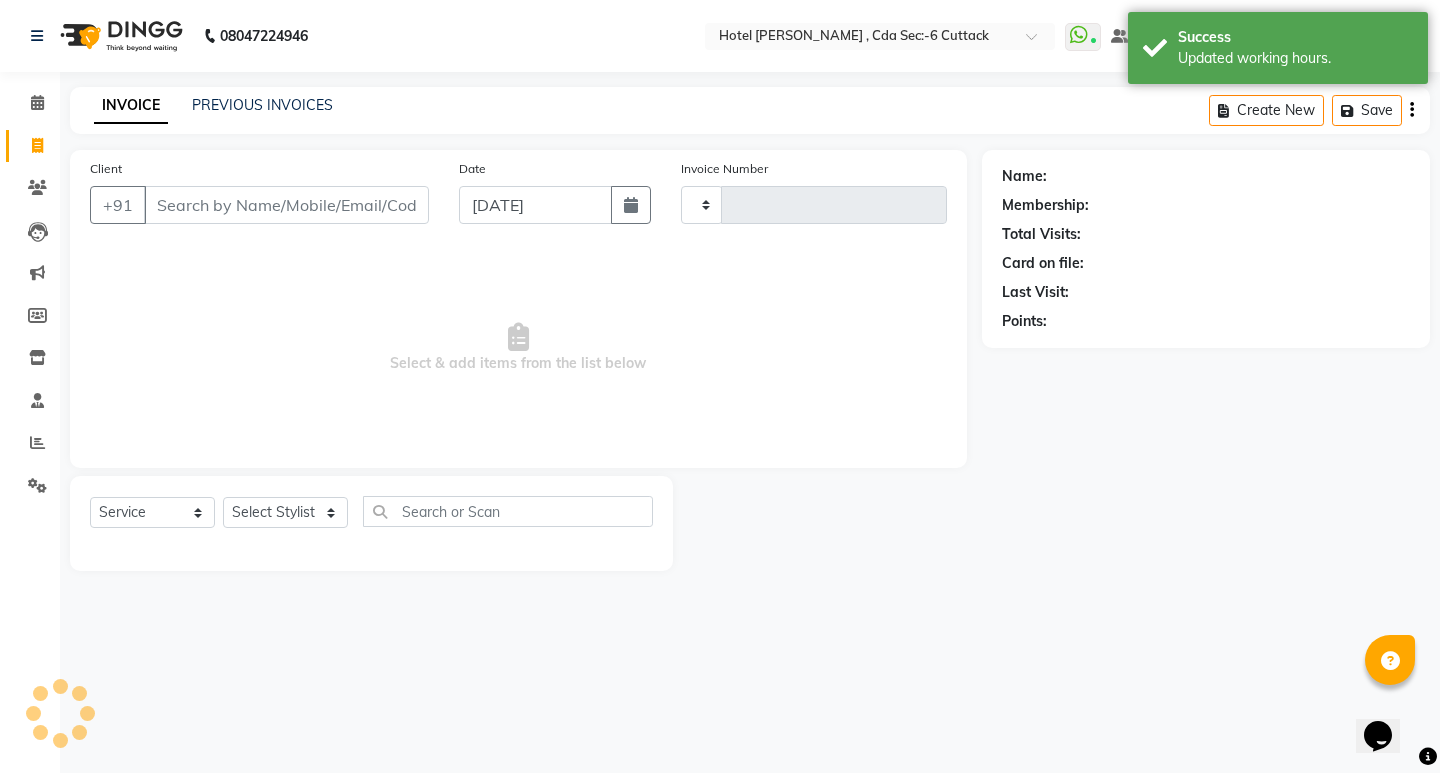 type on "0208" 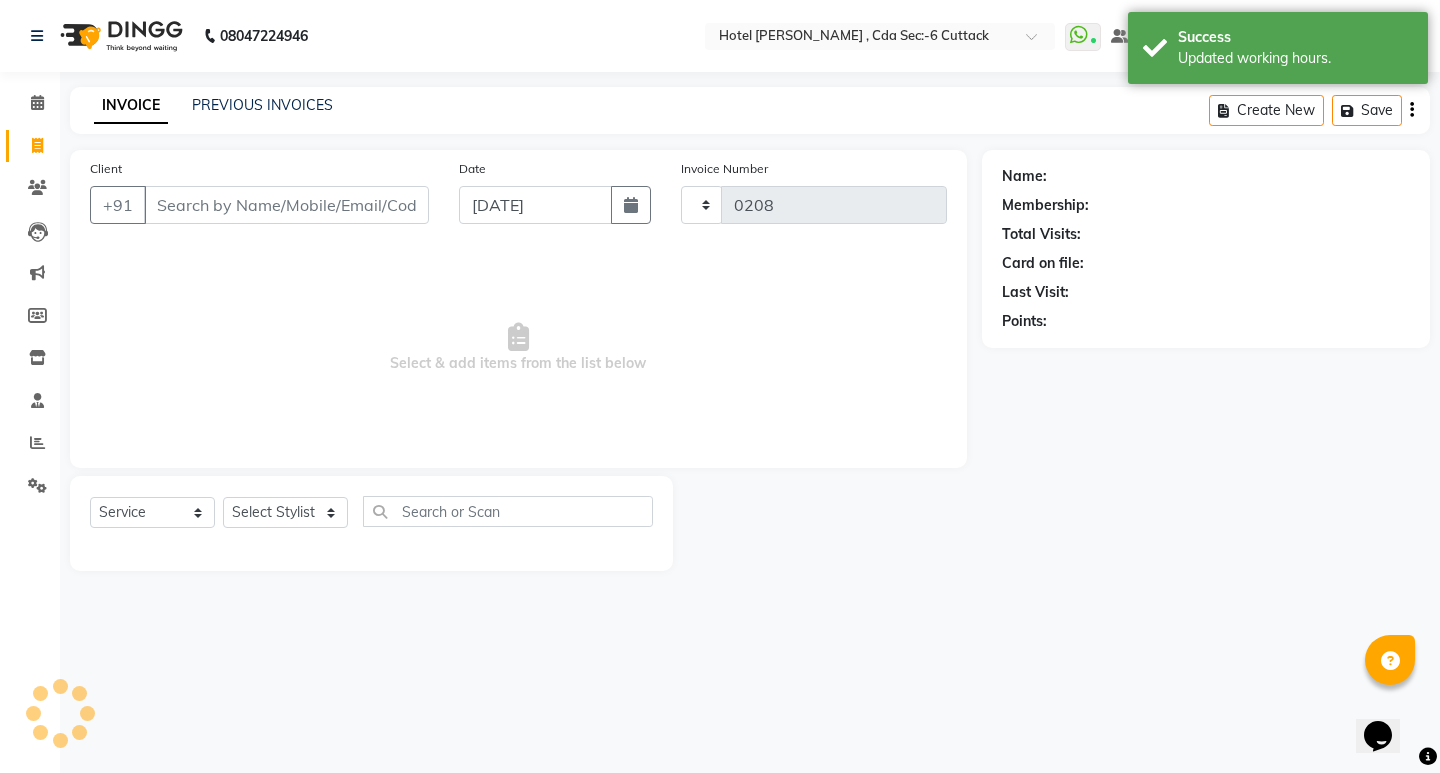 select on "7840" 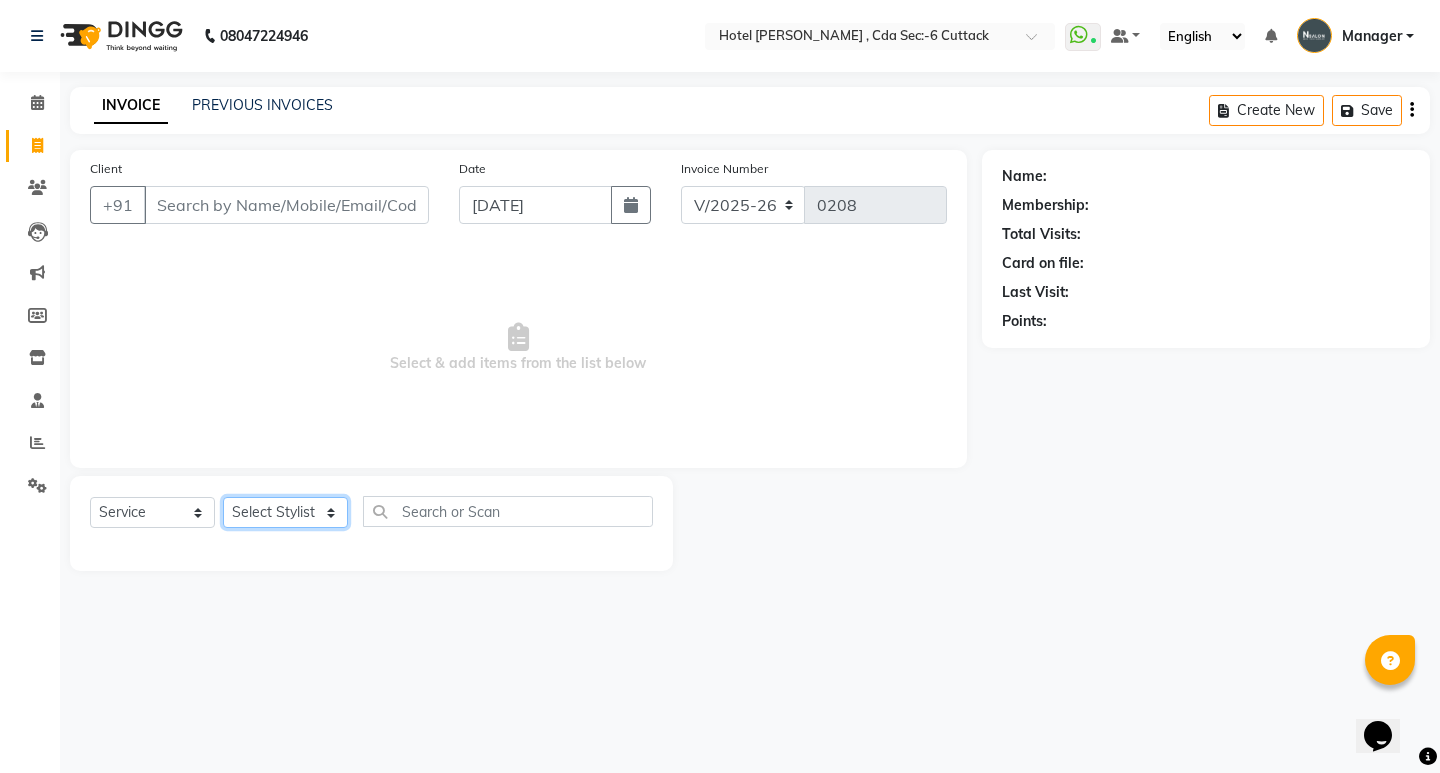 click on "Select Stylist [PERSON_NAME] [PERSON_NAME] [PERSON_NAME] Manager [PERSON_NAME] [PERSON_NAME] [PERSON_NAME] [PERSON_NAME] dhuvr" 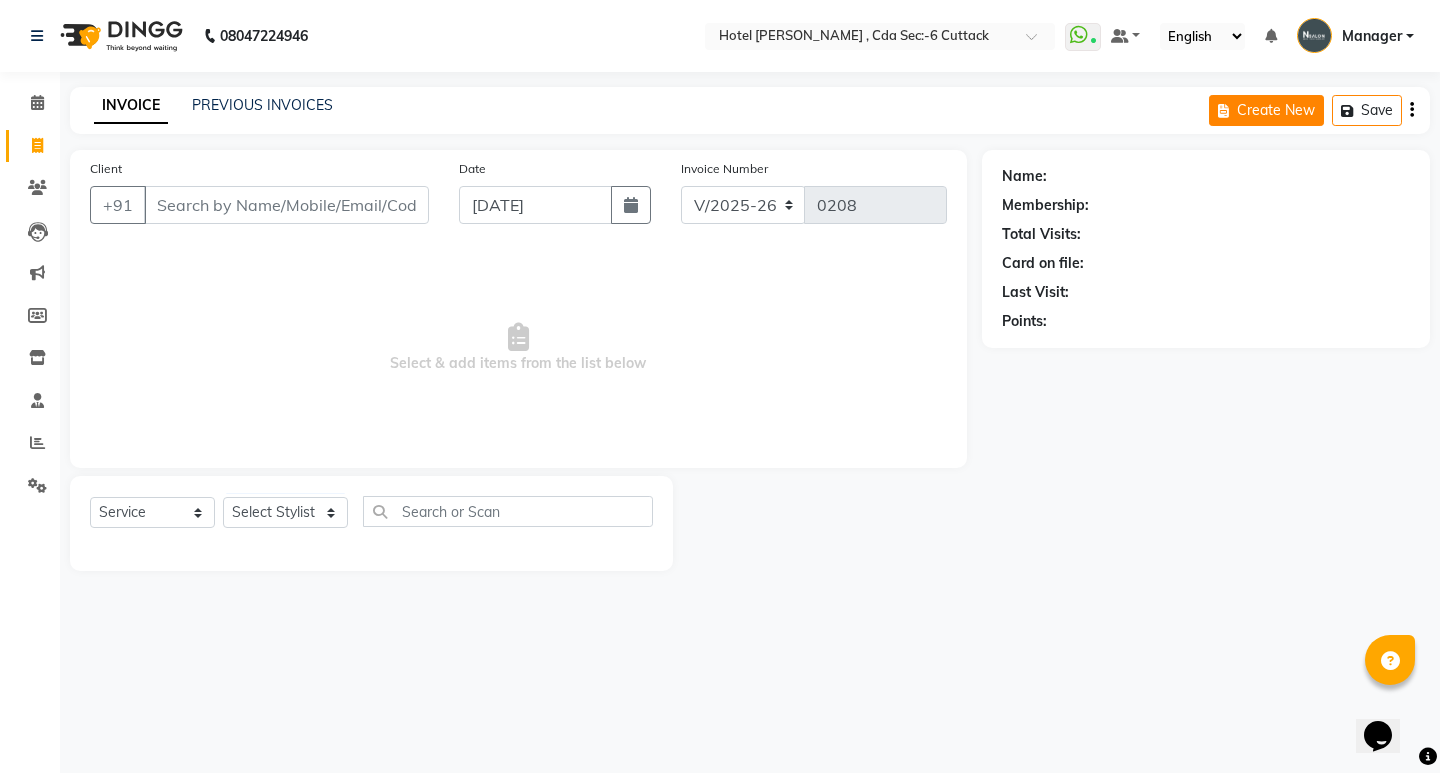 click on "Create New" 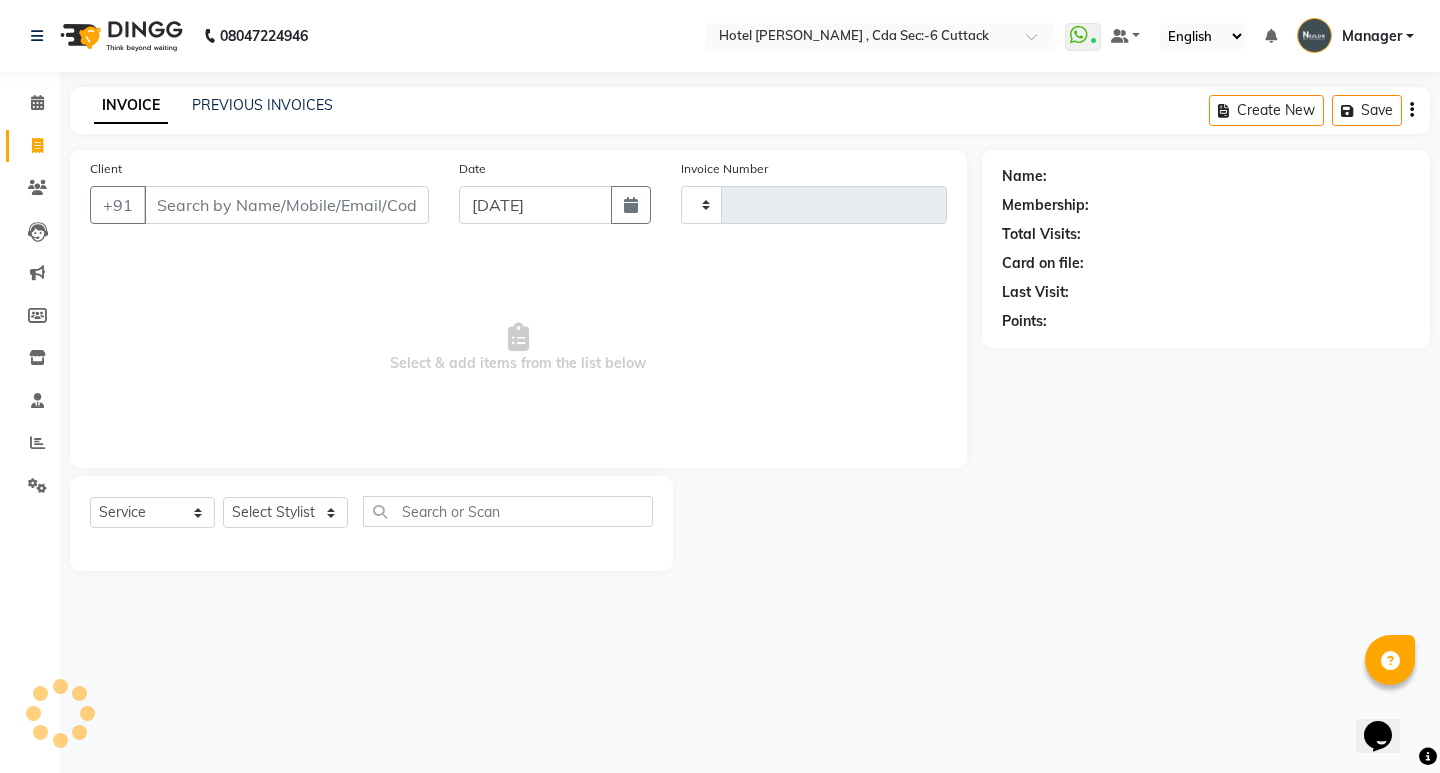 type on "0208" 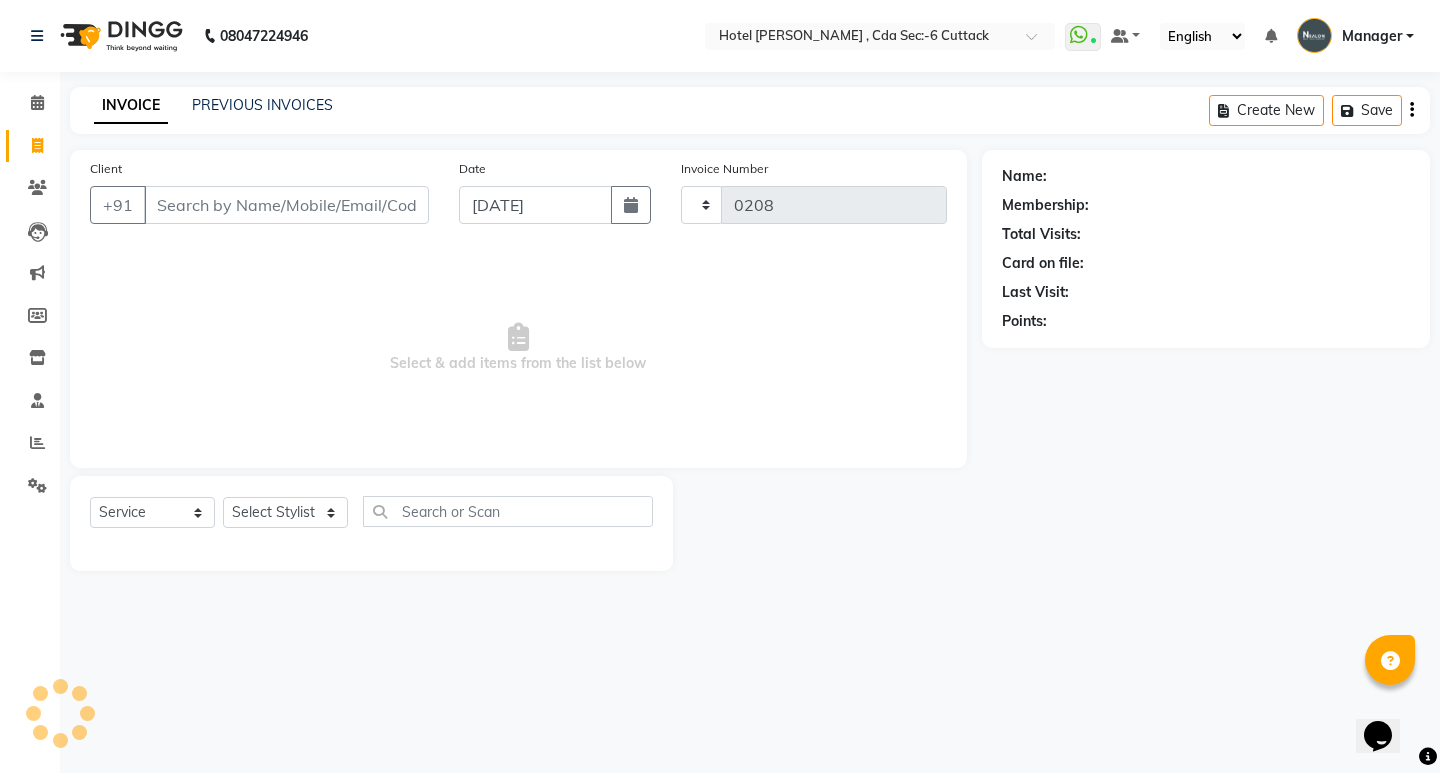 select on "7840" 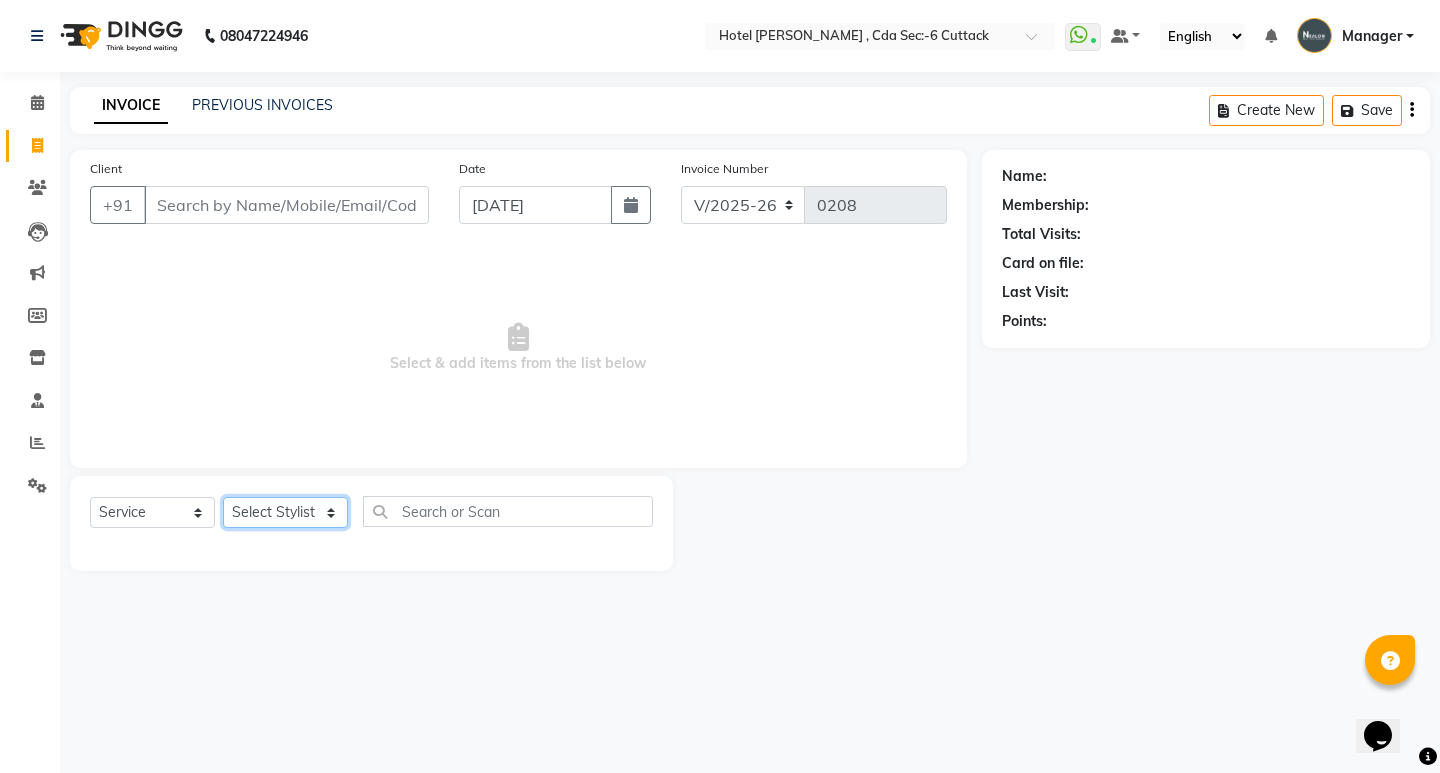 click on "Select Stylist [PERSON_NAME] [PERSON_NAME] [PERSON_NAME] Manager [PERSON_NAME] [PERSON_NAME] [PERSON_NAME] [PERSON_NAME] dhuvr" 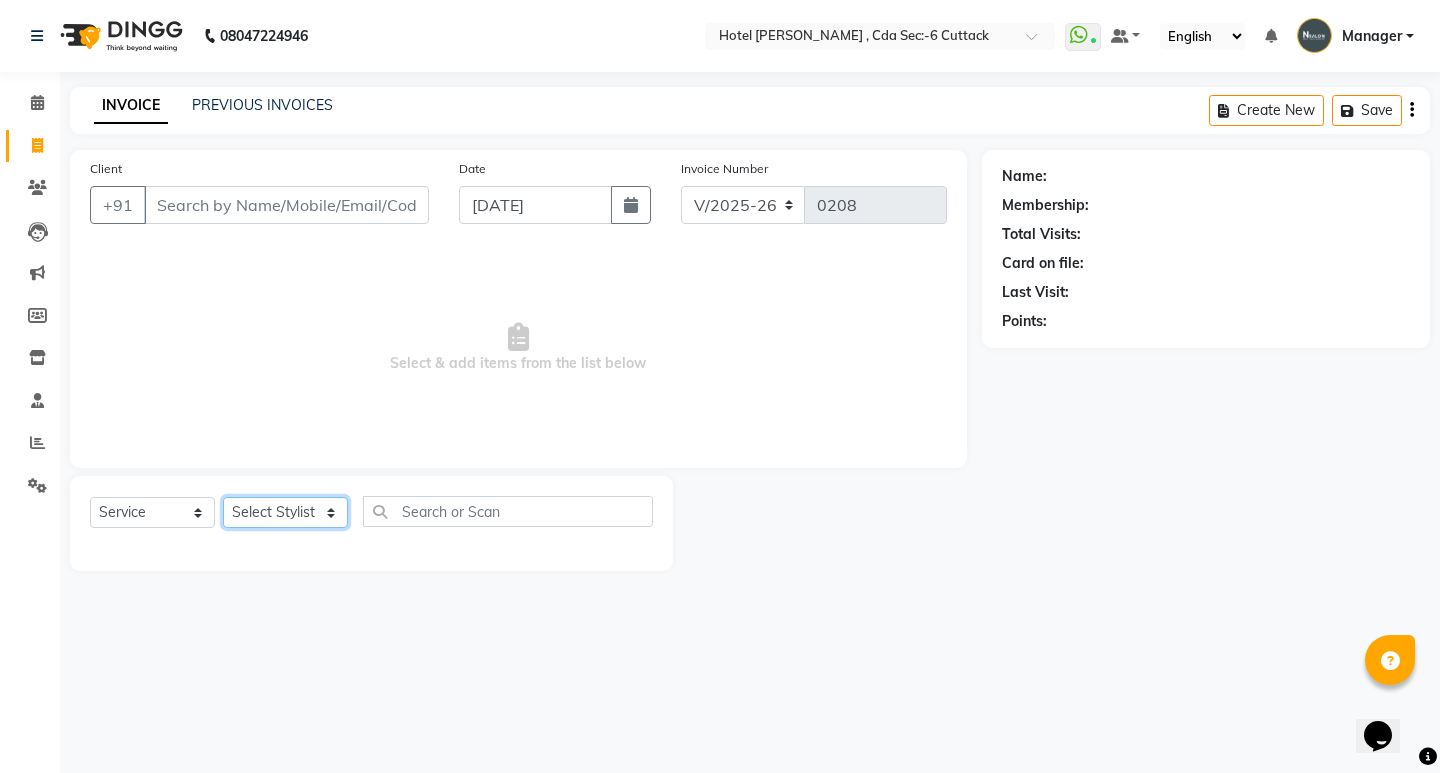 select on "80474" 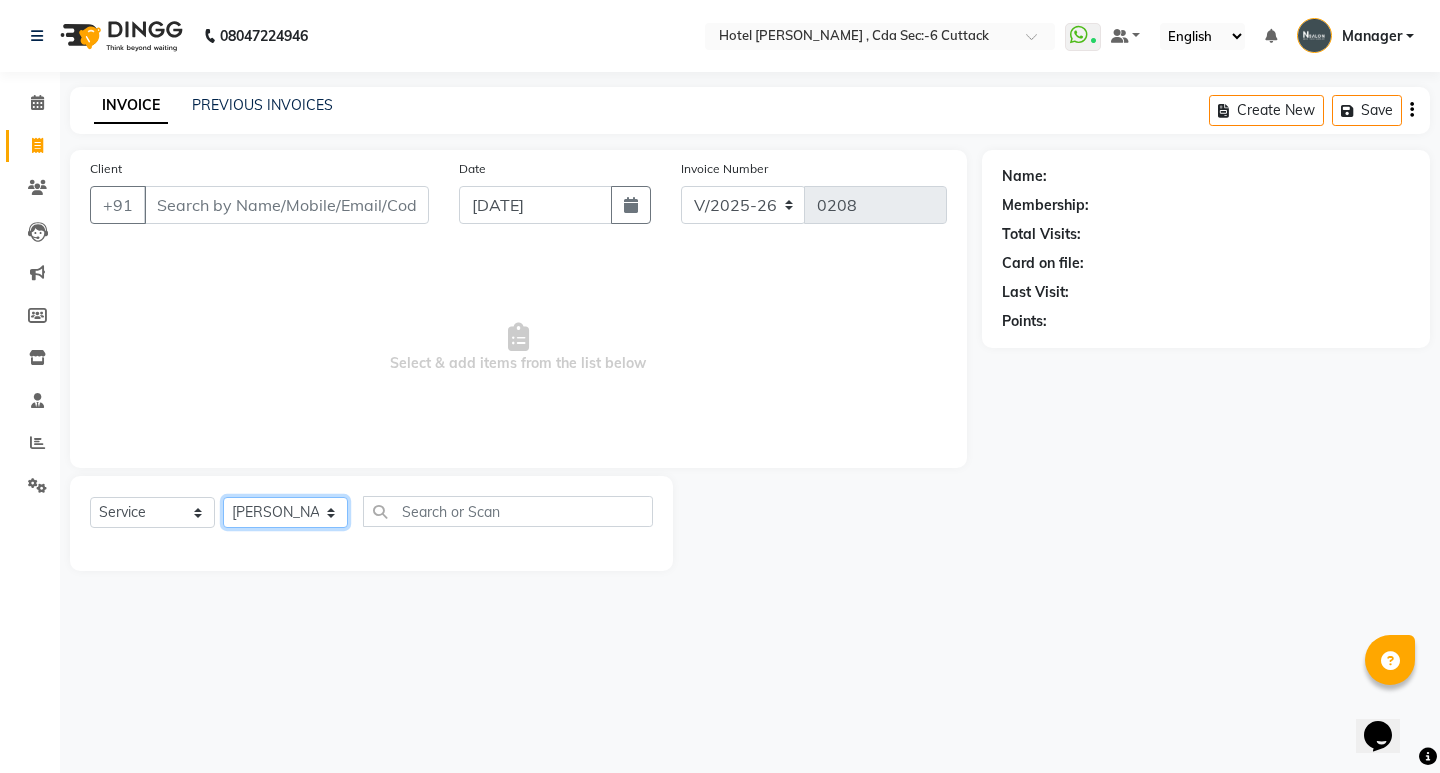 click on "Select Stylist [PERSON_NAME] [PERSON_NAME] [PERSON_NAME] Manager [PERSON_NAME] [PERSON_NAME] [PERSON_NAME] [PERSON_NAME] dhuvr" 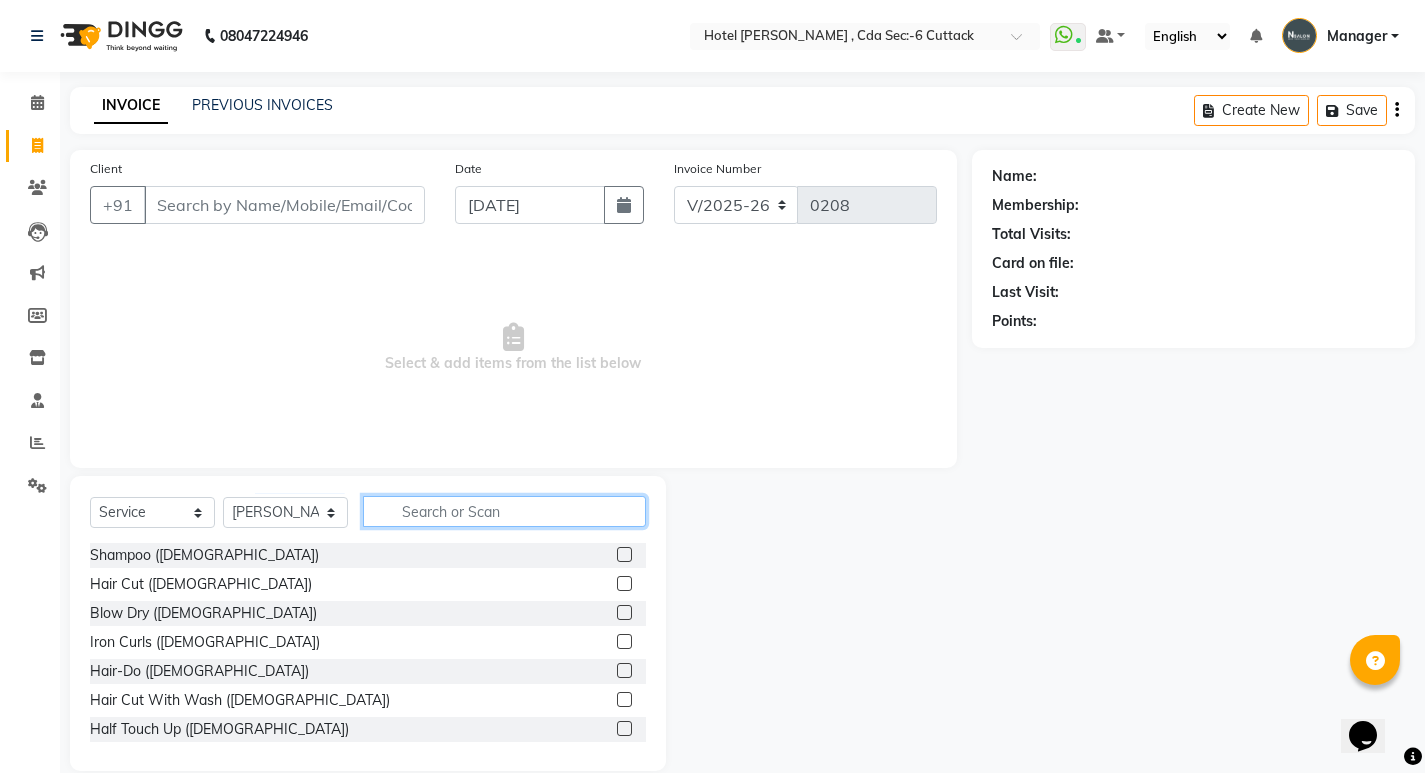 click 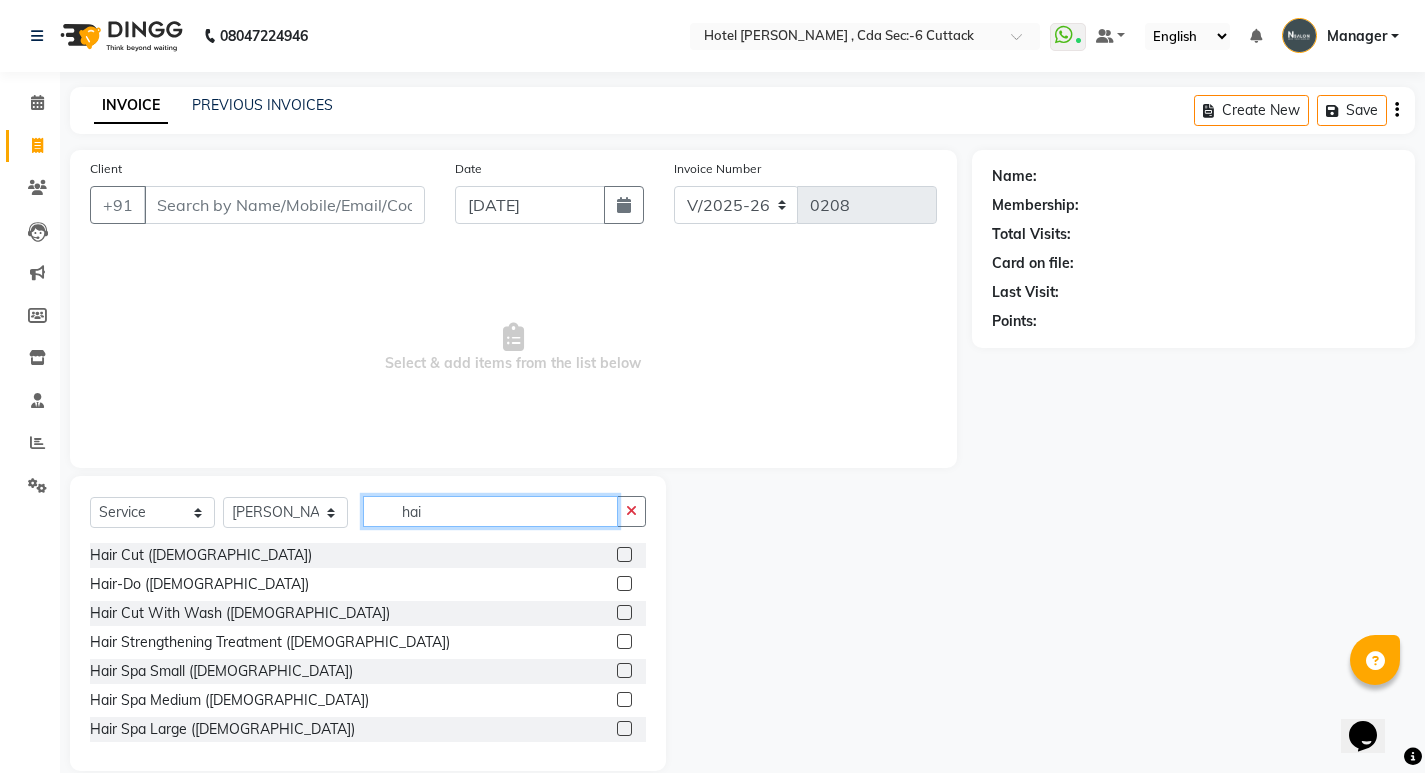 type on "hai" 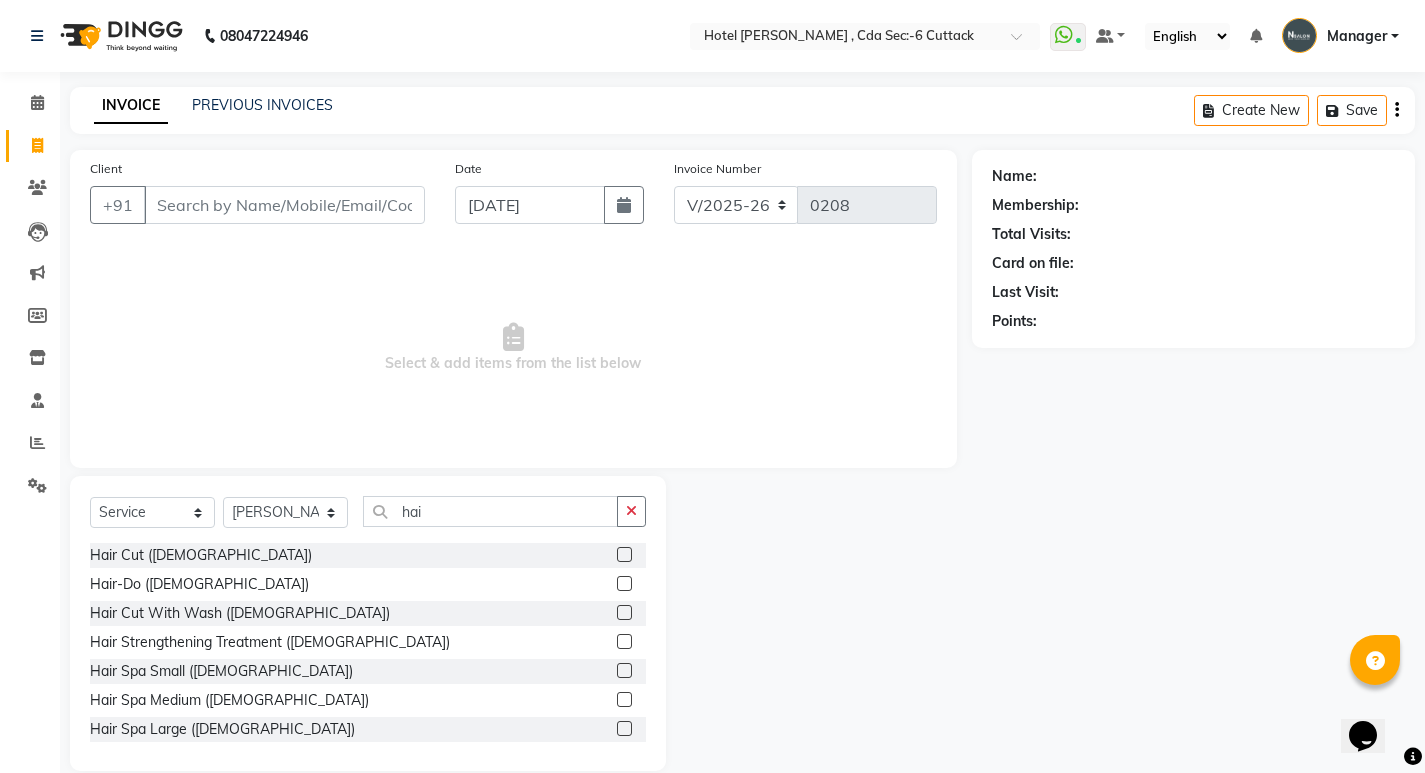 click 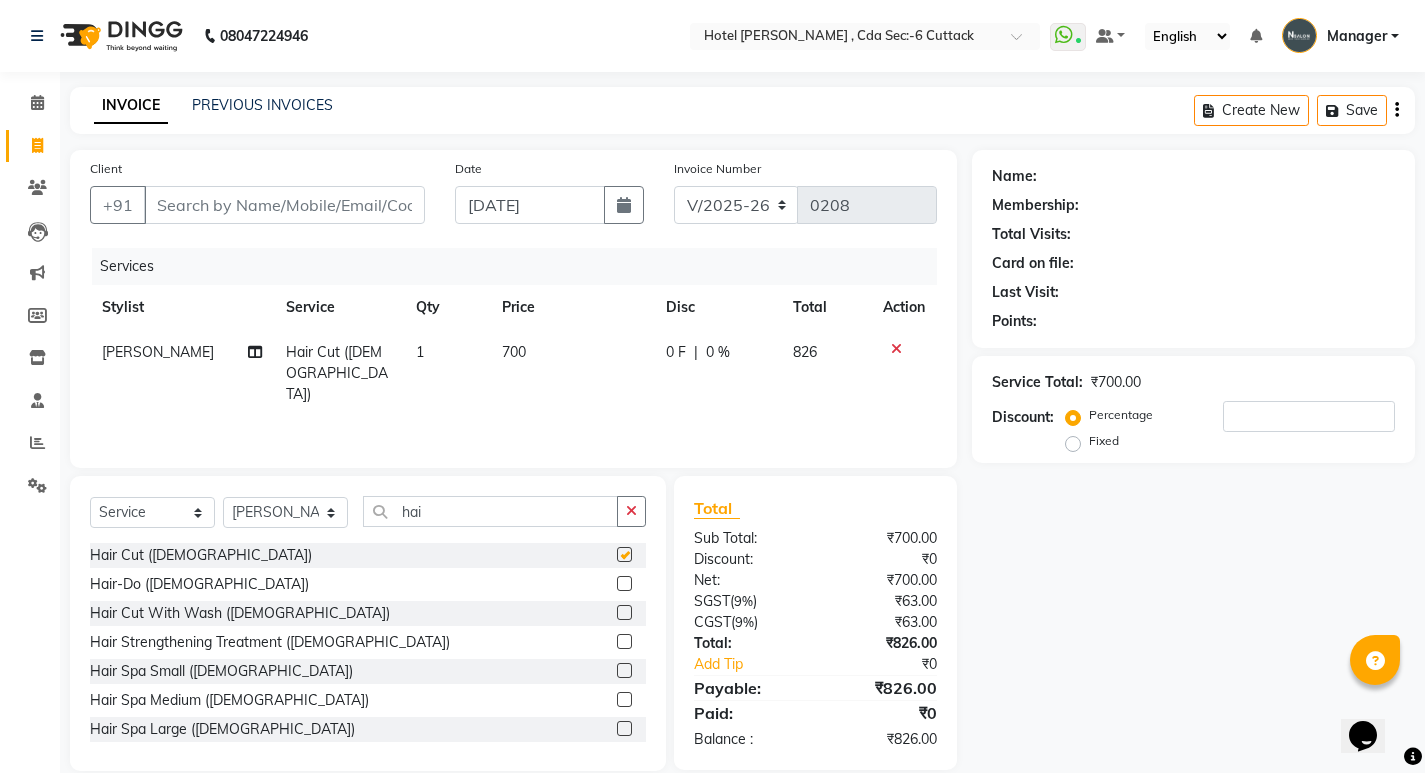 checkbox on "false" 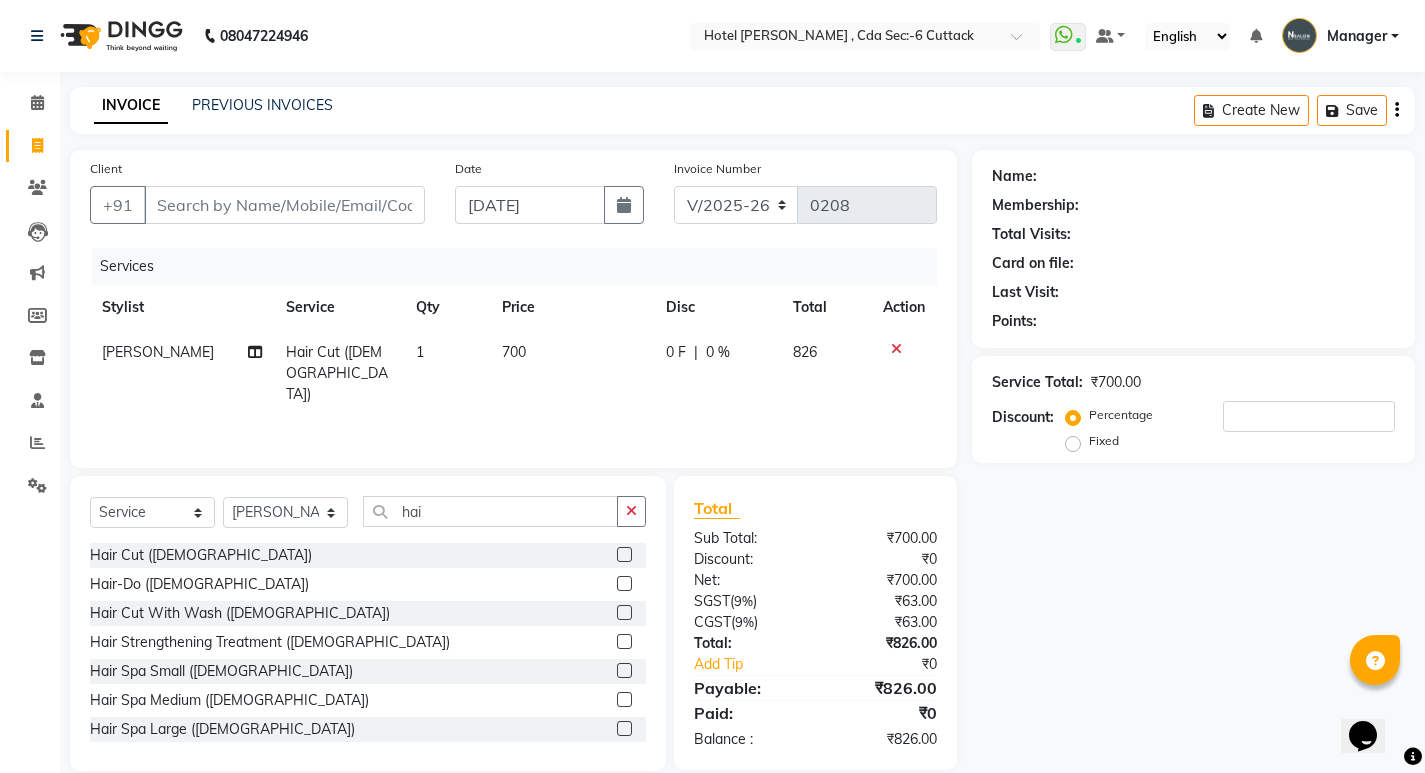 click 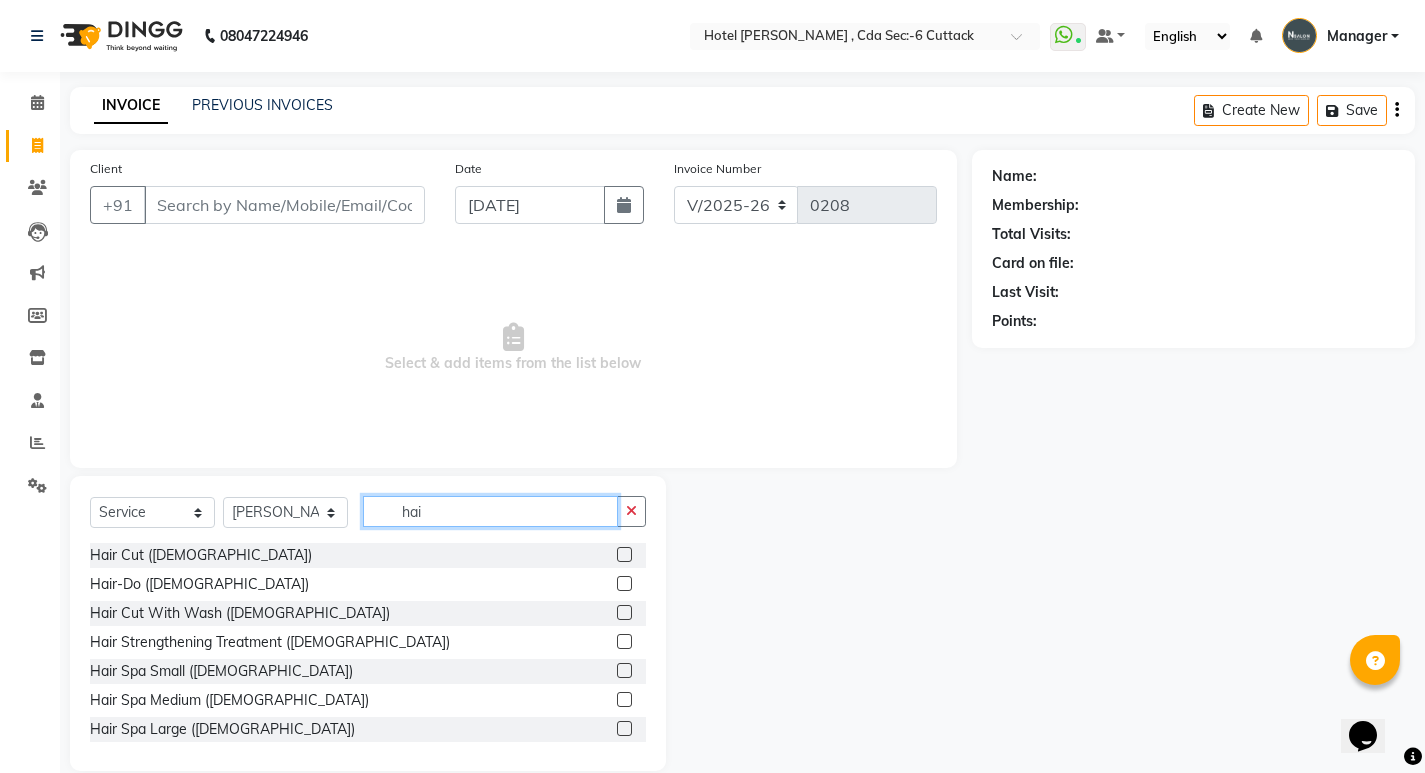 click on "hai" 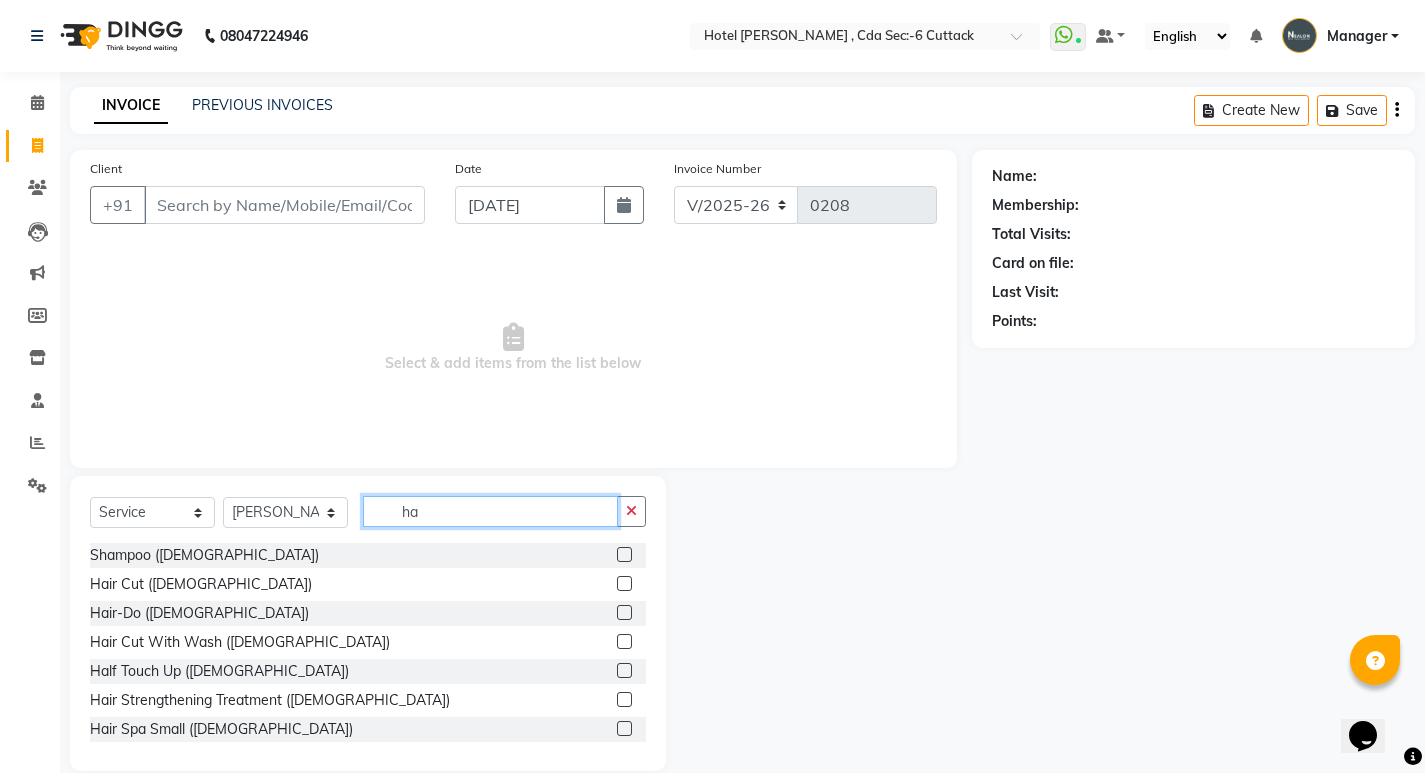 type on "h" 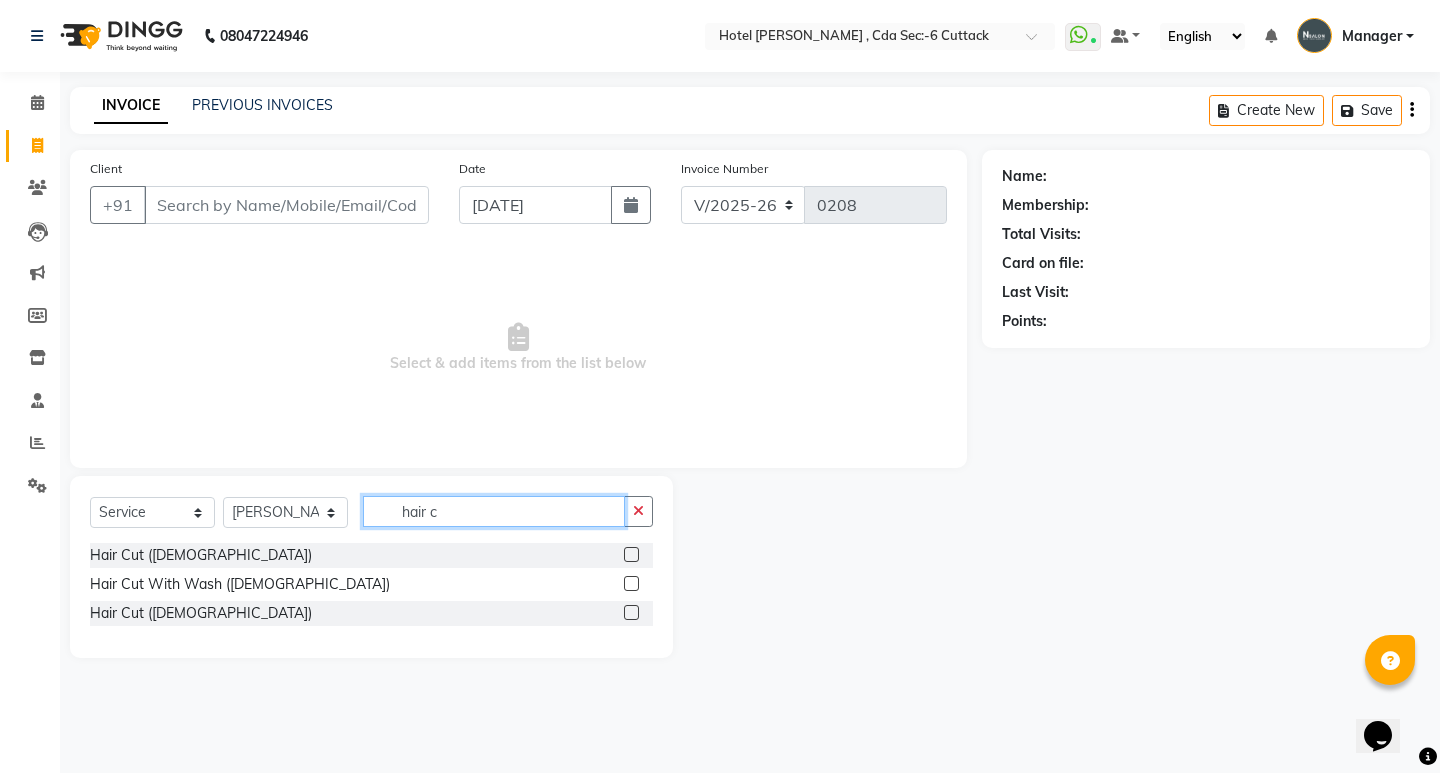 type on "hair c" 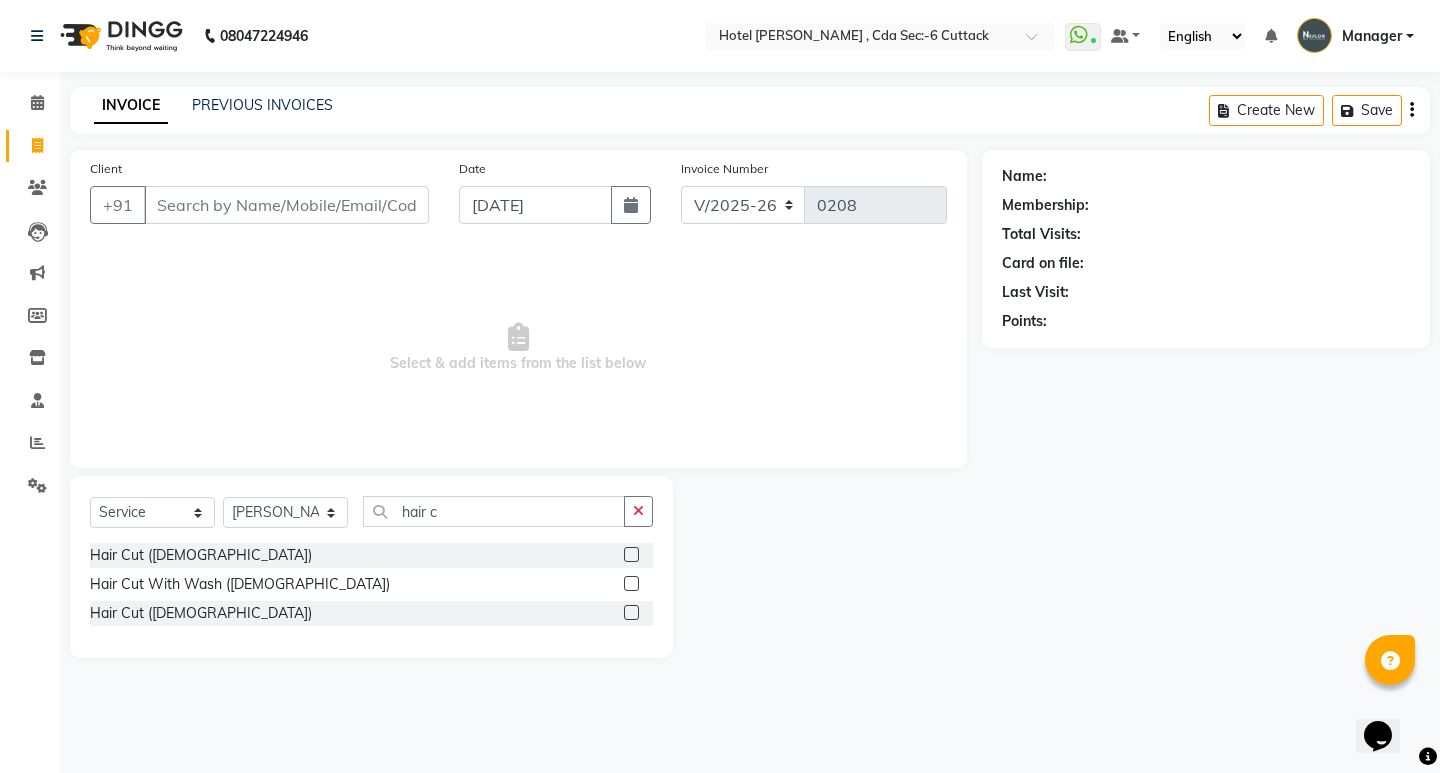 click 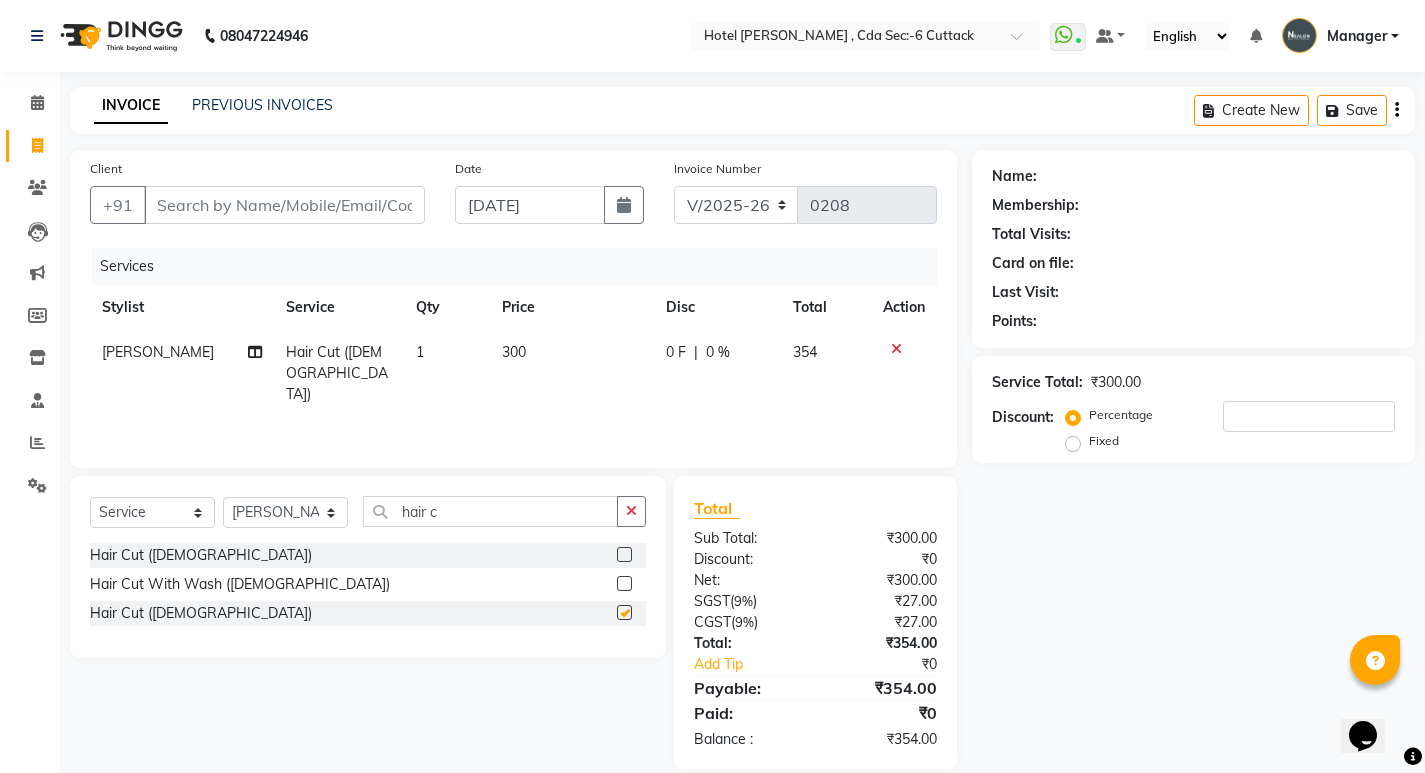 checkbox on "false" 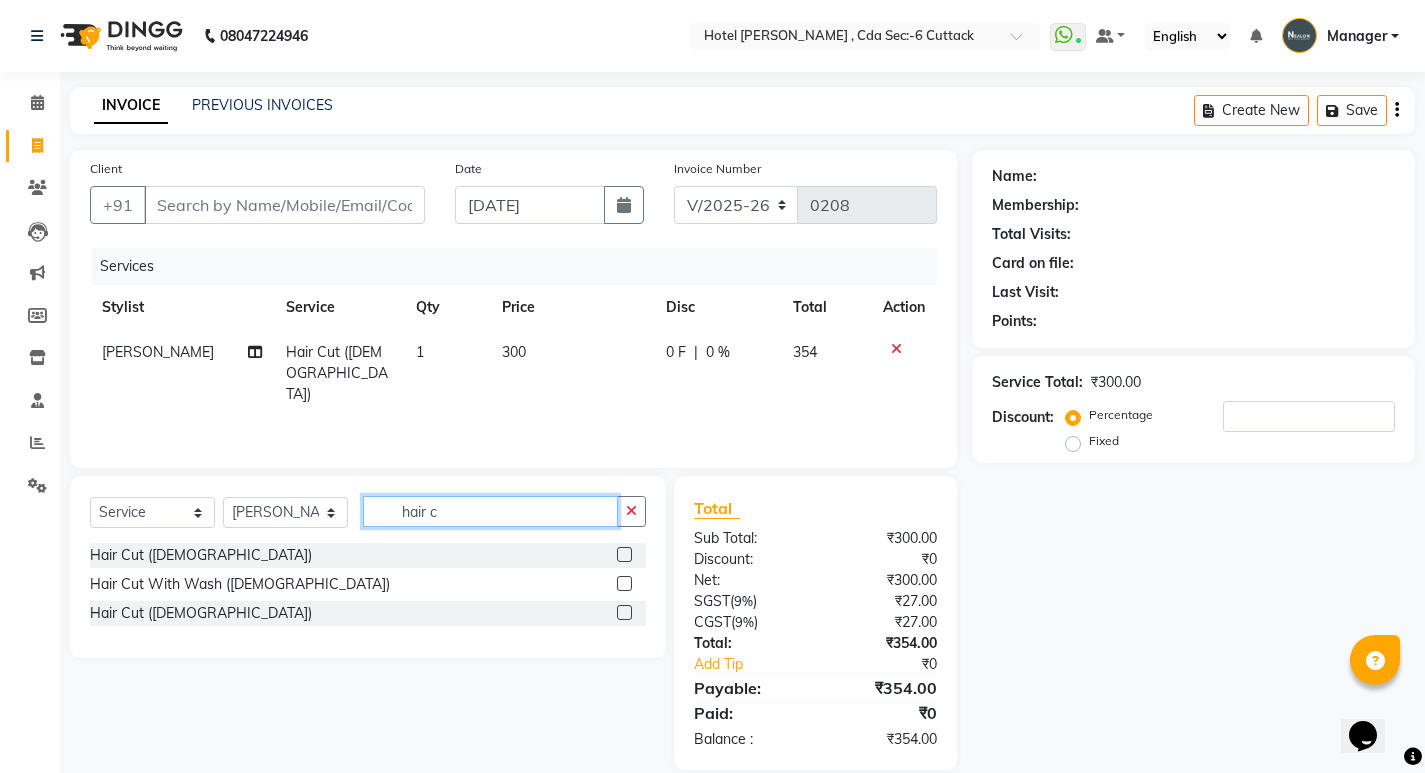 click on "hair c" 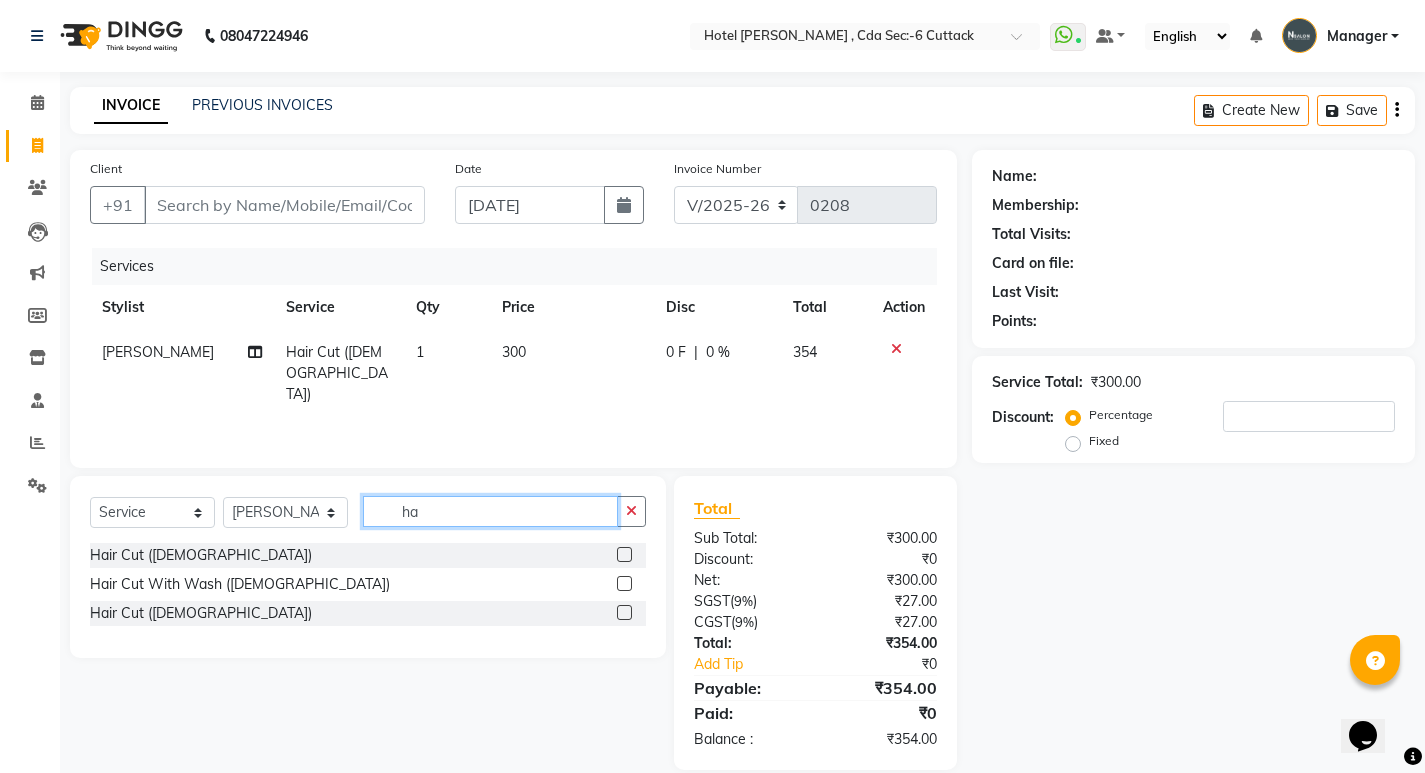 type on "h" 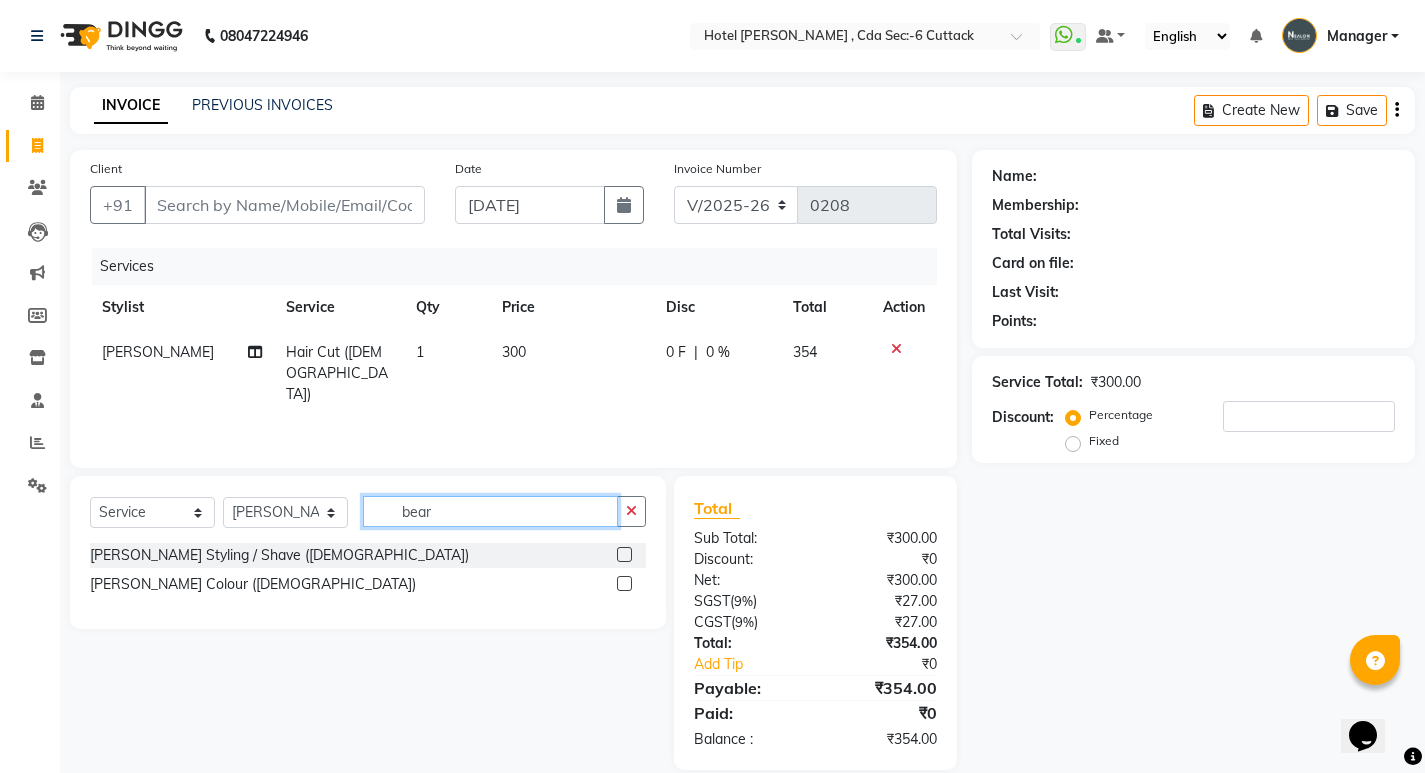 type on "bear" 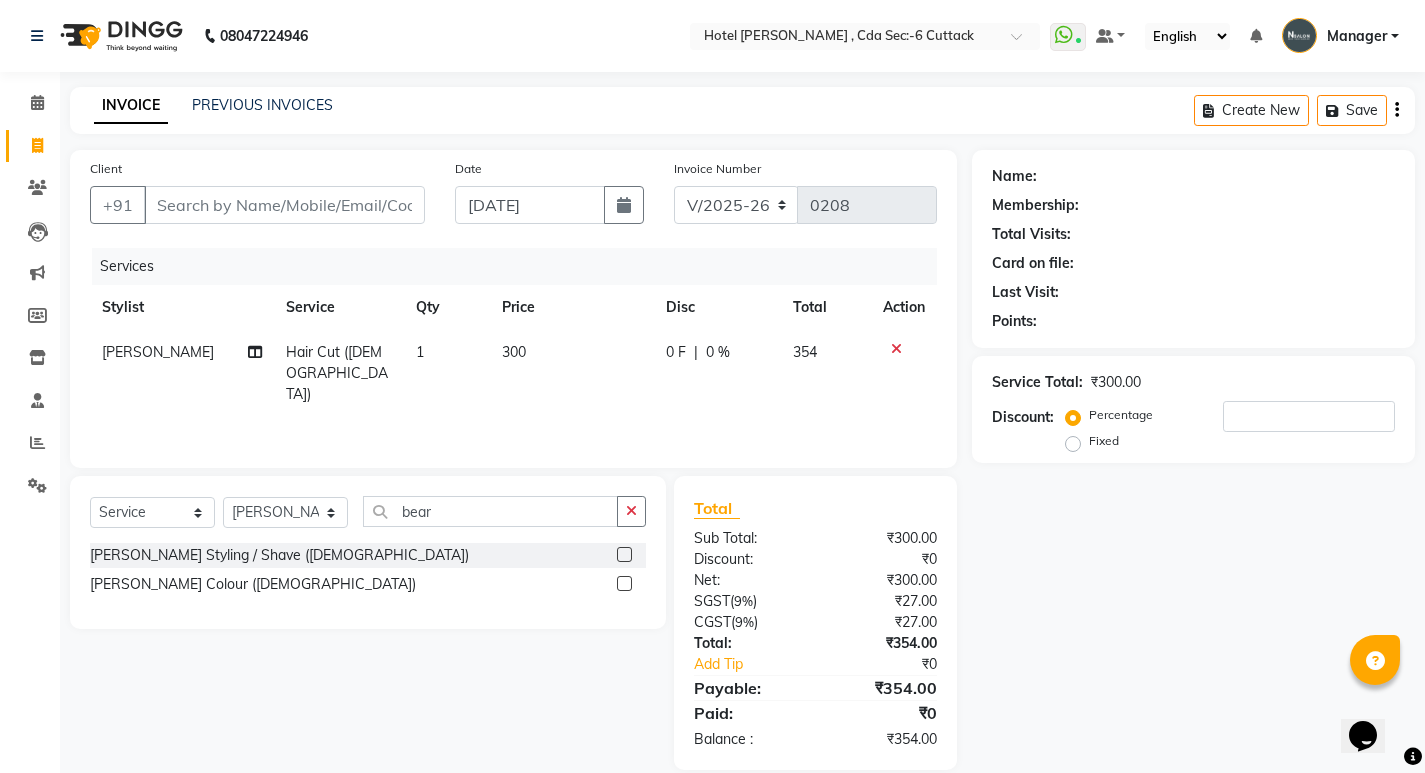 click 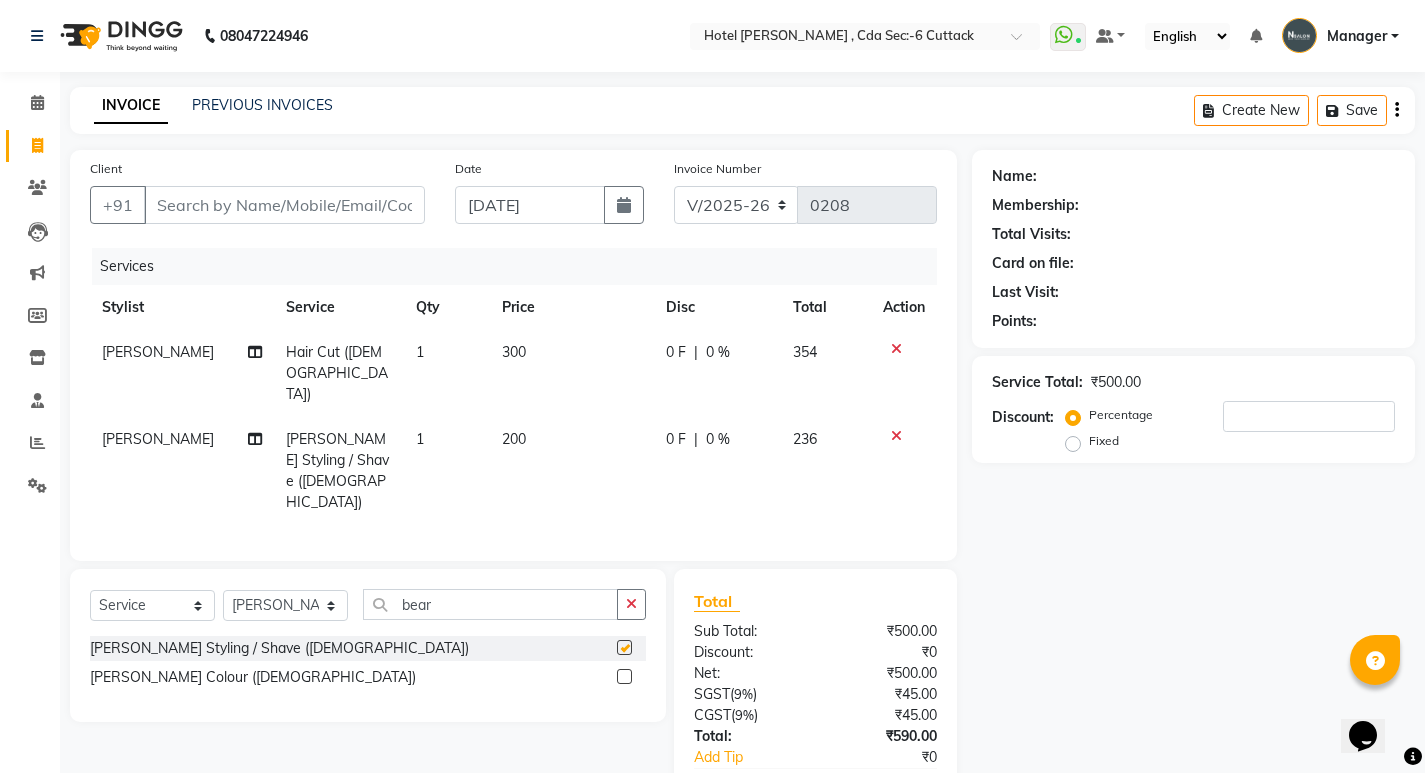 checkbox on "false" 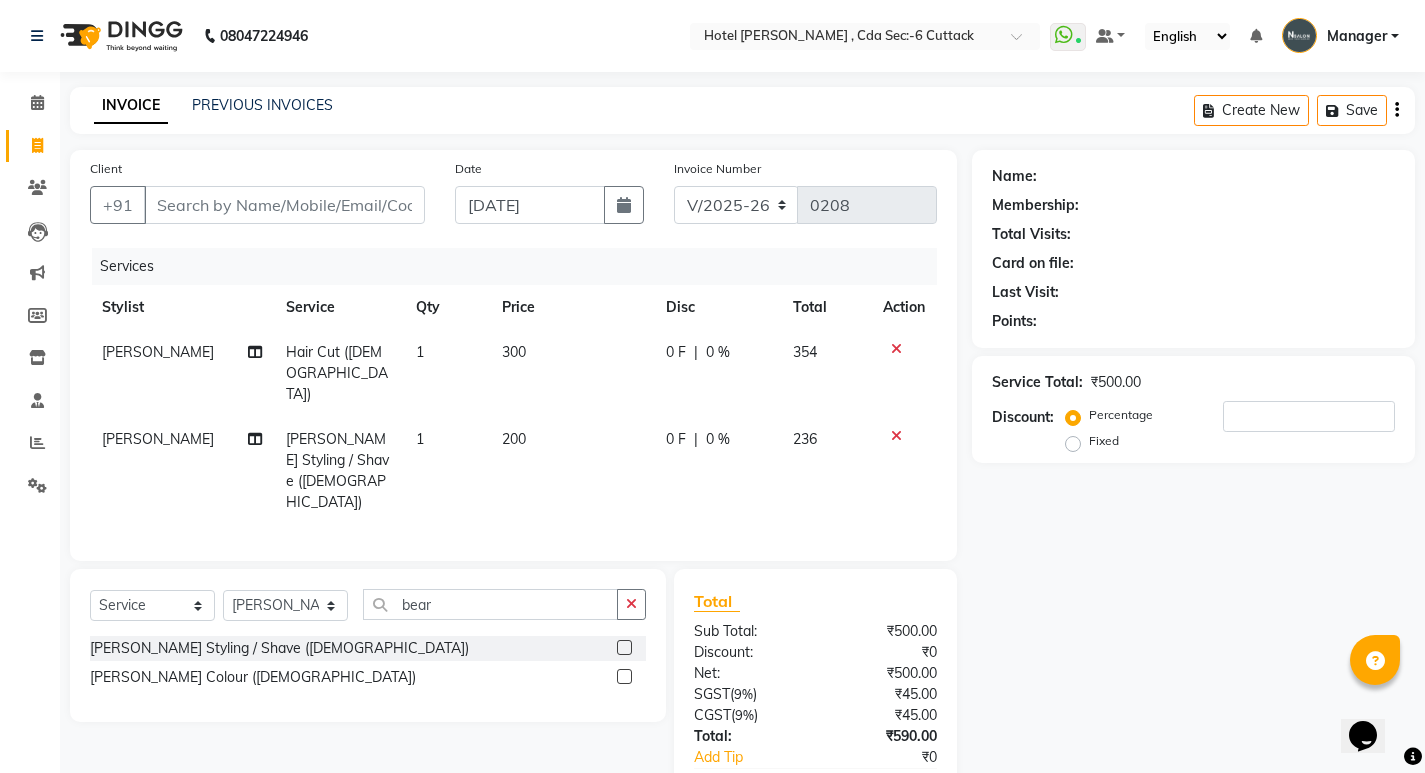 scroll, scrollTop: 51, scrollLeft: 0, axis: vertical 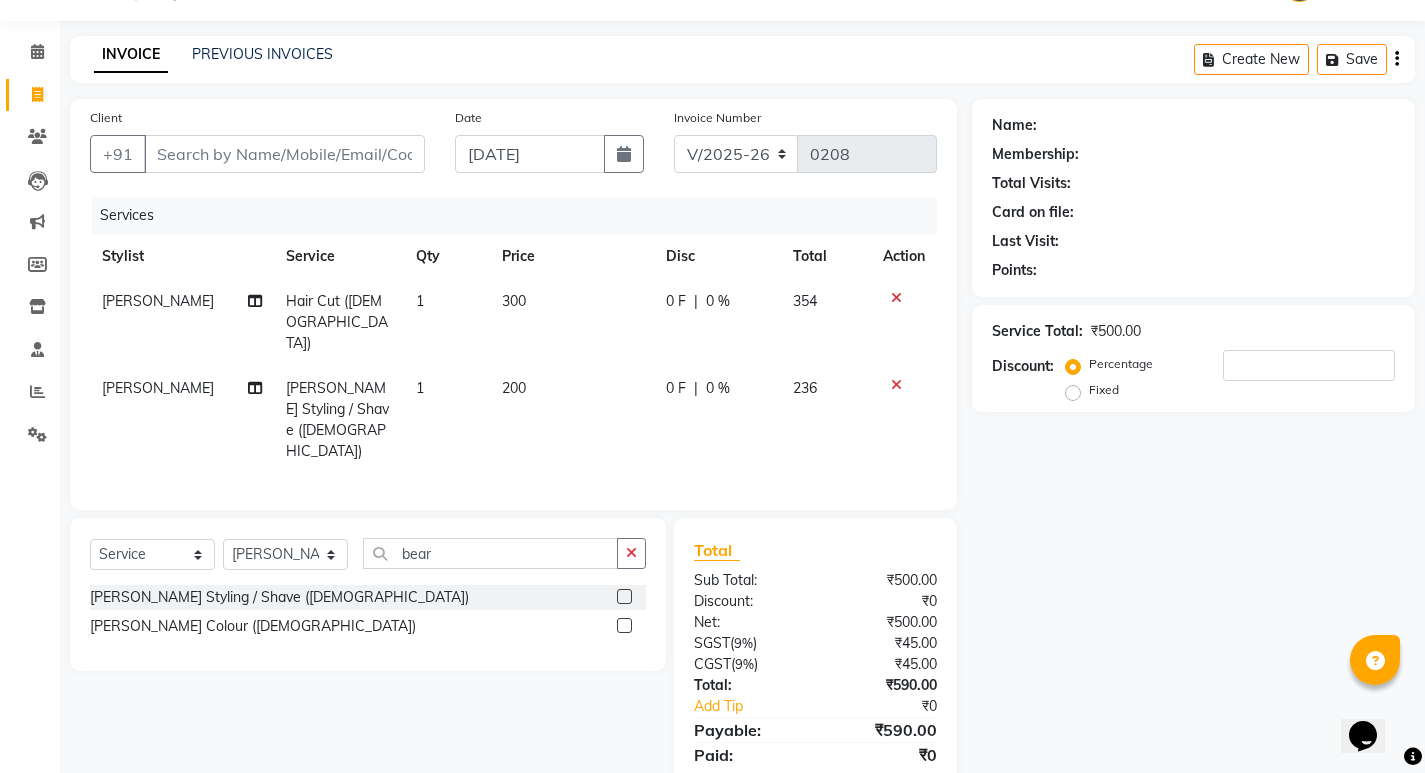 click 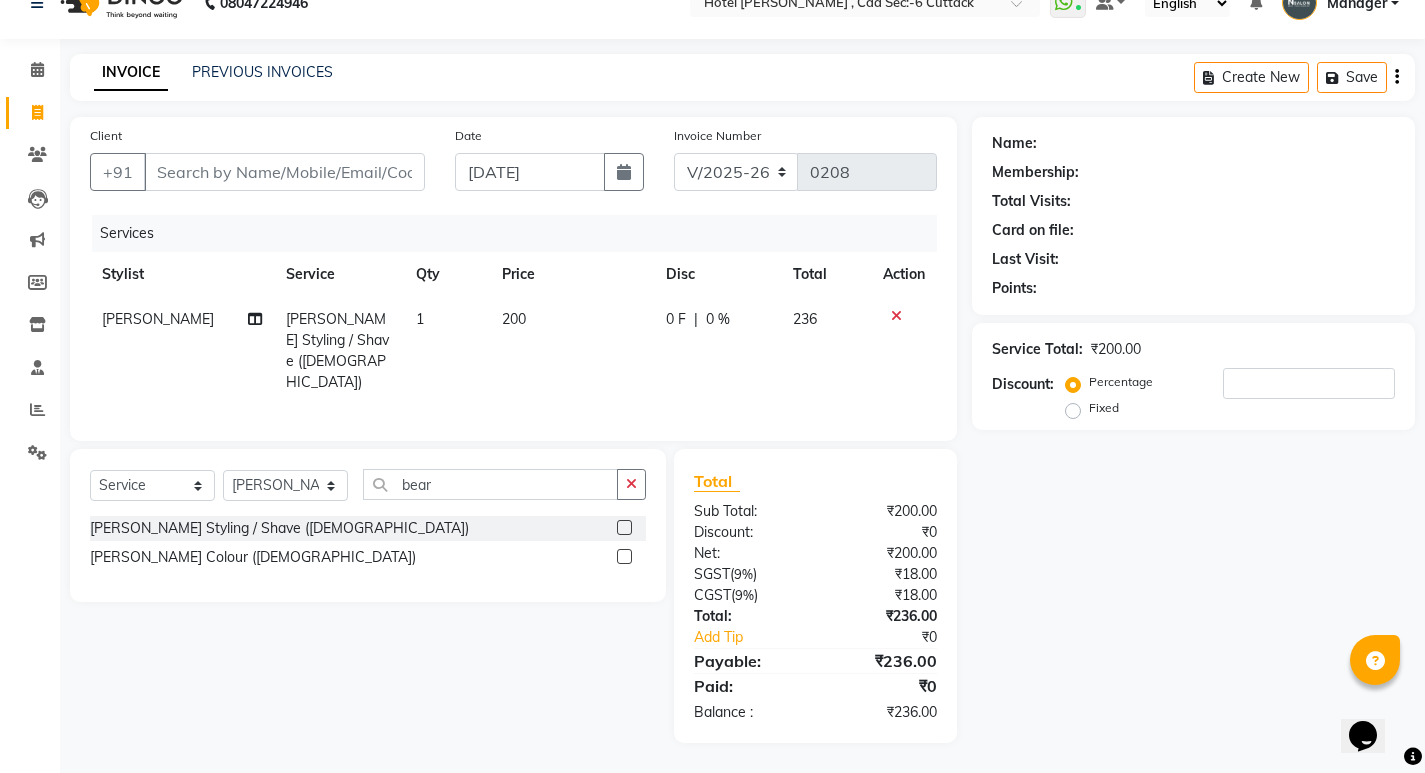 scroll, scrollTop: 27, scrollLeft: 0, axis: vertical 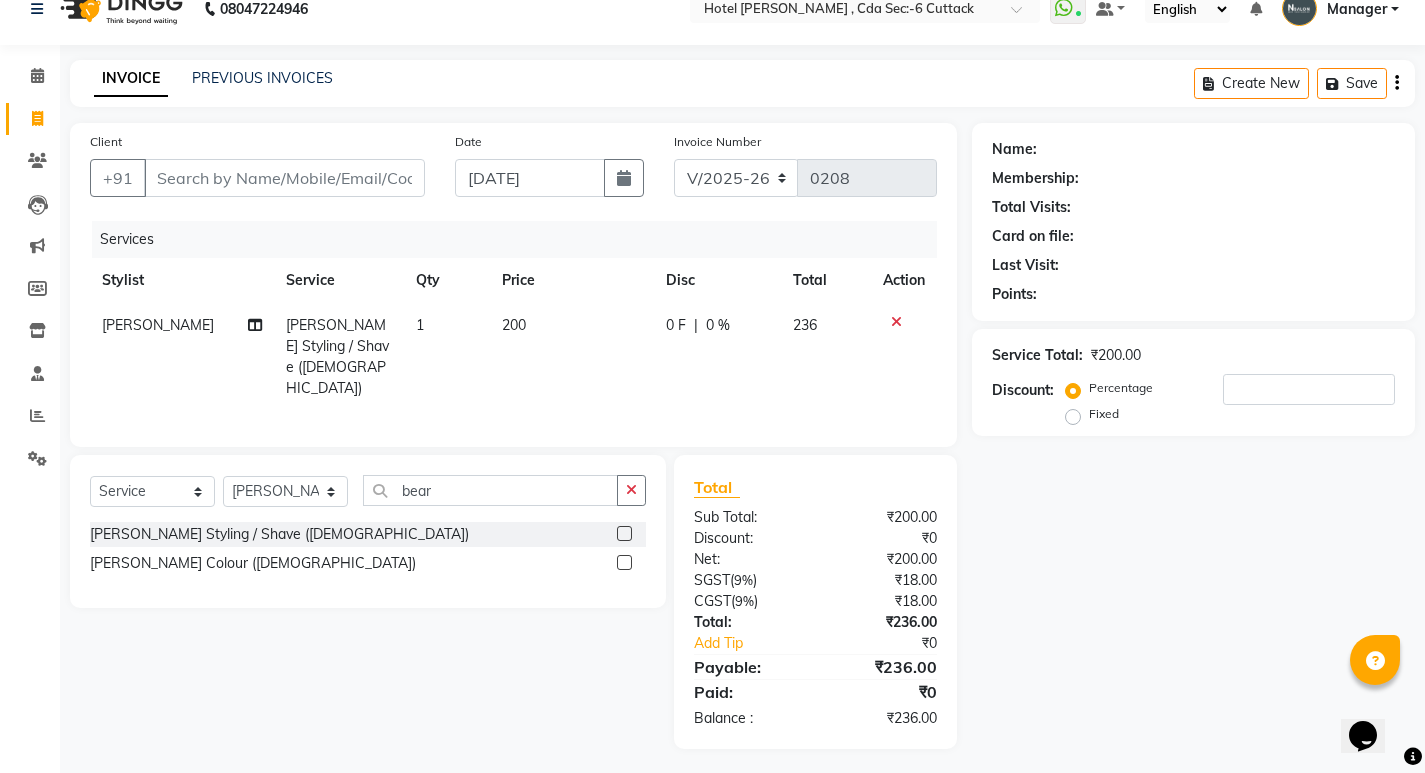click 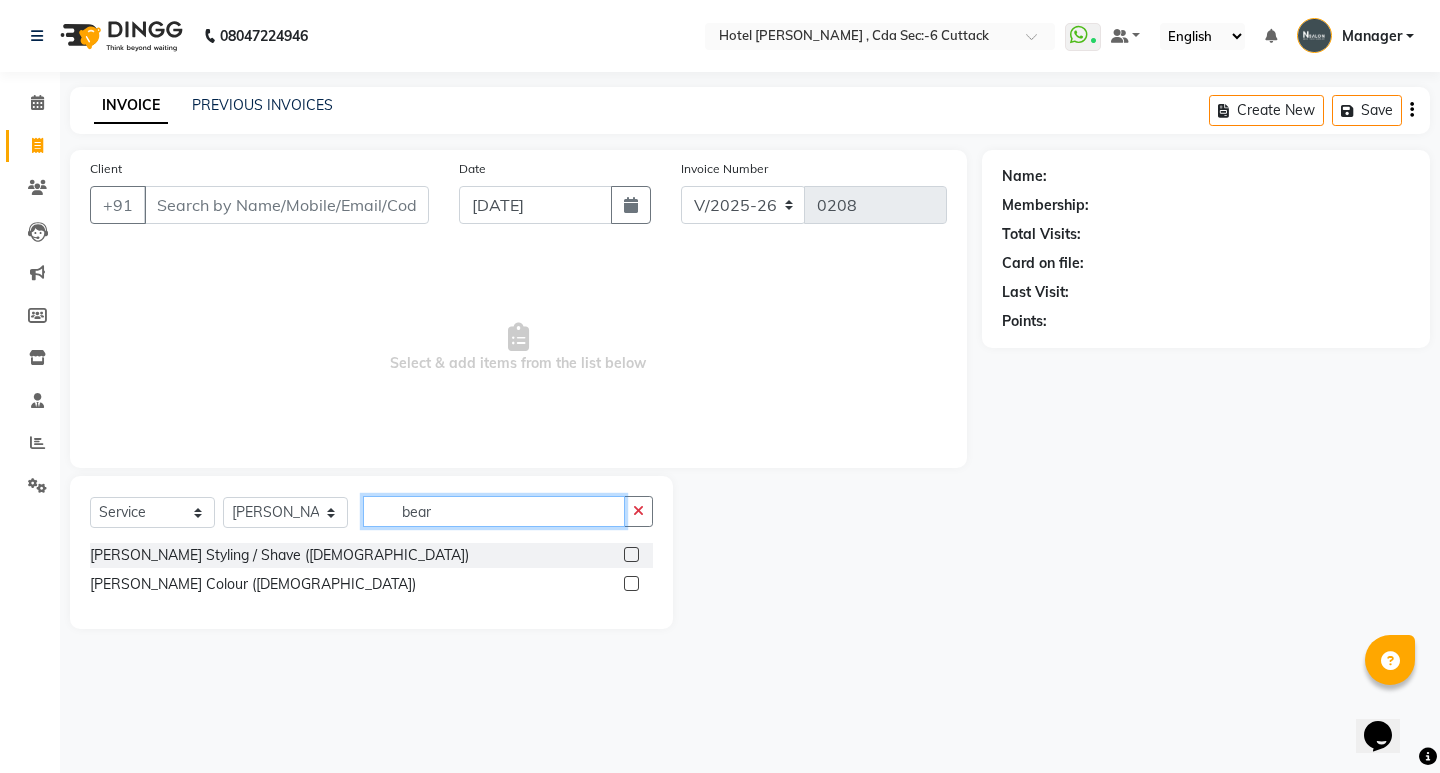 click on "bear" 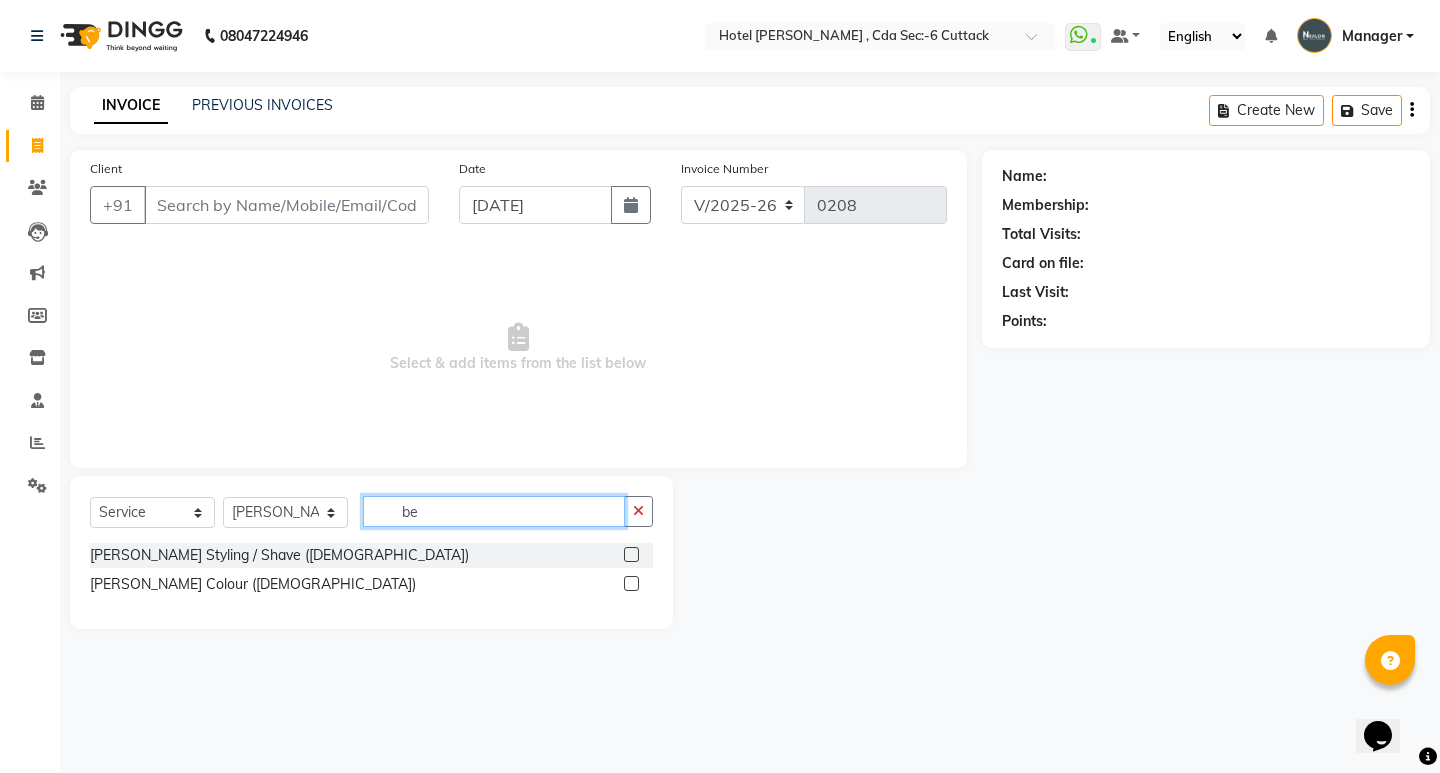 type on "b" 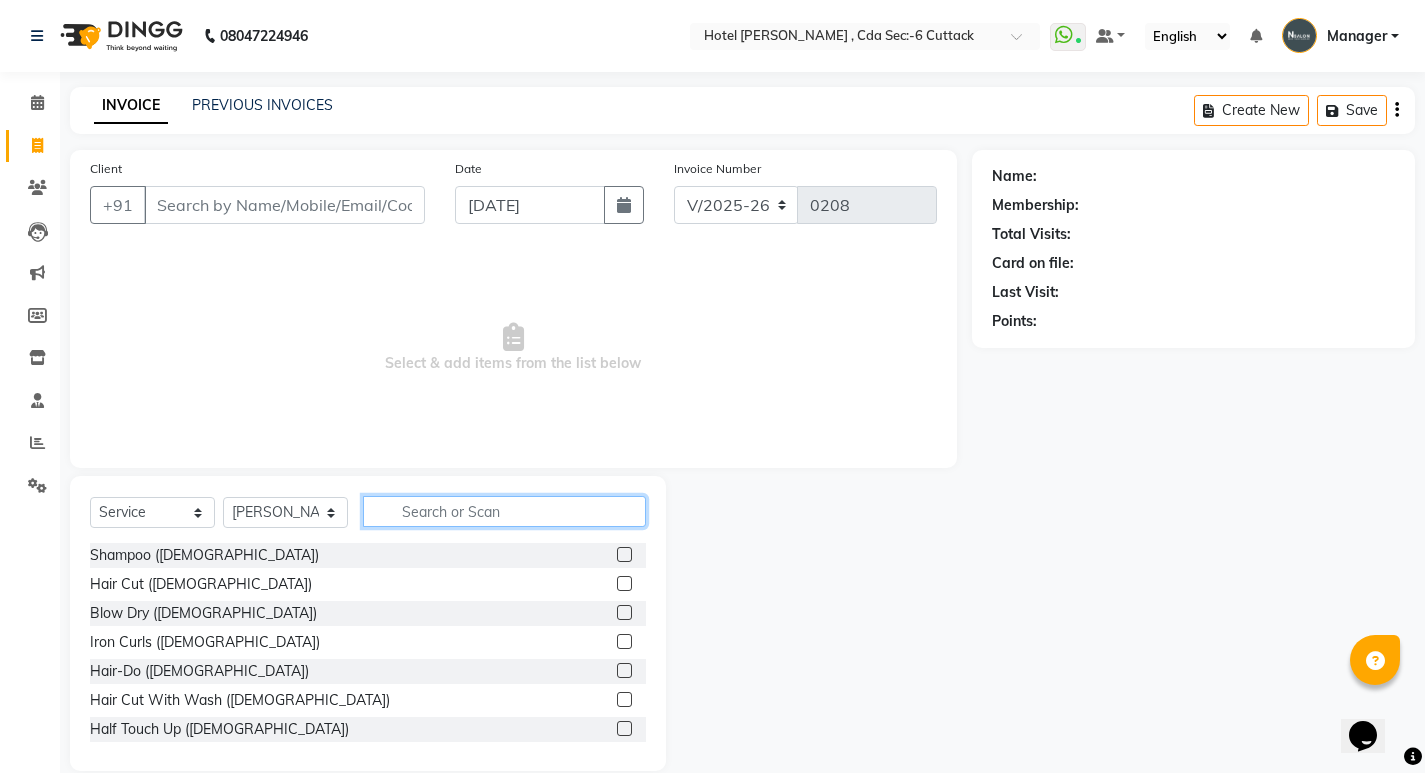 type 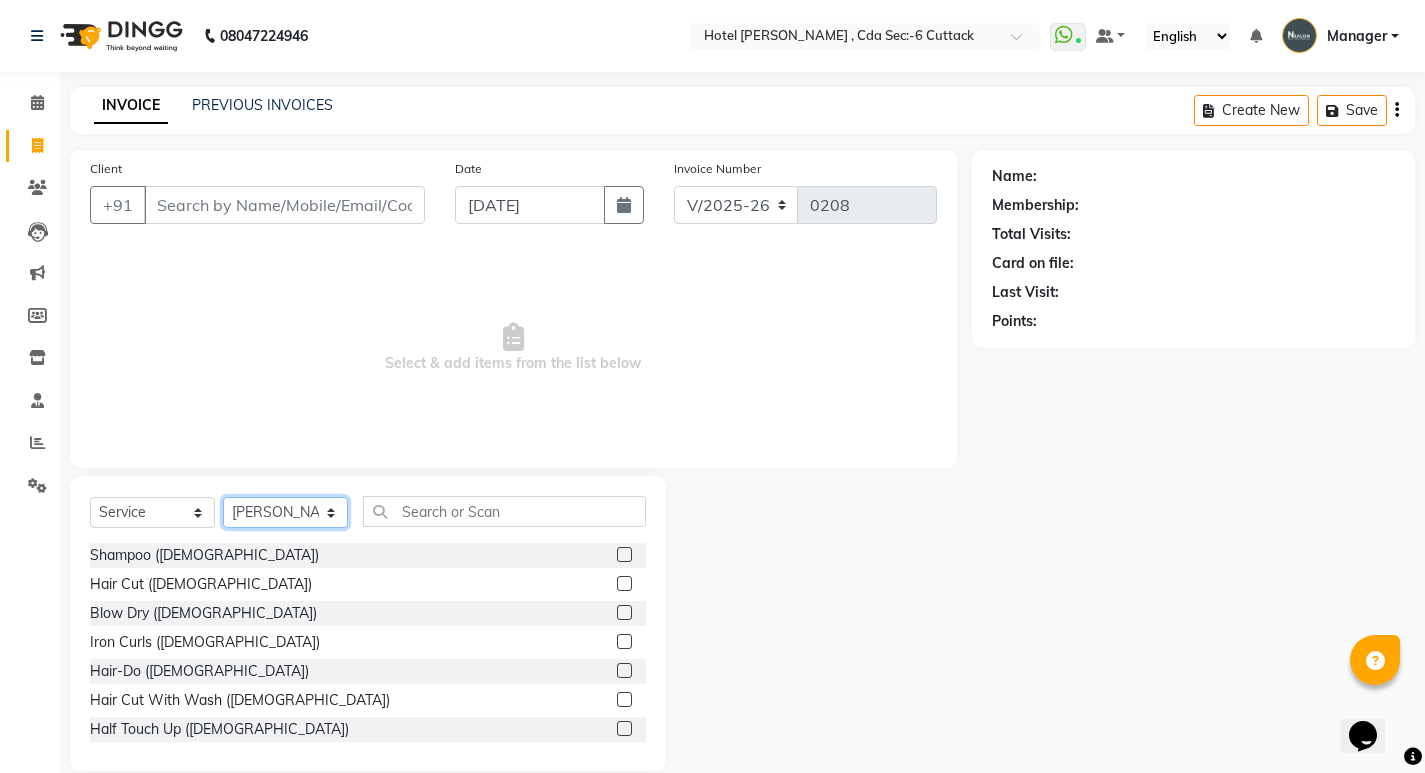 click on "Select Stylist [PERSON_NAME] [PERSON_NAME] [PERSON_NAME] Manager [PERSON_NAME] [PERSON_NAME] [PERSON_NAME] [PERSON_NAME] dhuvr" 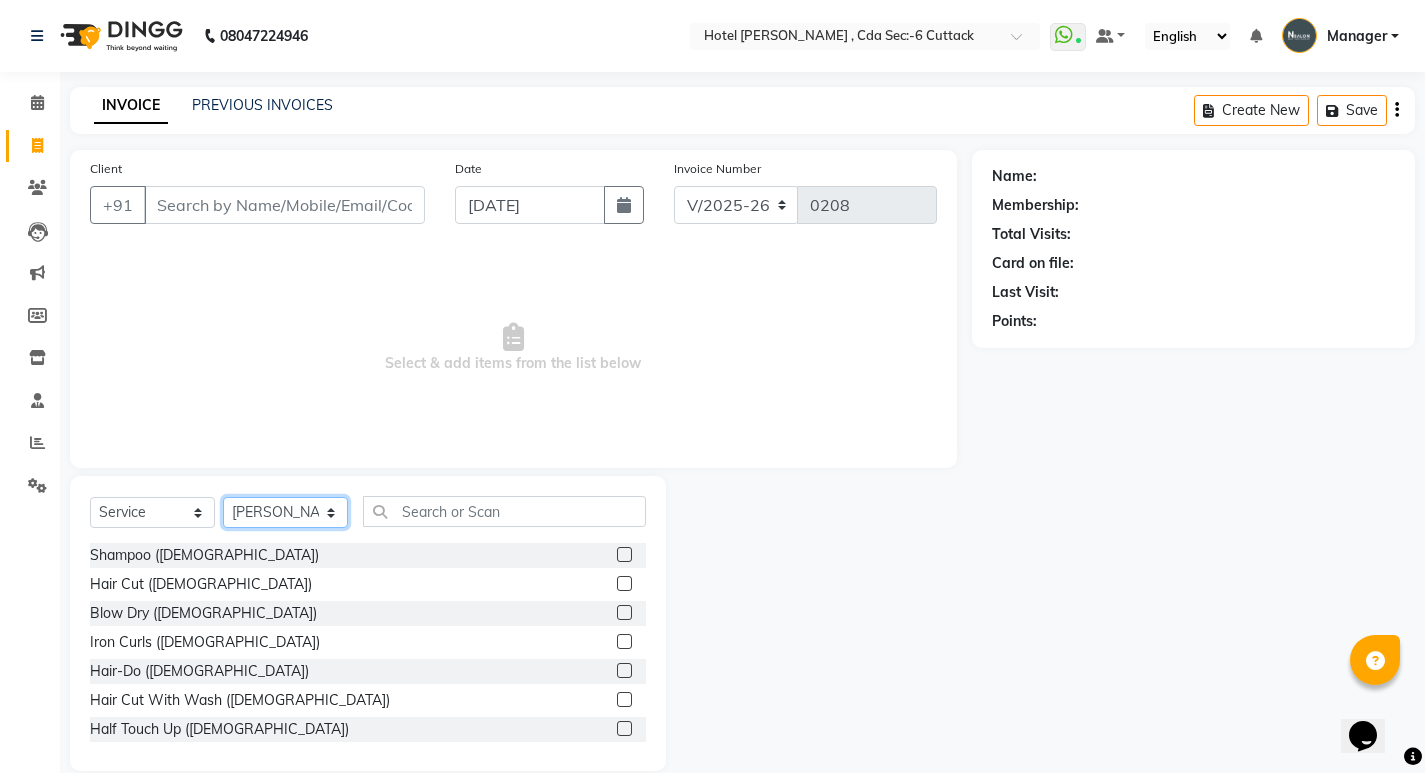 select on "74408" 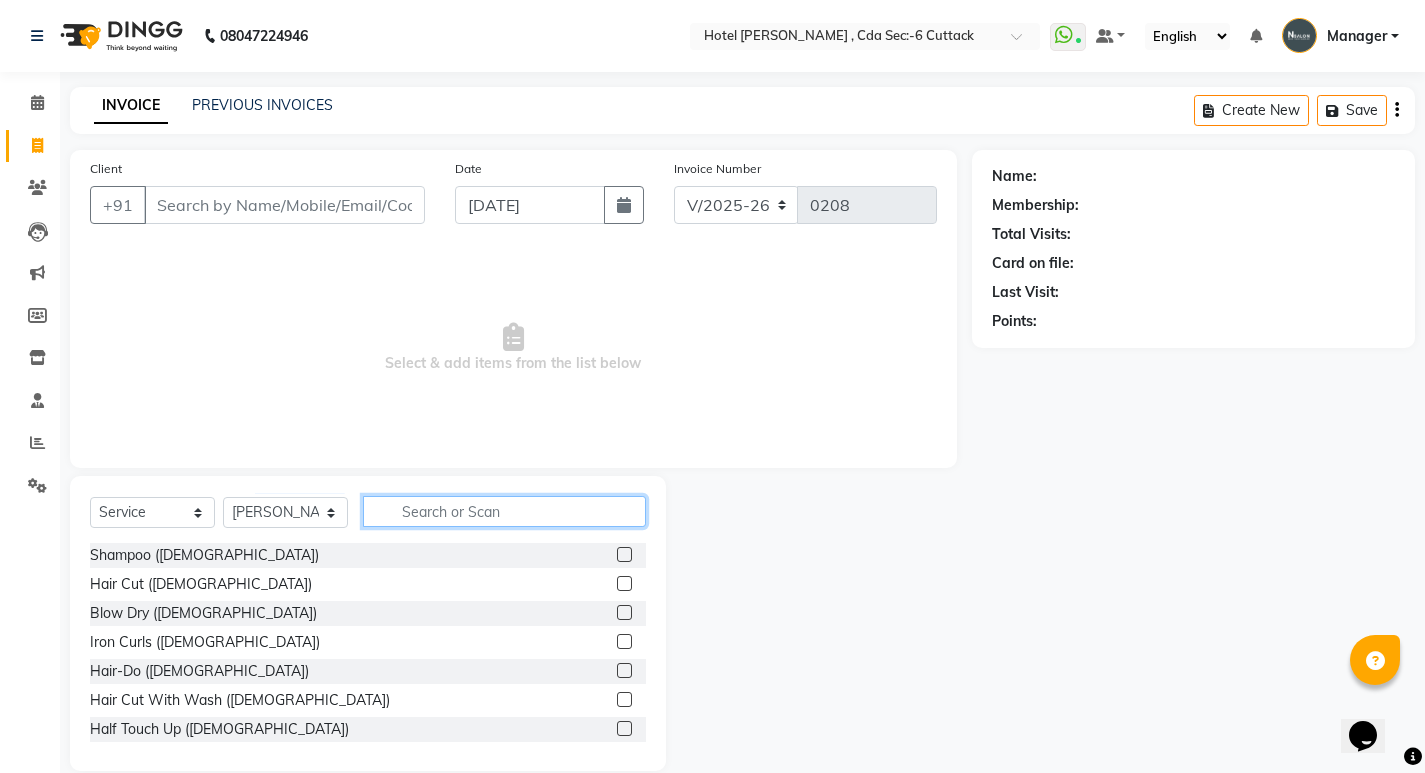 click 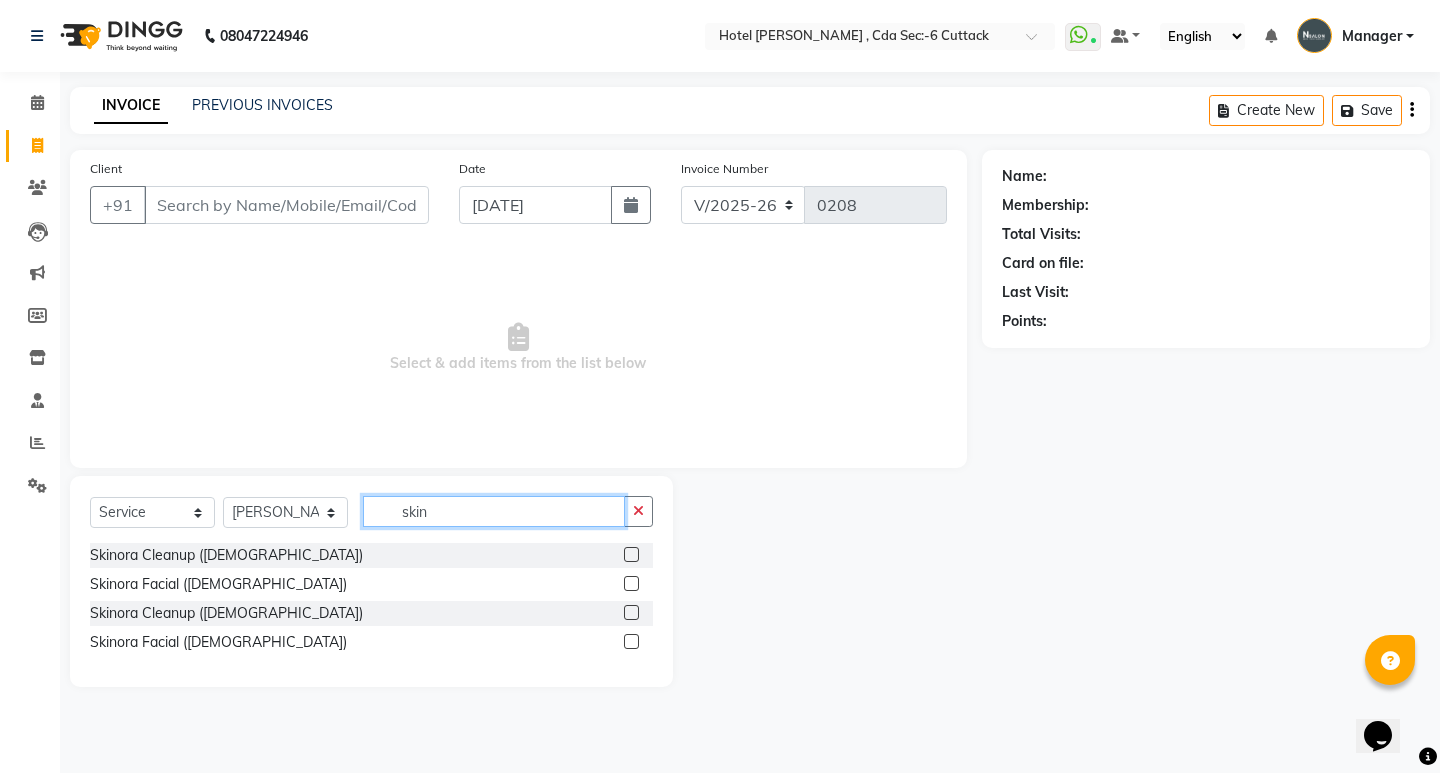 type on "skin" 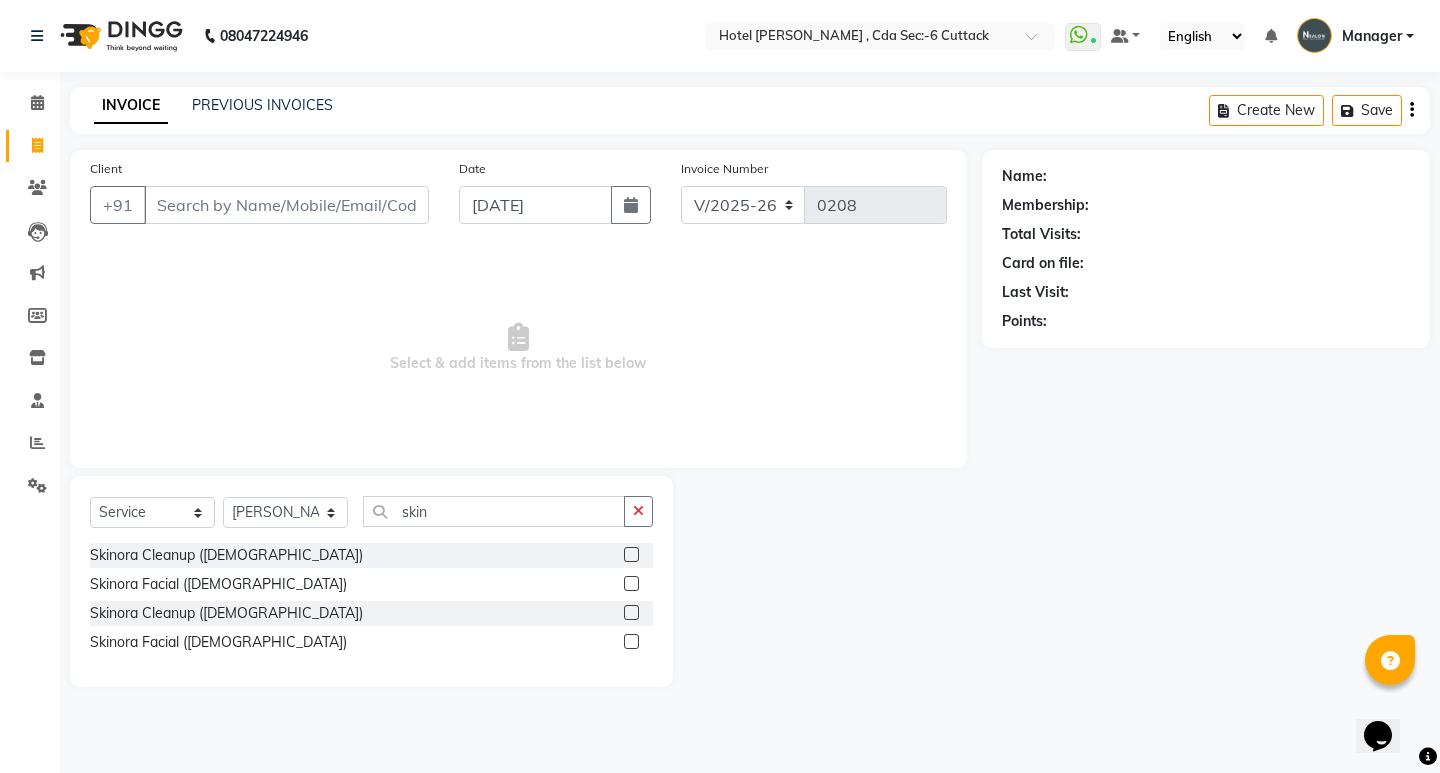 click 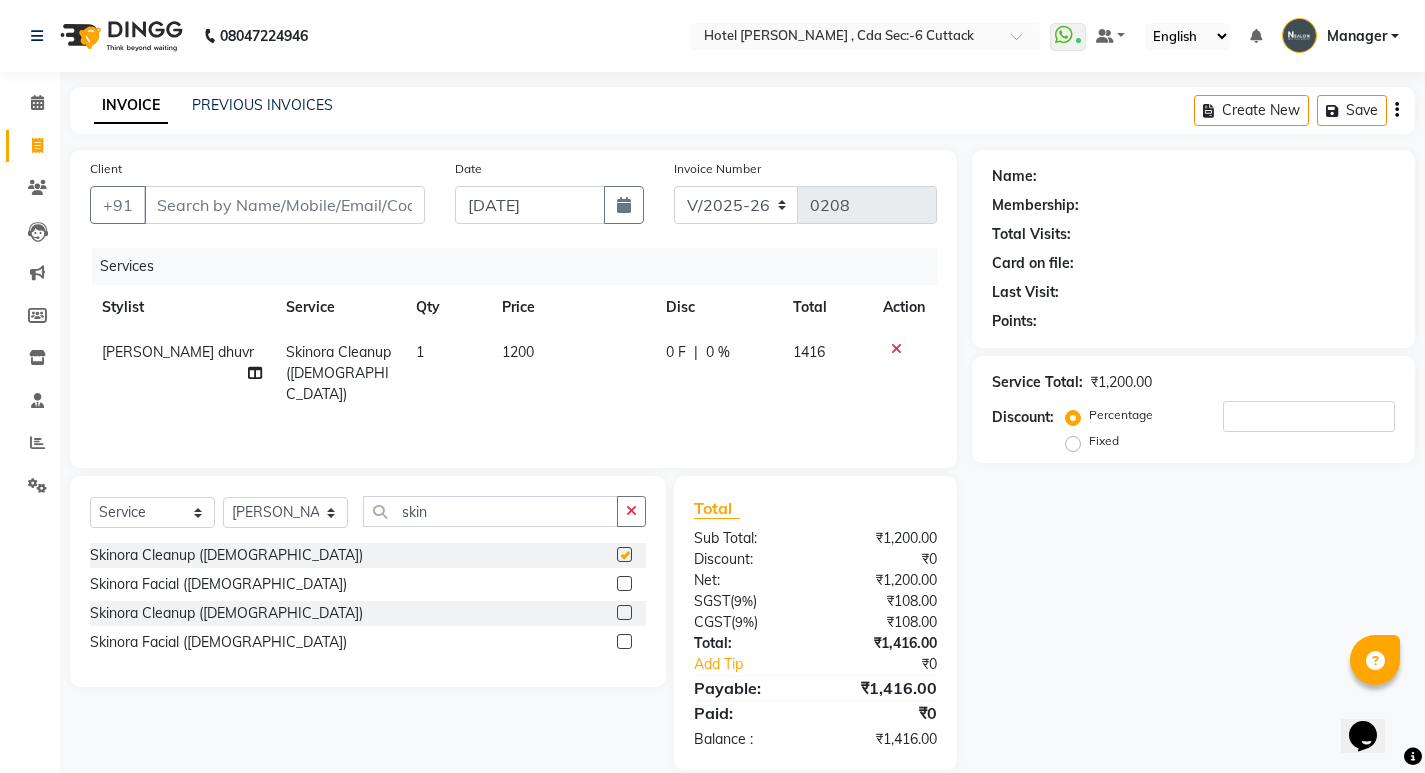 checkbox on "false" 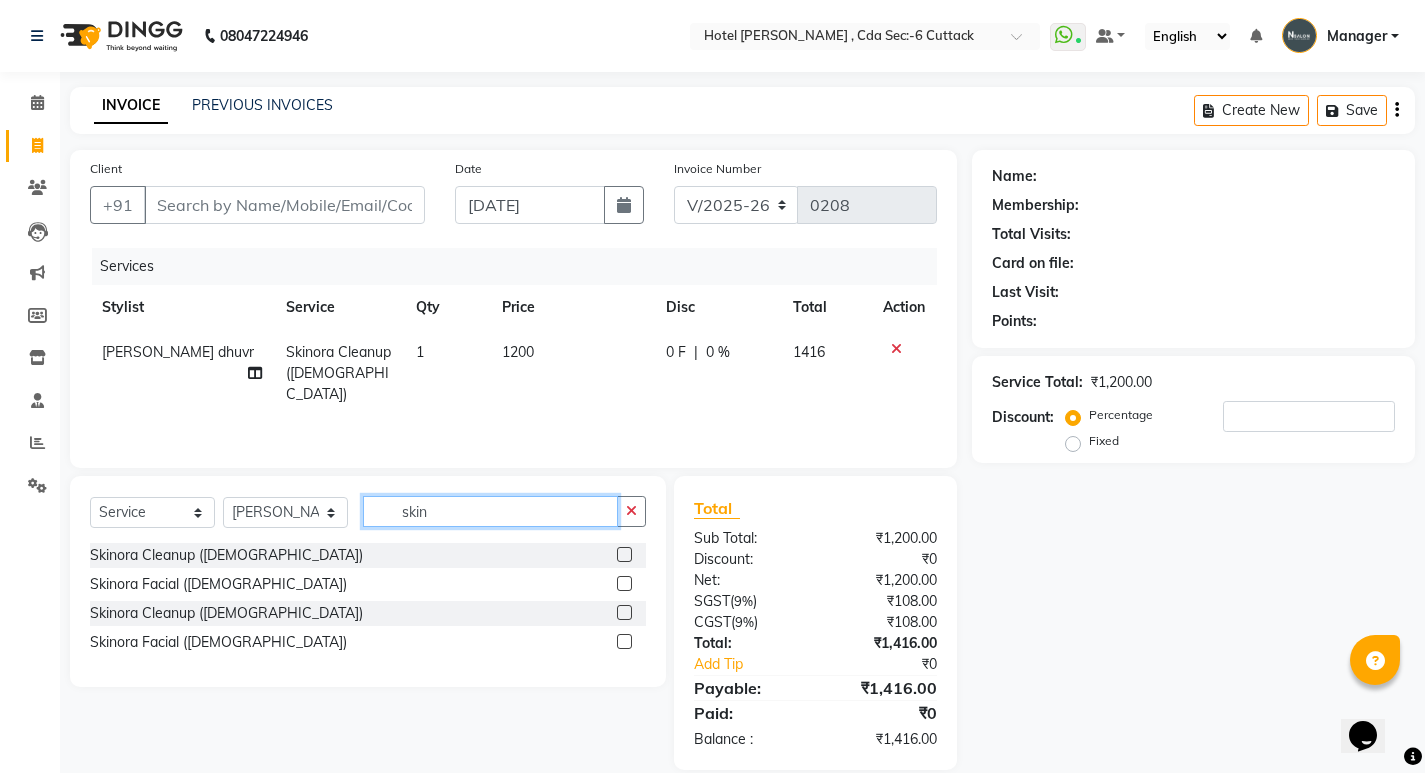 click on "skin" 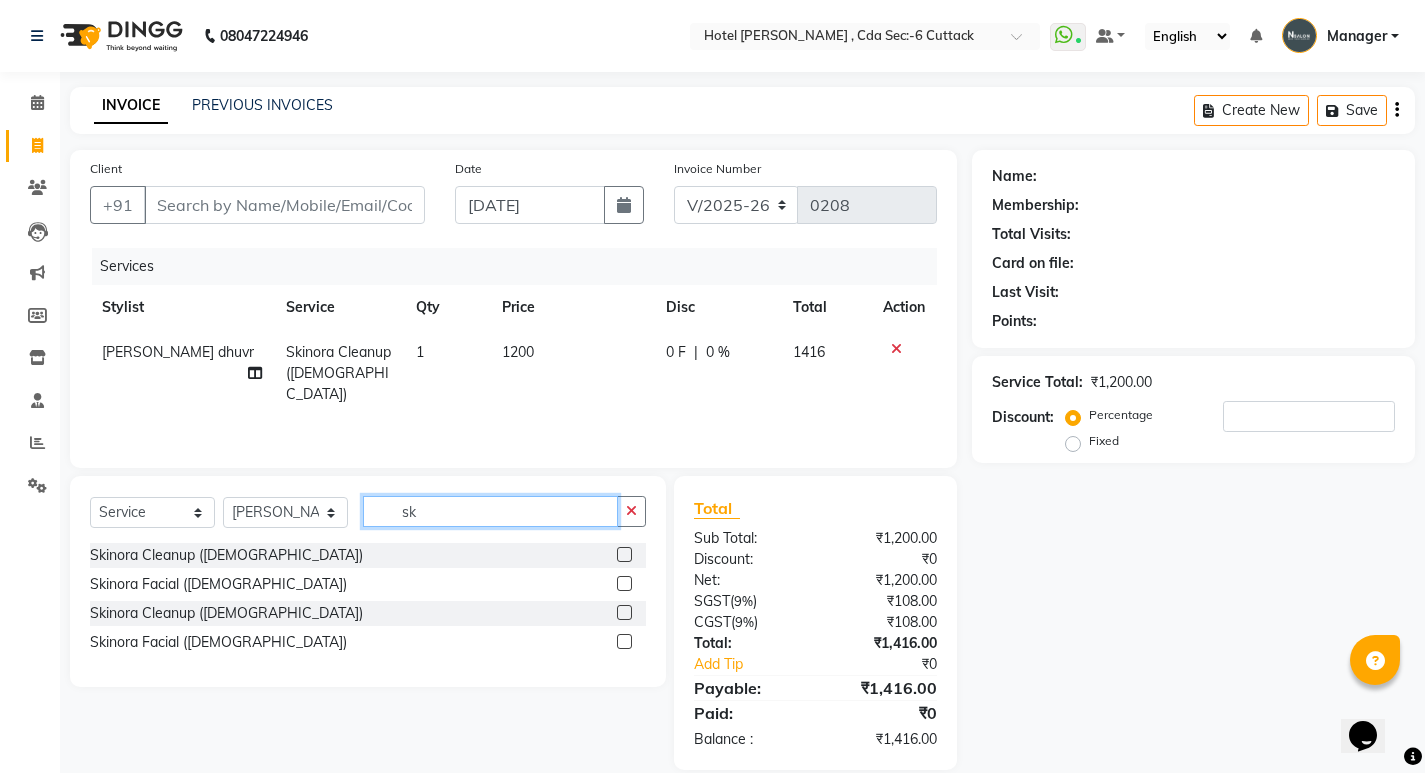 type on "s" 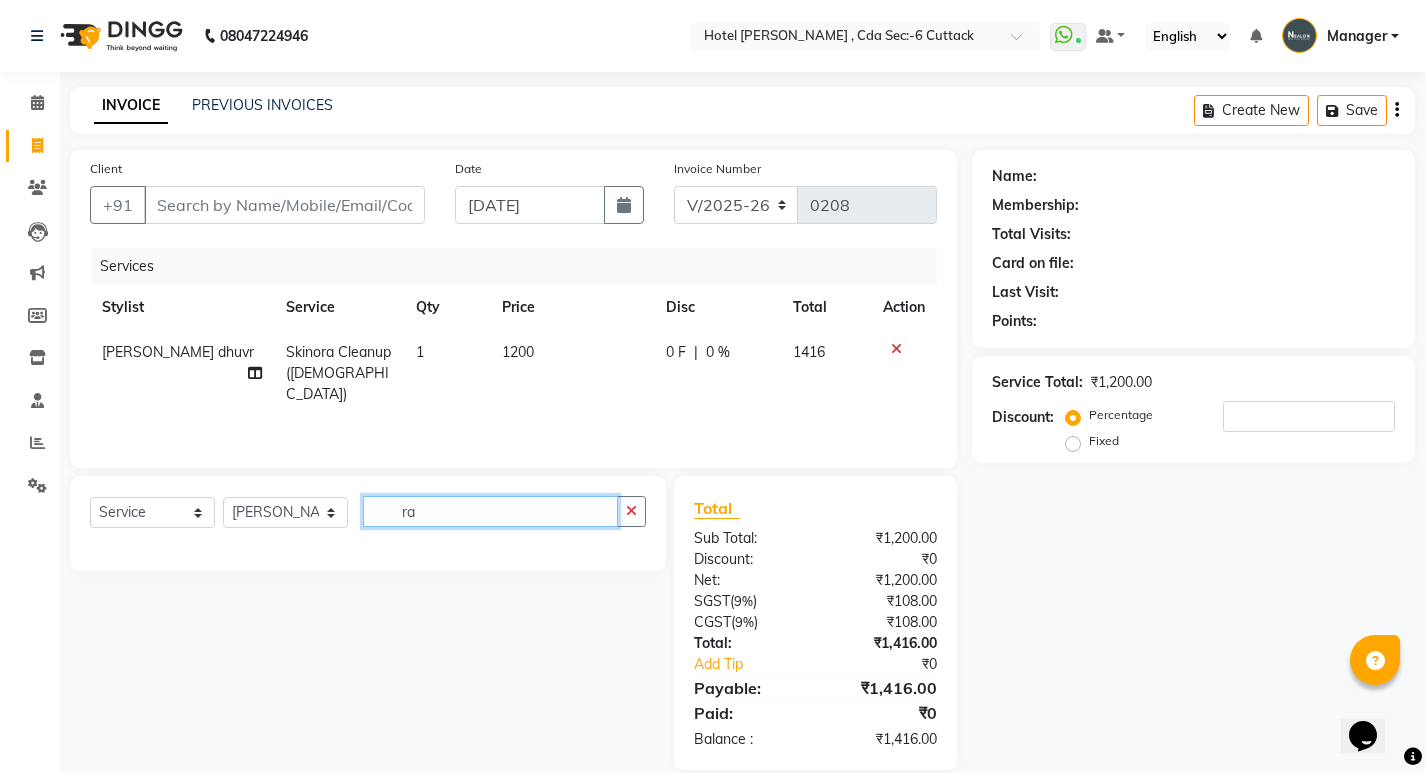 type on "r" 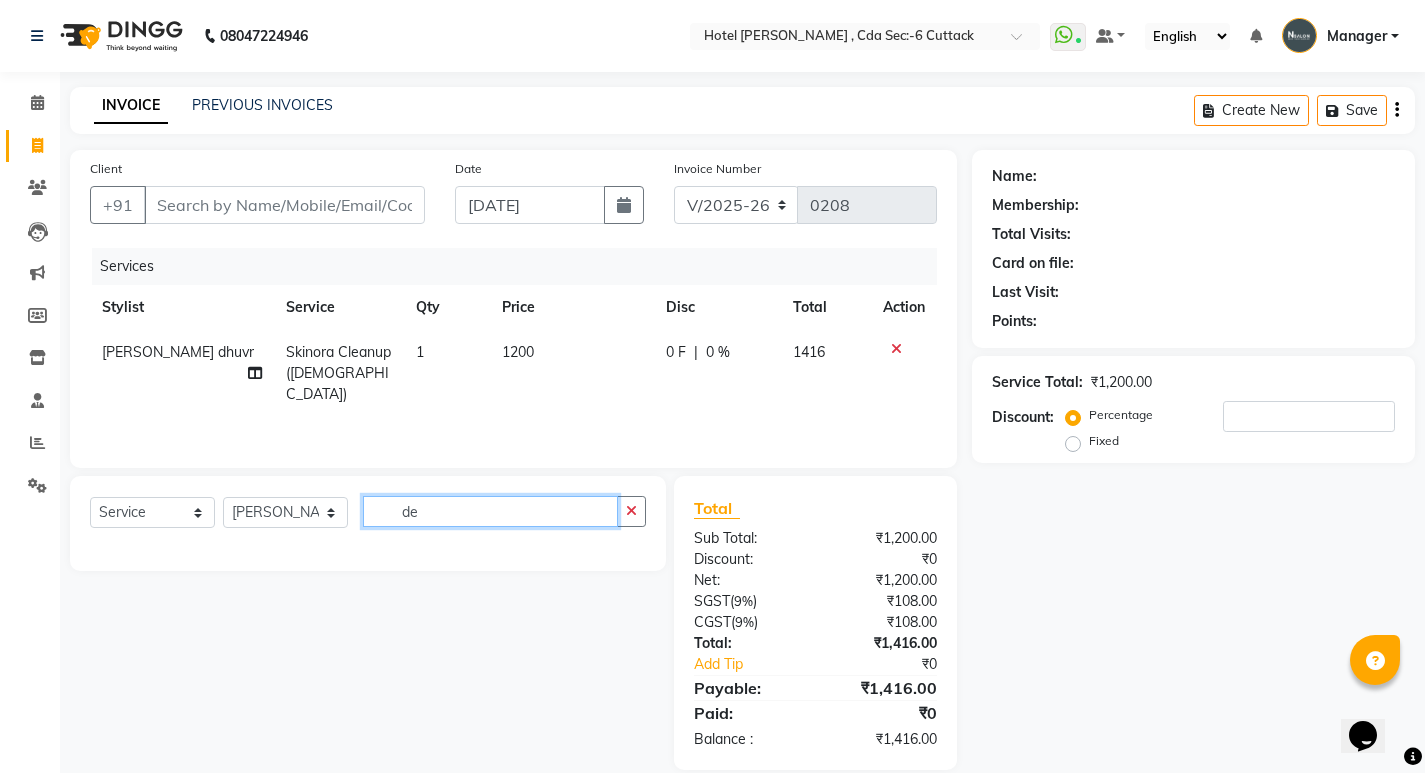 type on "d" 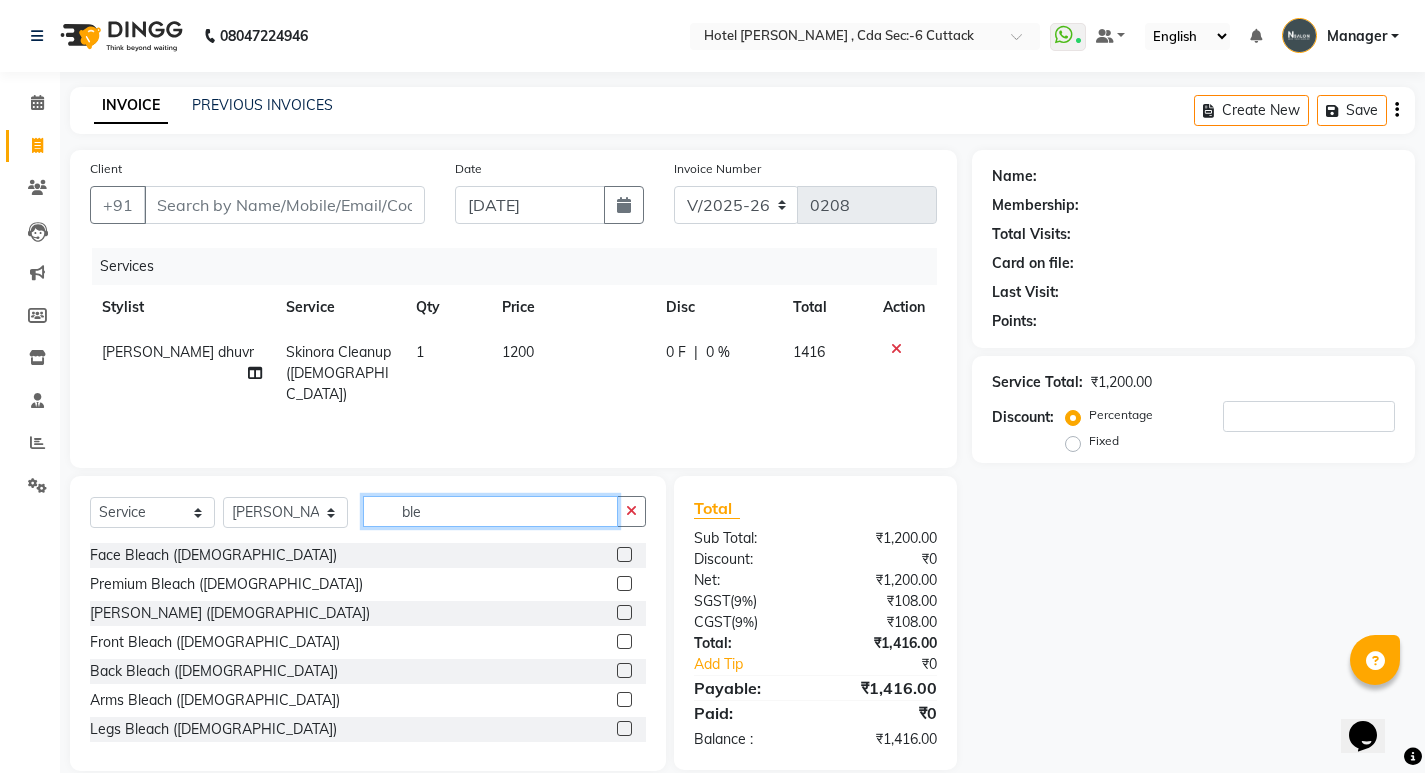 type on "ble" 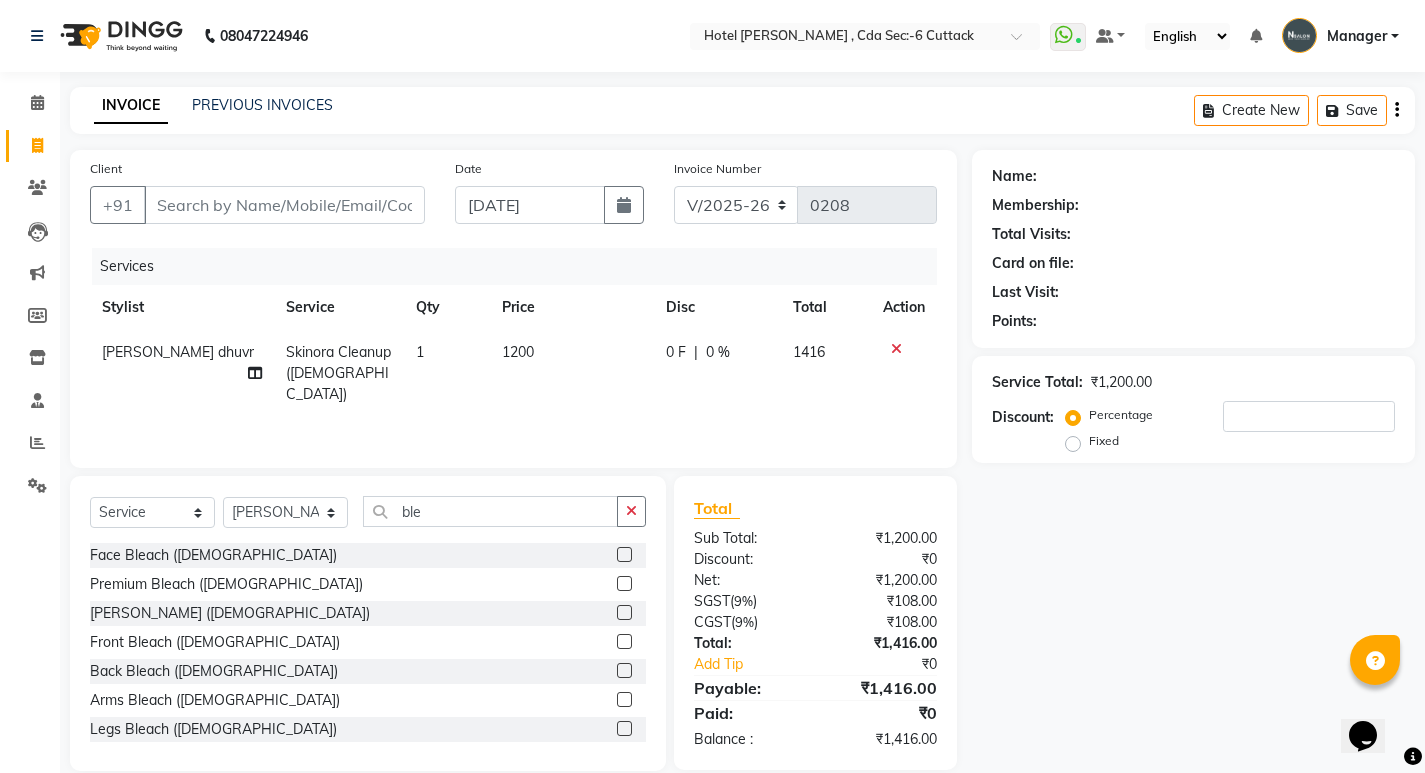 click on "[PERSON_NAME] ([DEMOGRAPHIC_DATA])" 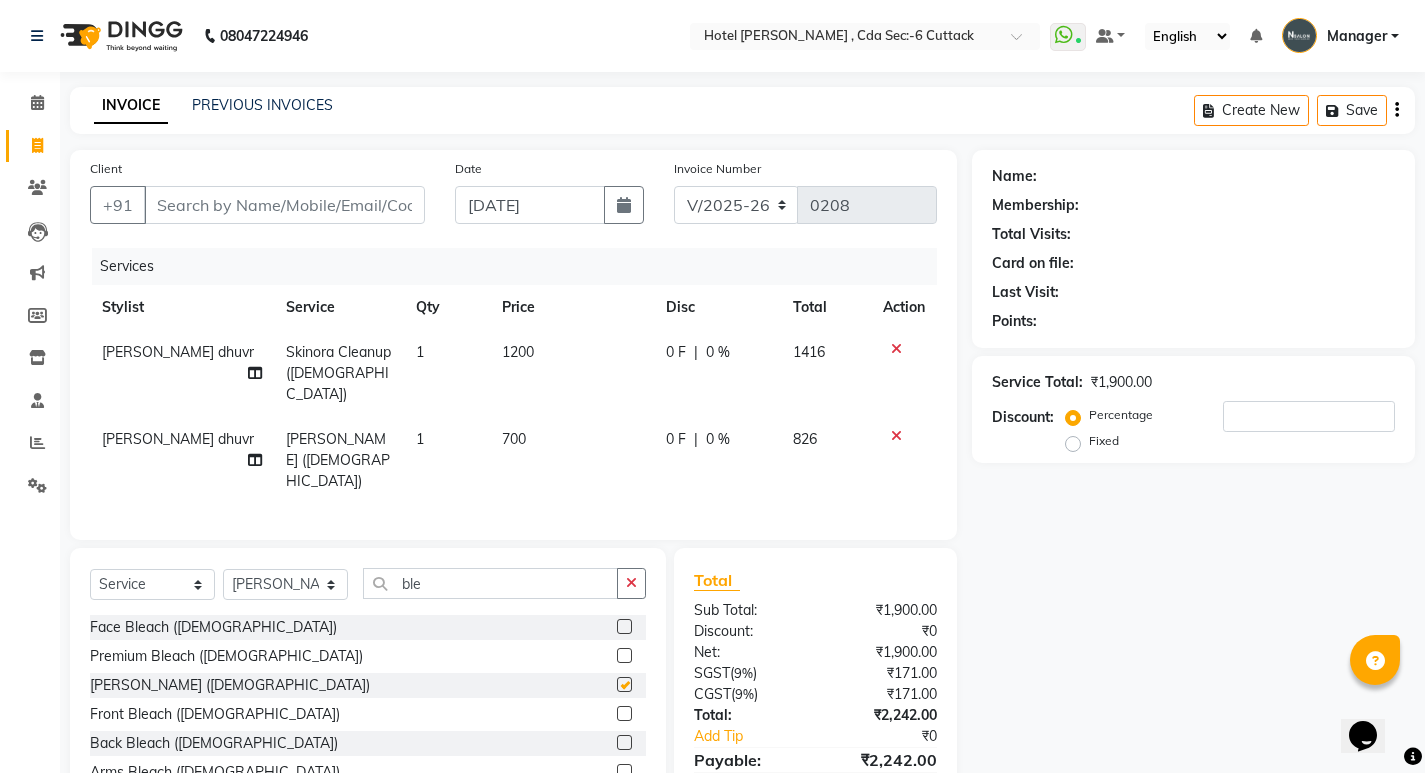checkbox on "false" 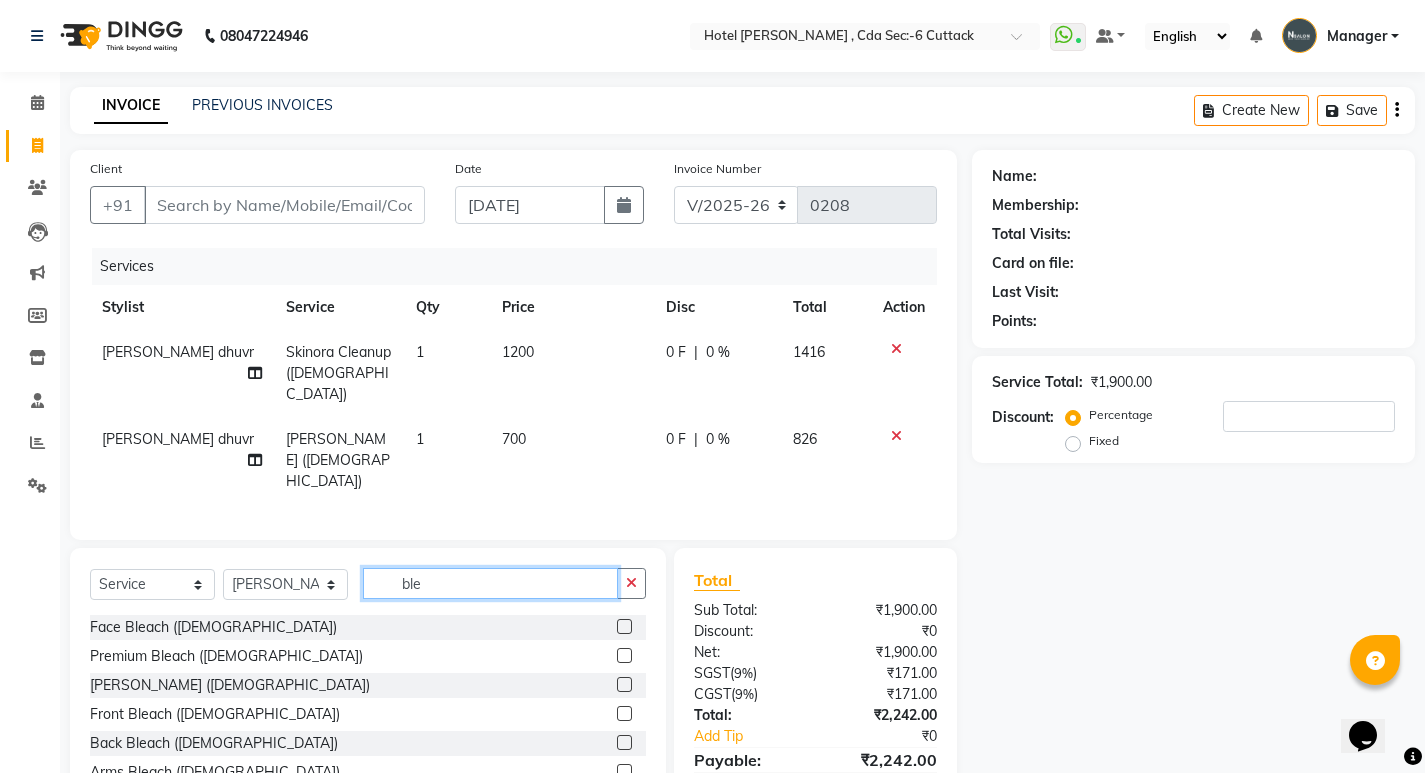click on "ble" 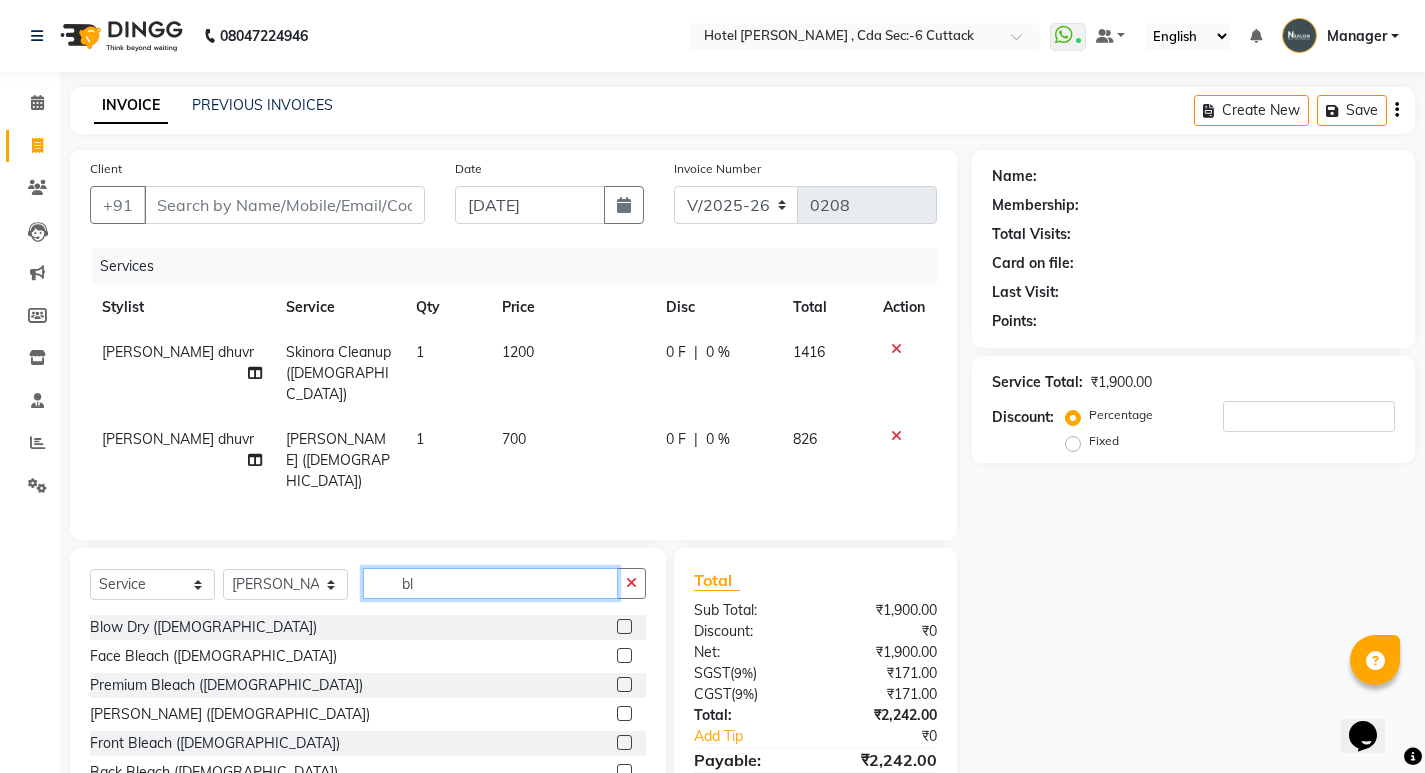 type on "b" 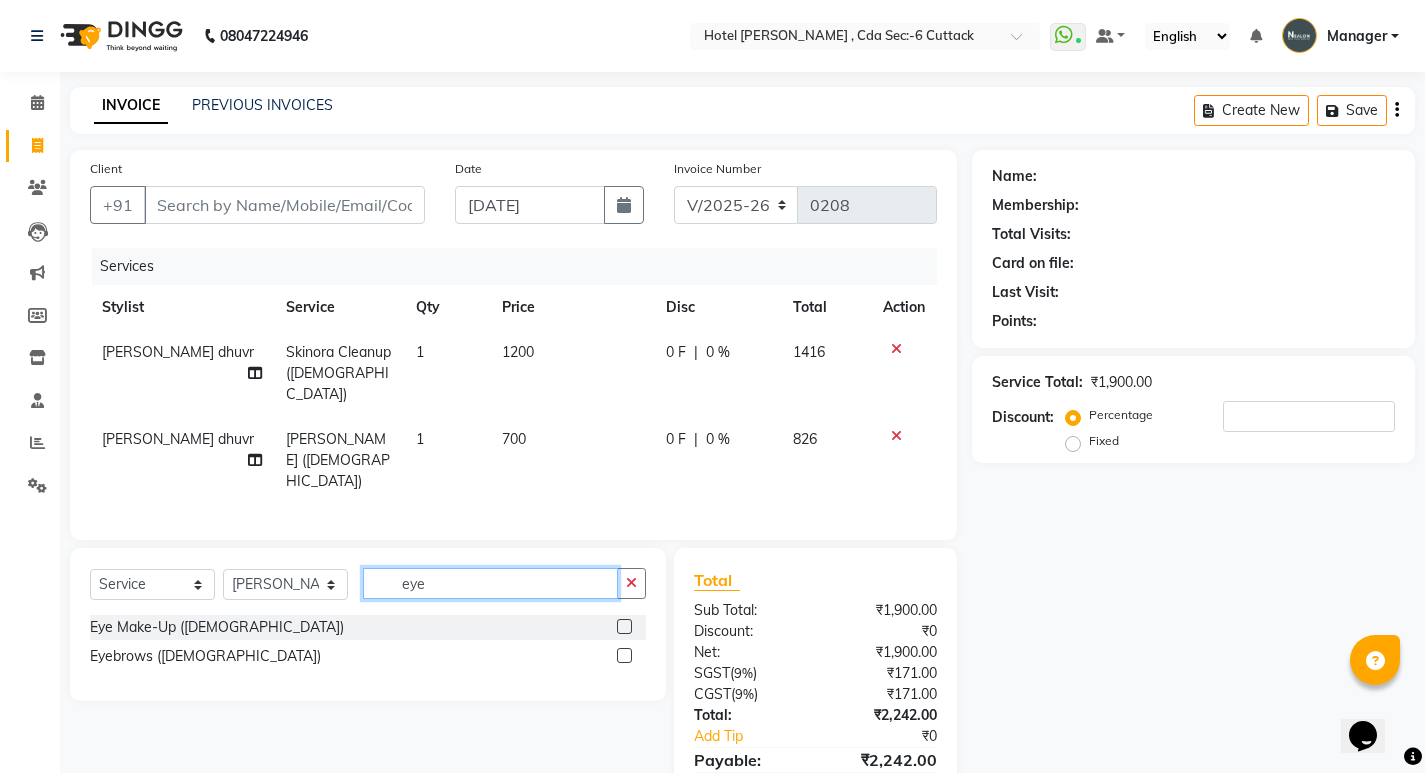 type on "eye" 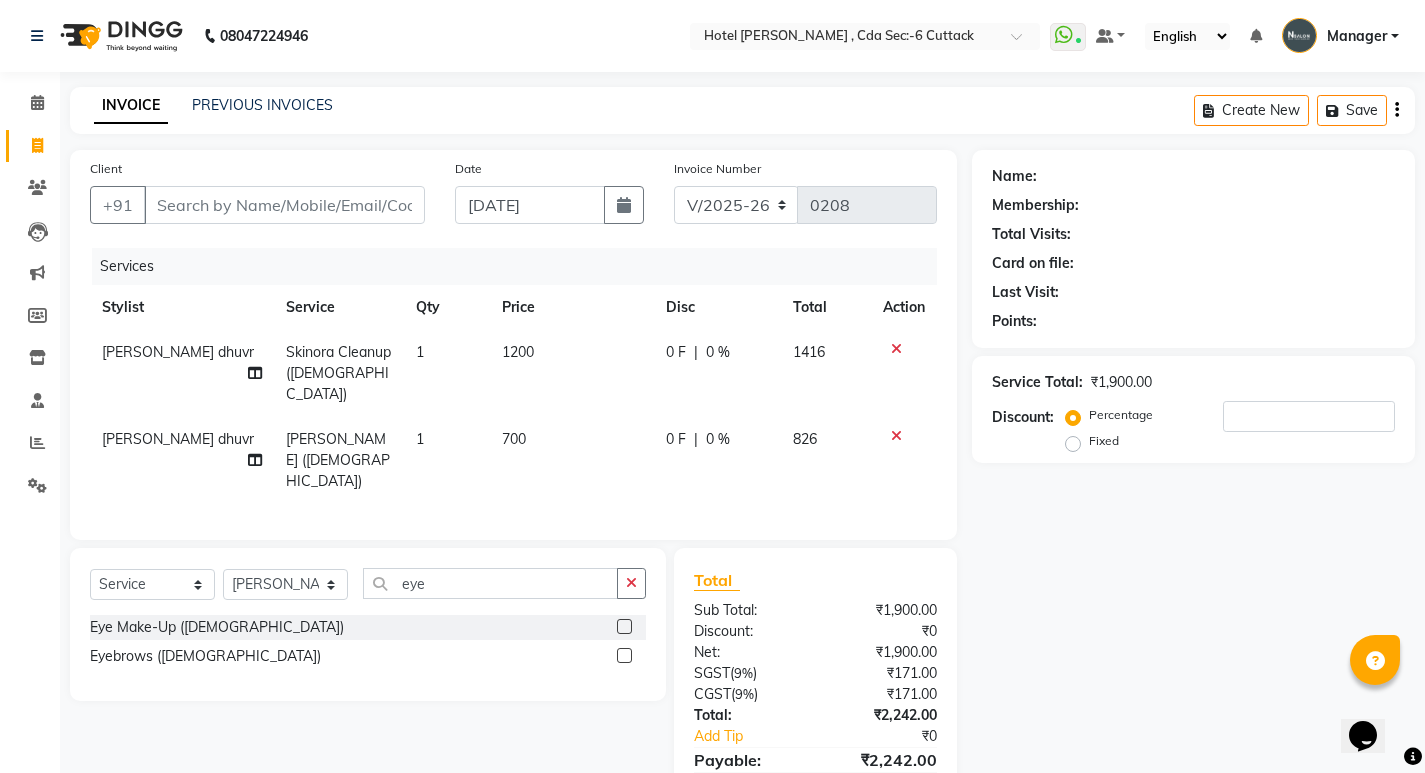 click 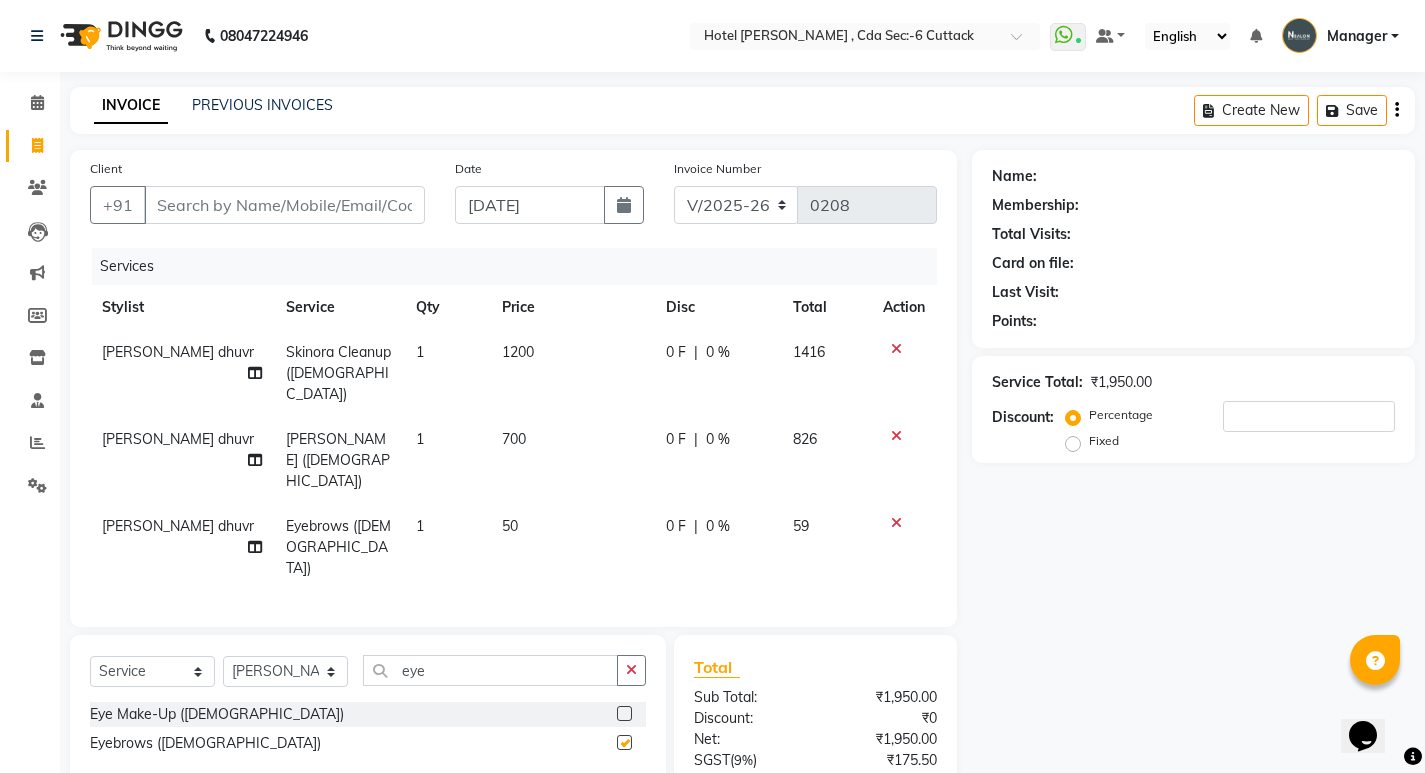 checkbox on "false" 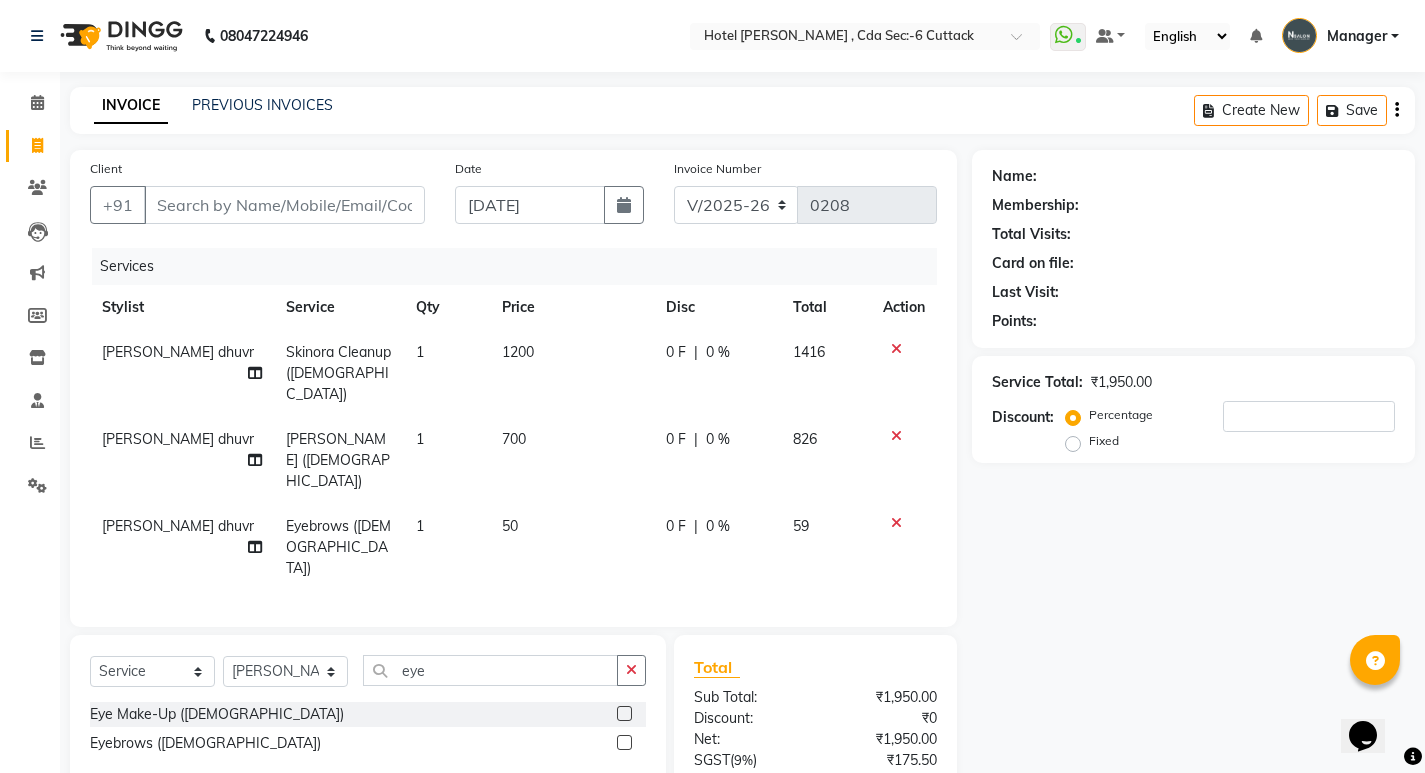 click on "0 F | 0 %" 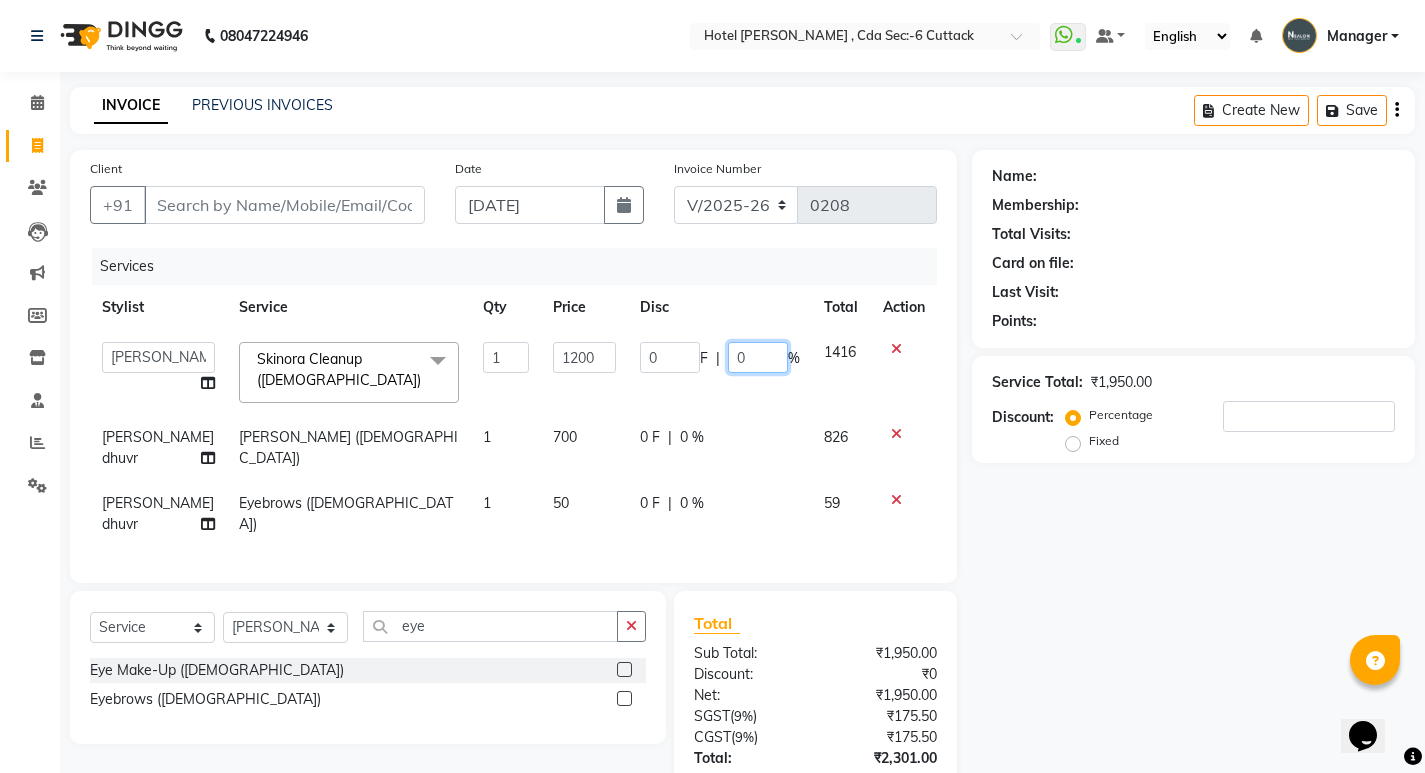 click on "0" 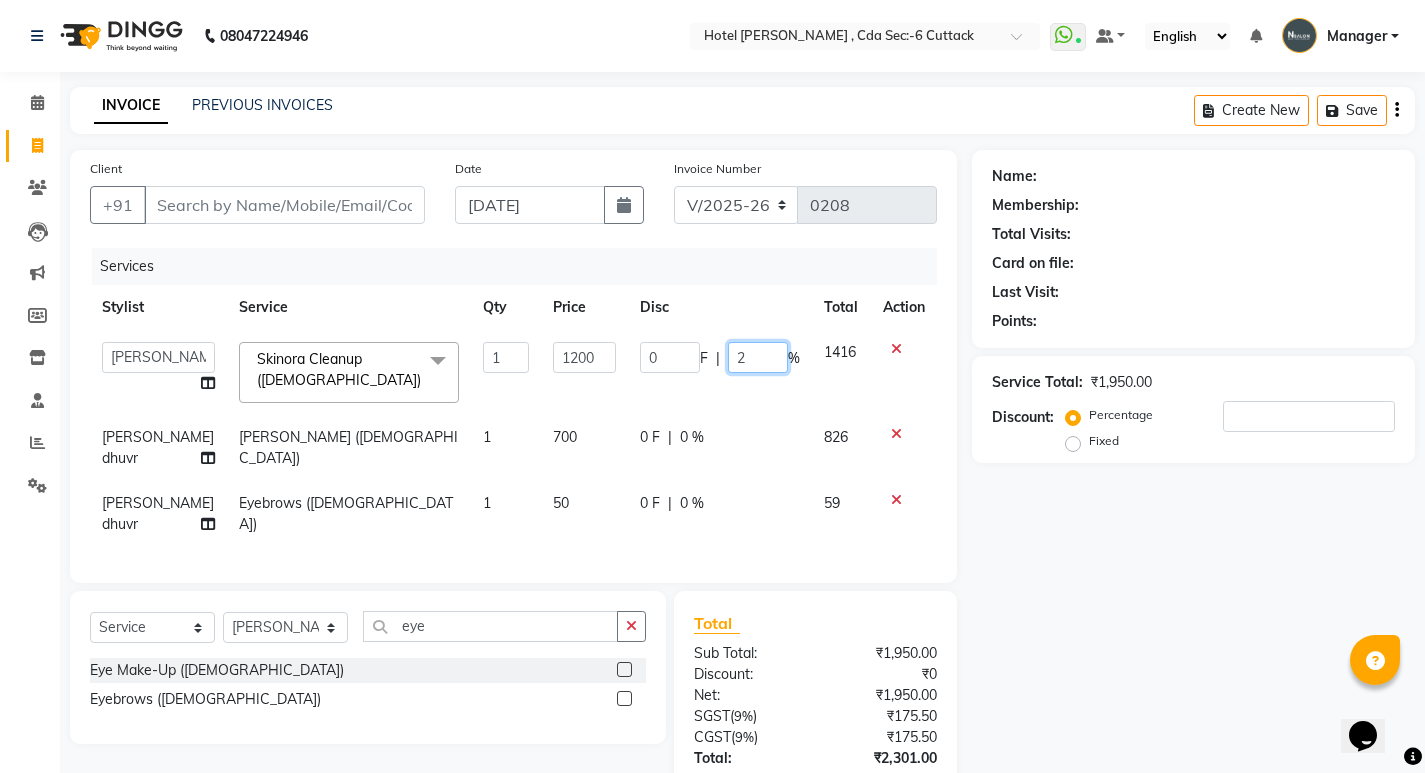 type on "20" 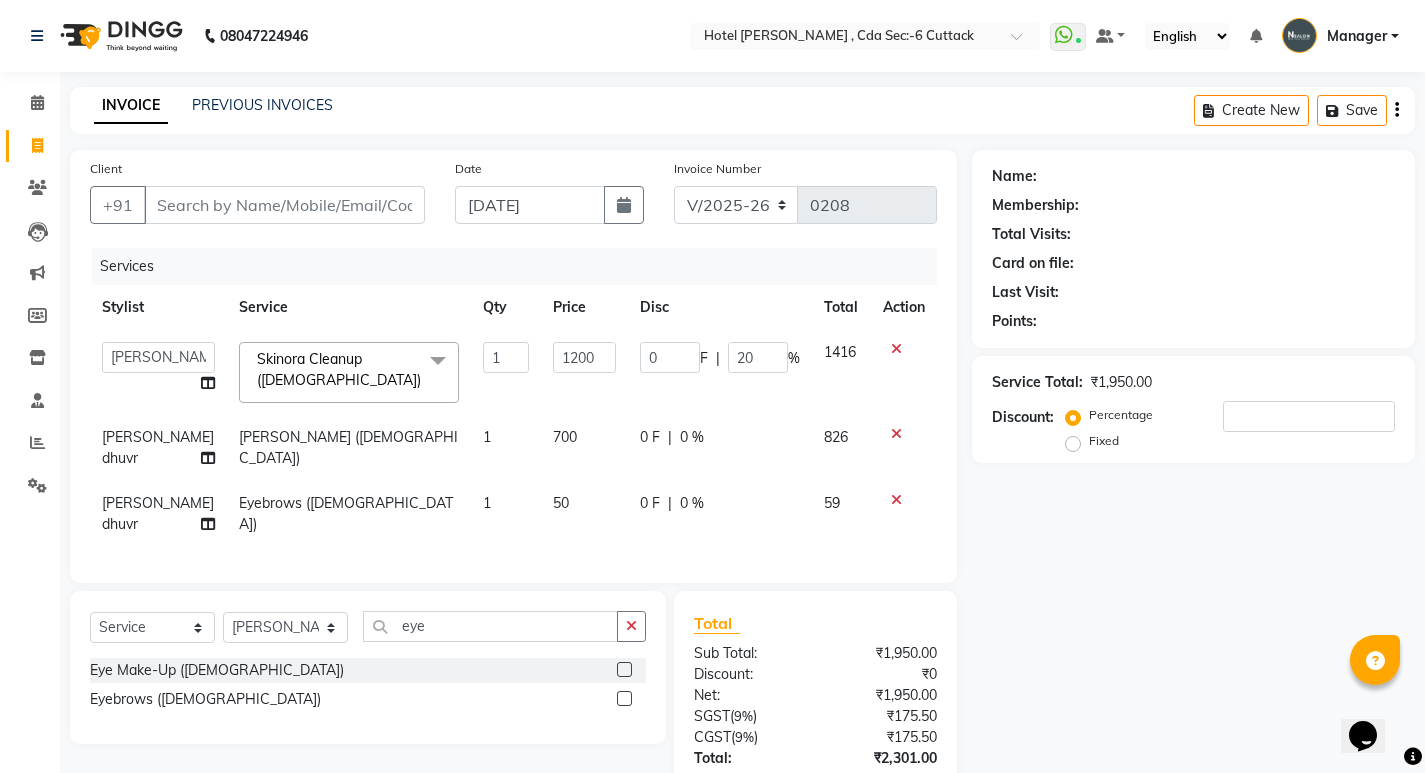 click on "0 F | 0 %" 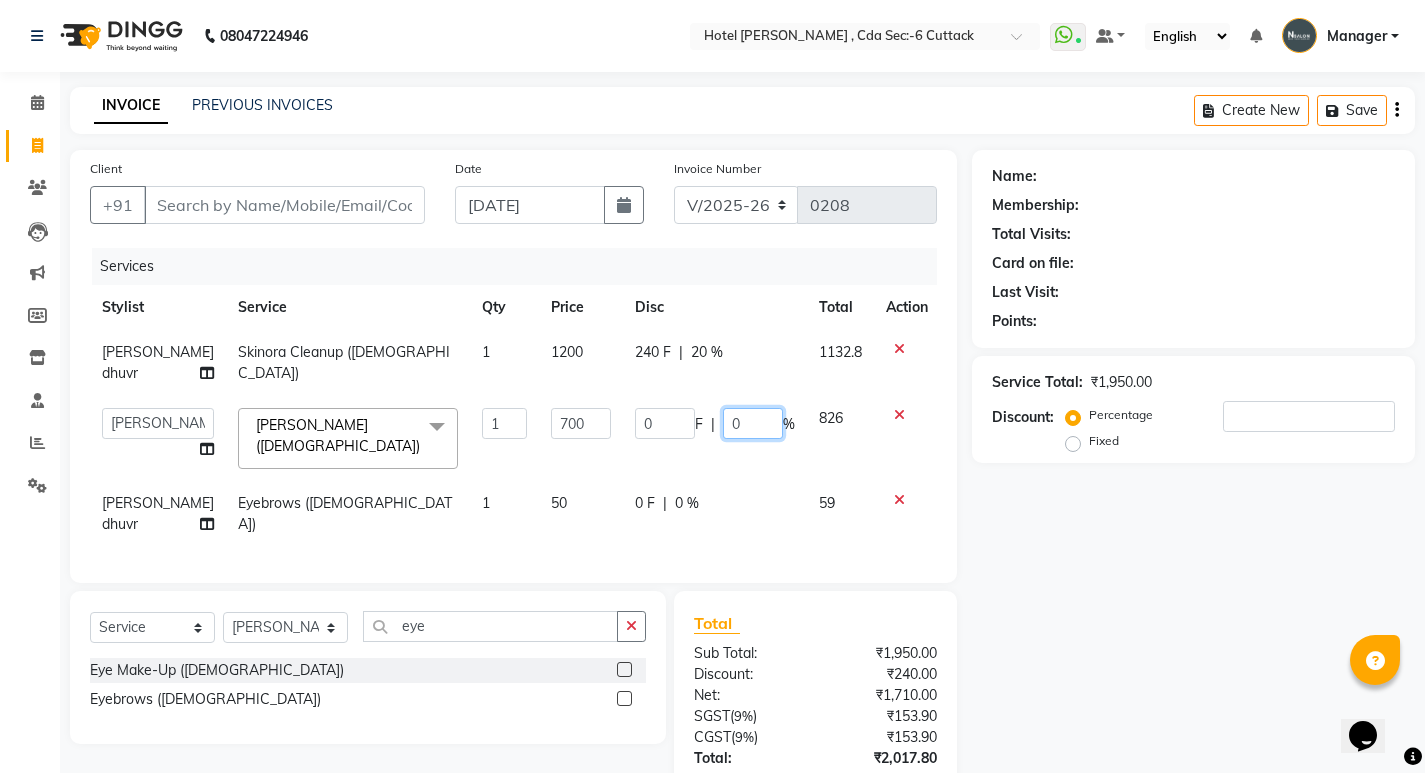 click on "0" 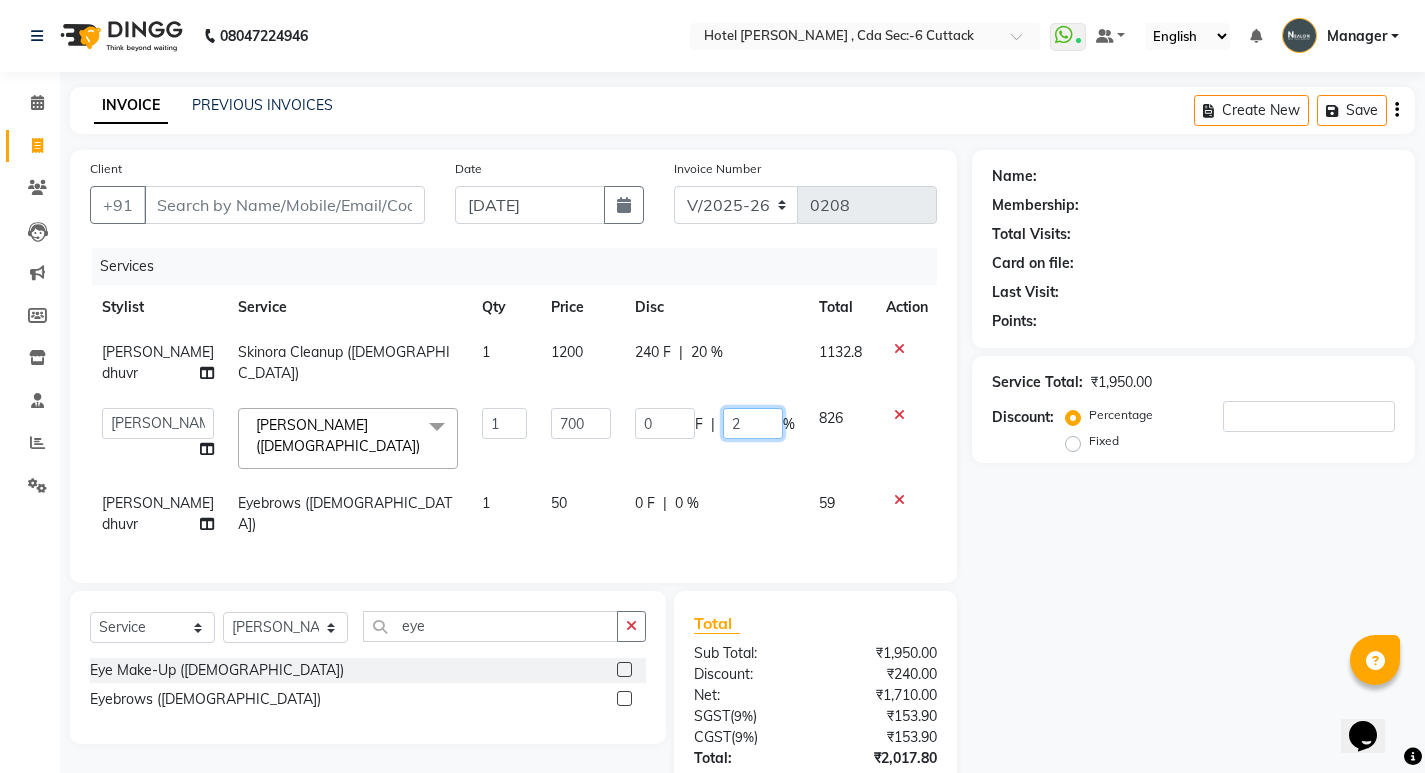 type on "20" 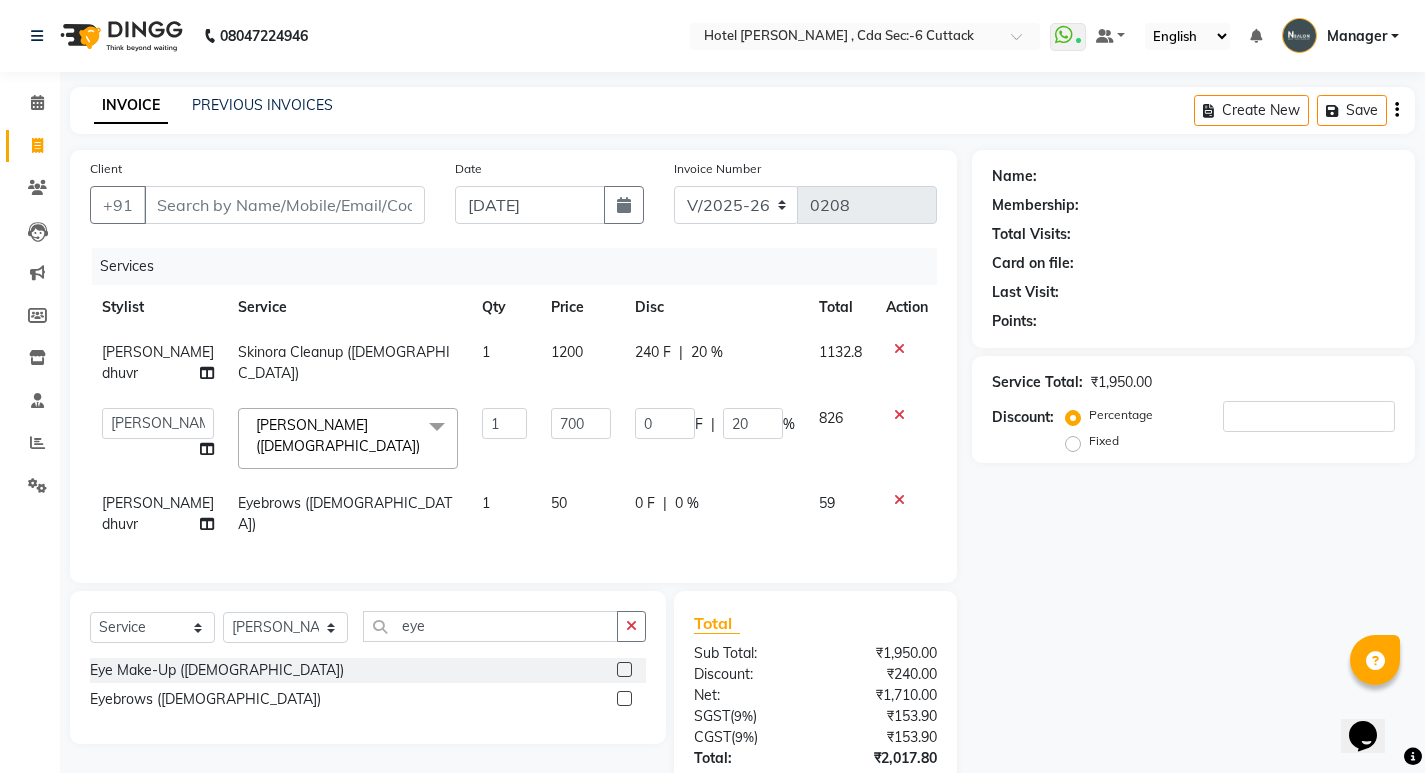 click on "Name: Membership: Total Visits: Card on file: Last Visit:  Points:  Service Total:  ₹1,950.00  Discount:  Percentage   Fixed" 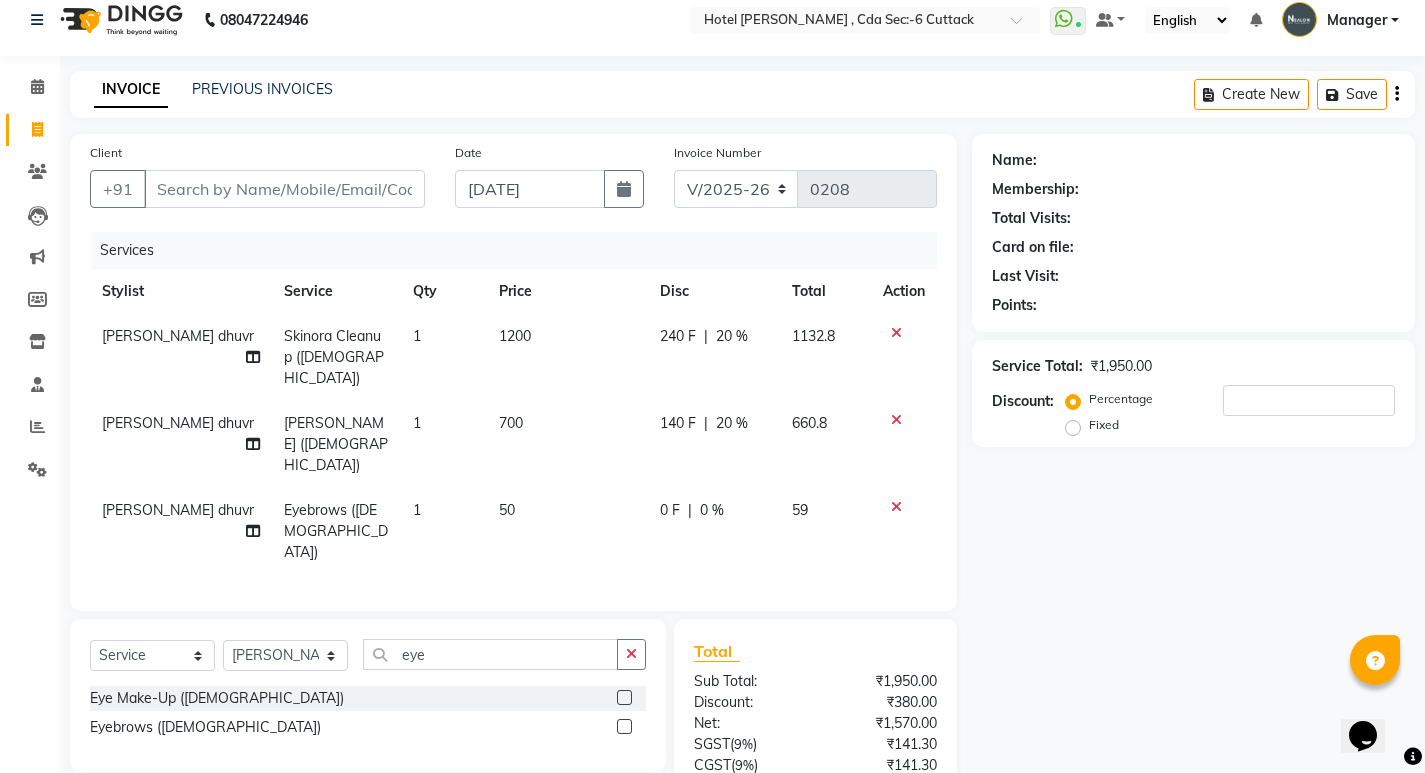 scroll, scrollTop: 0, scrollLeft: 0, axis: both 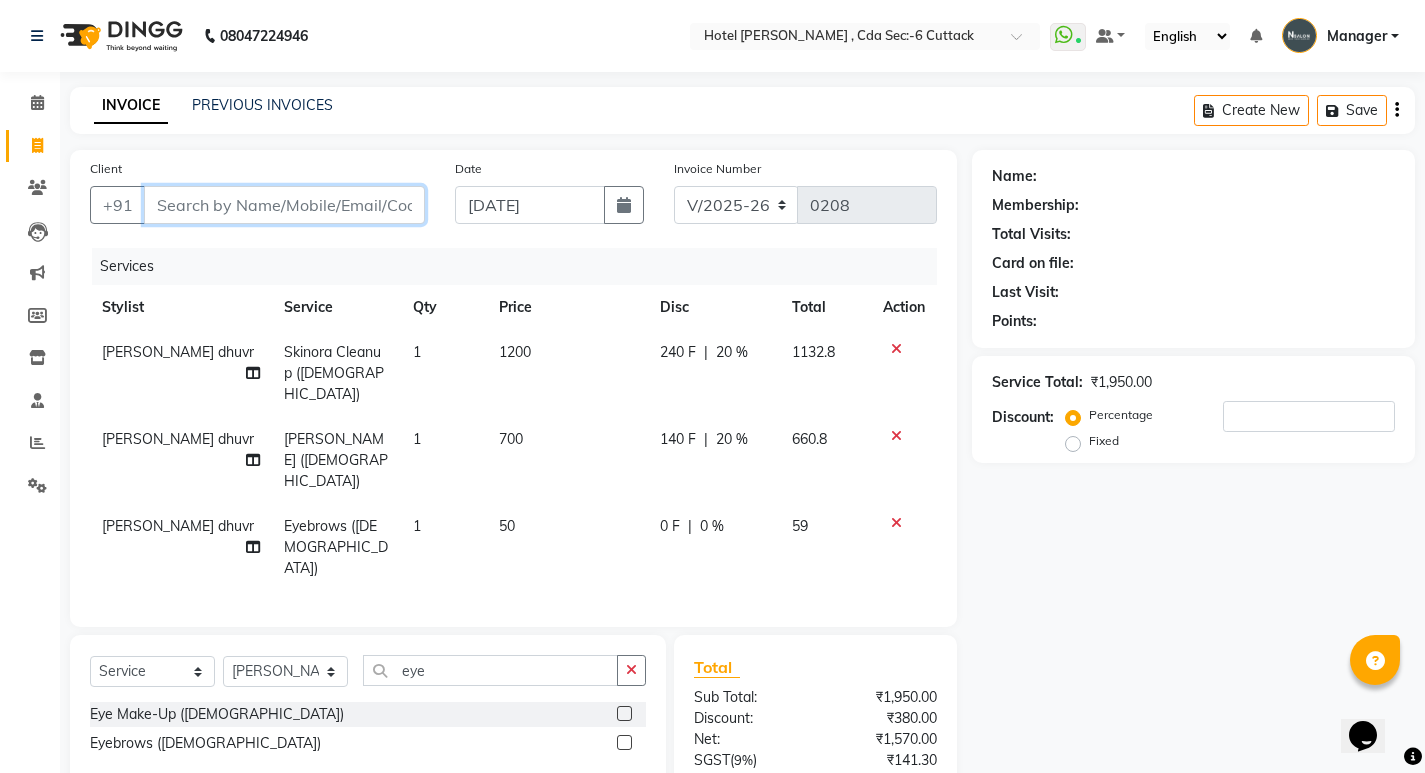 click on "Client" at bounding box center [284, 205] 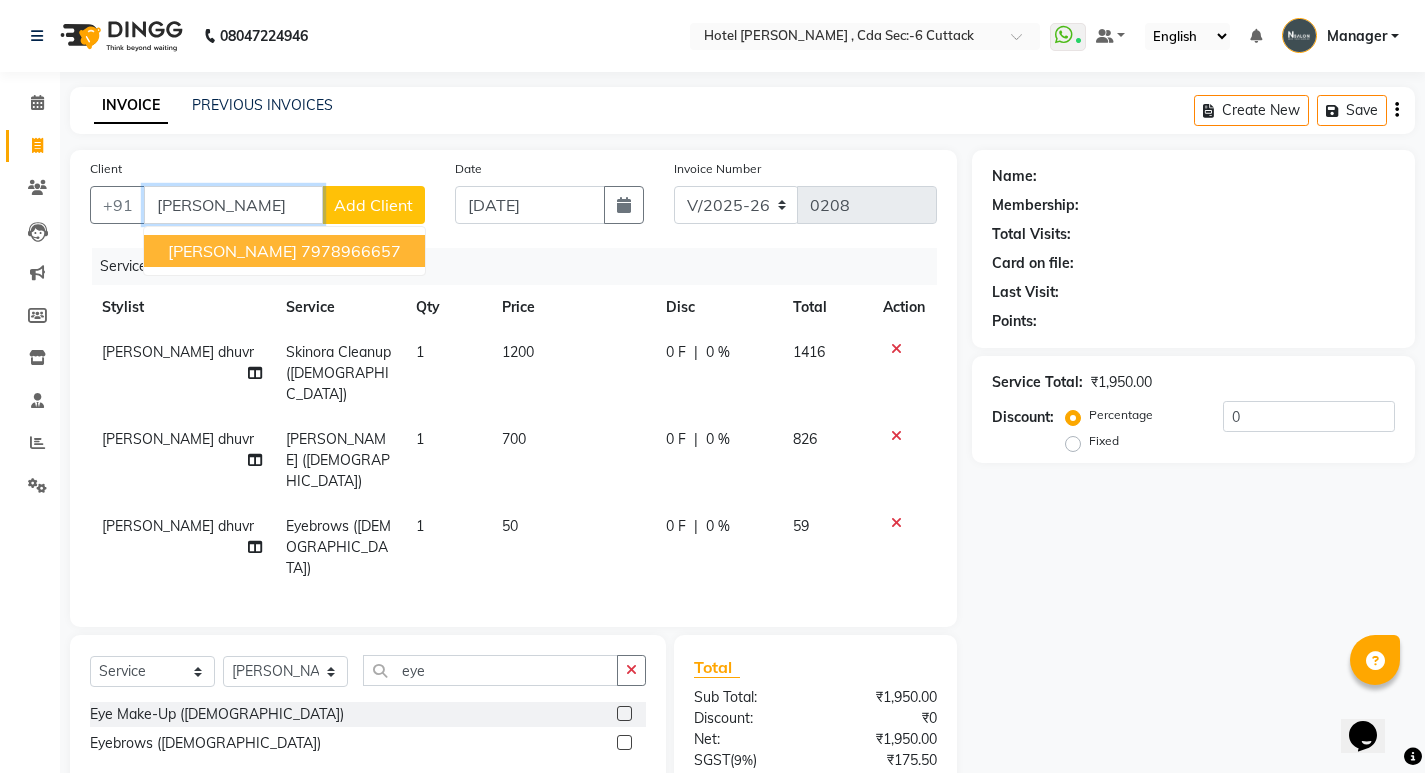 click on "7978966657" at bounding box center (351, 251) 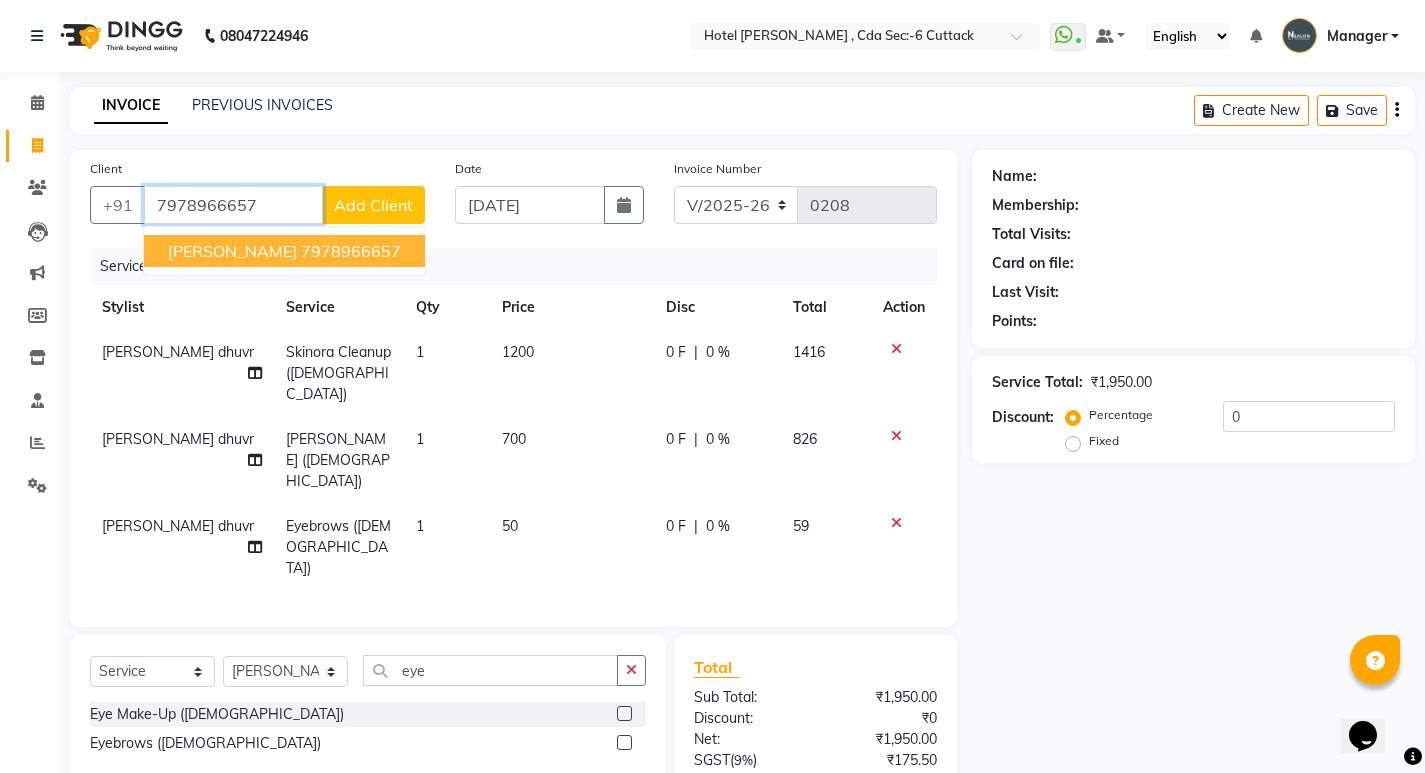 type on "7978966657" 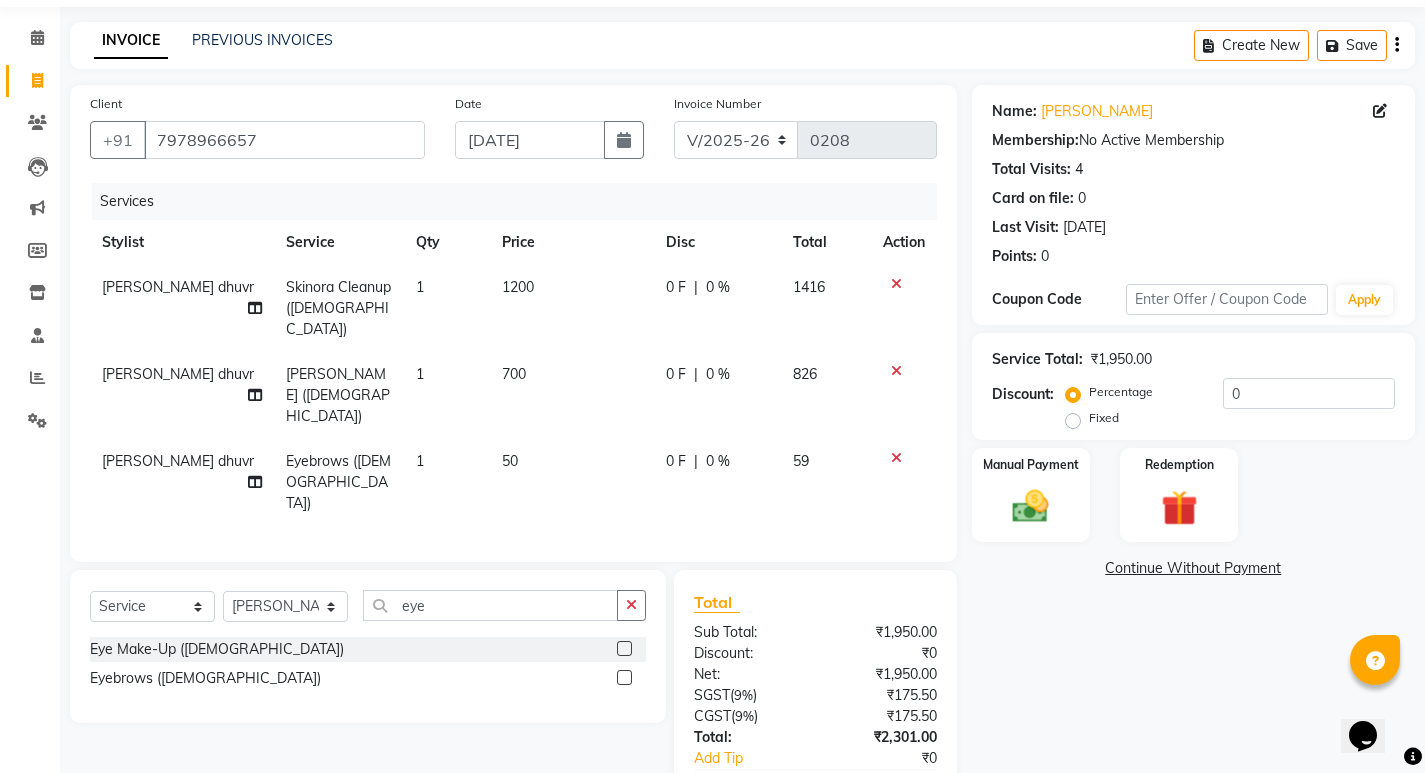 scroll, scrollTop: 100, scrollLeft: 0, axis: vertical 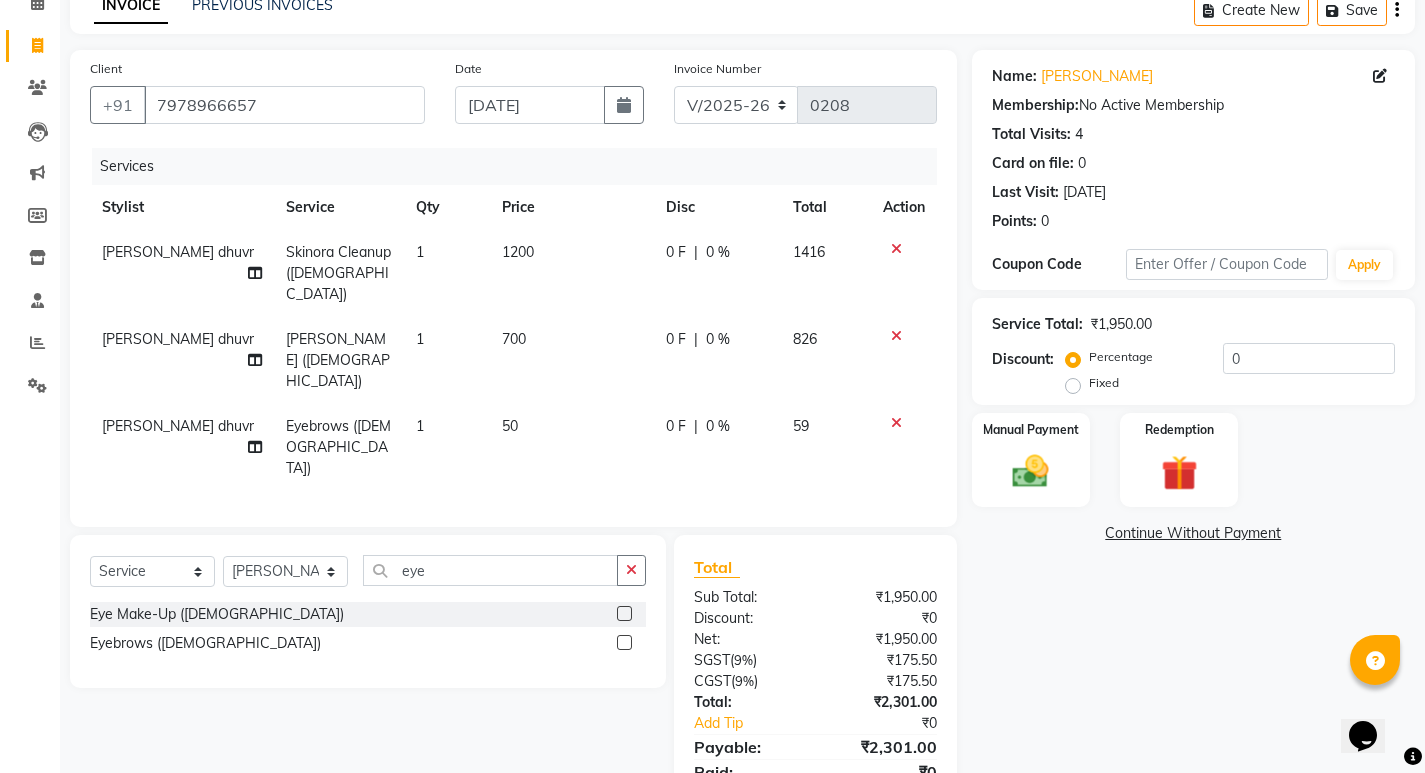 click on "0 F | 0 %" 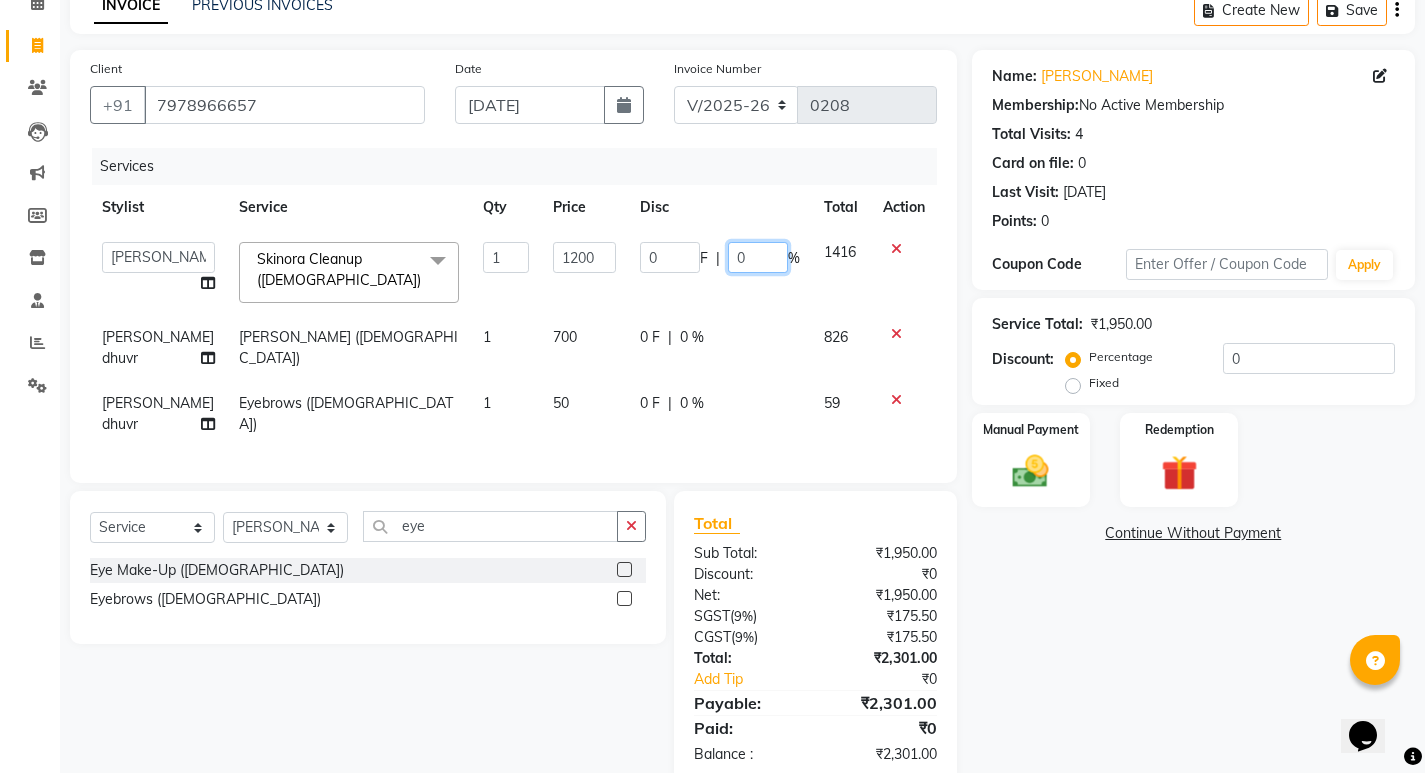 click on "0" 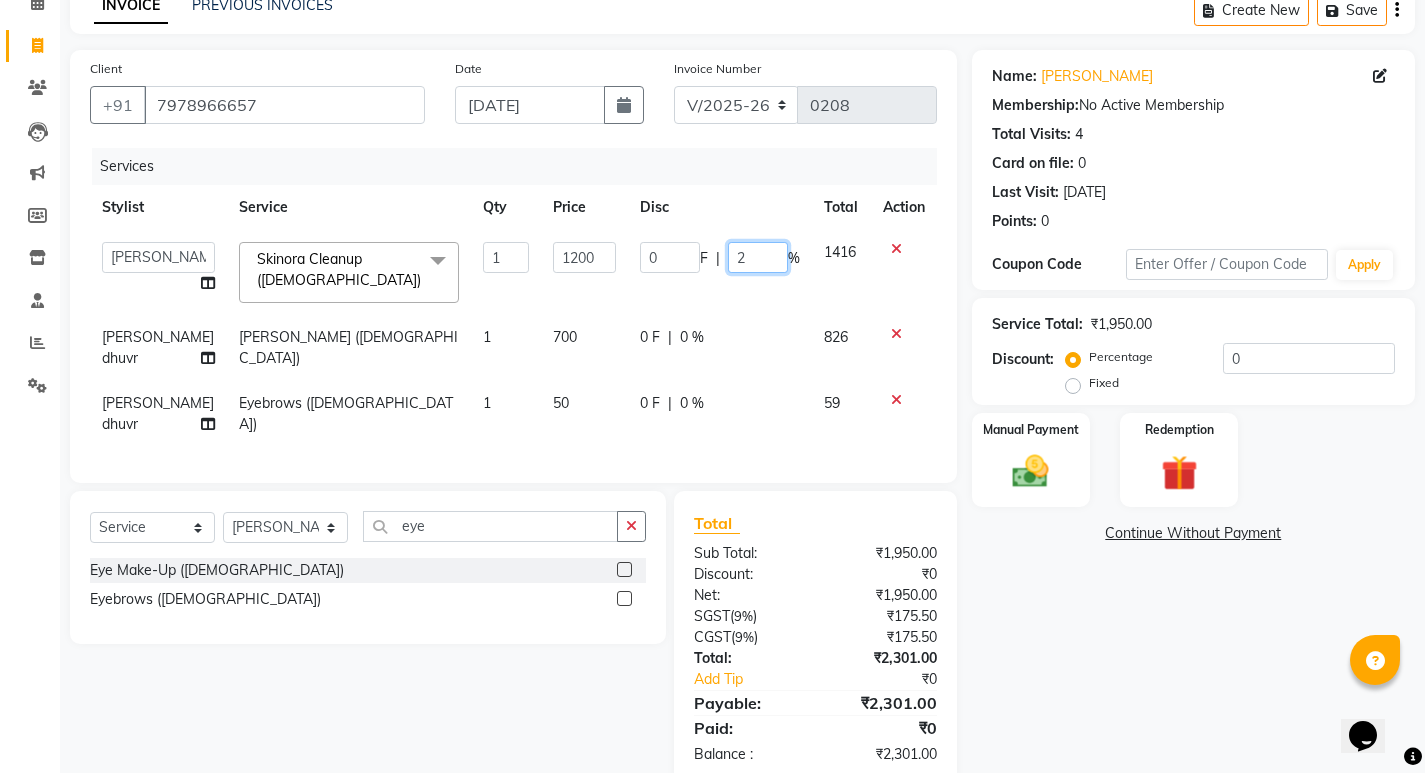 type on "20" 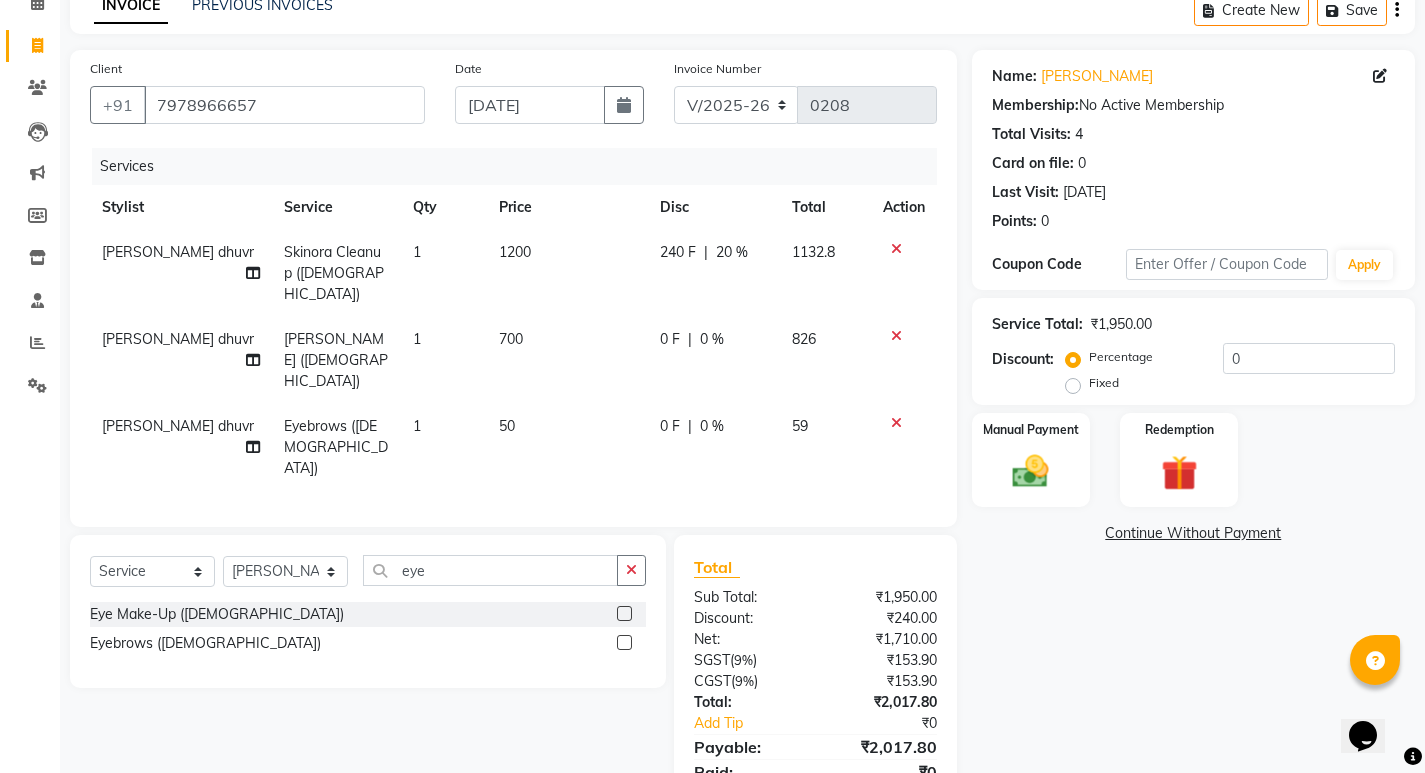 click on "0 F | 0 %" 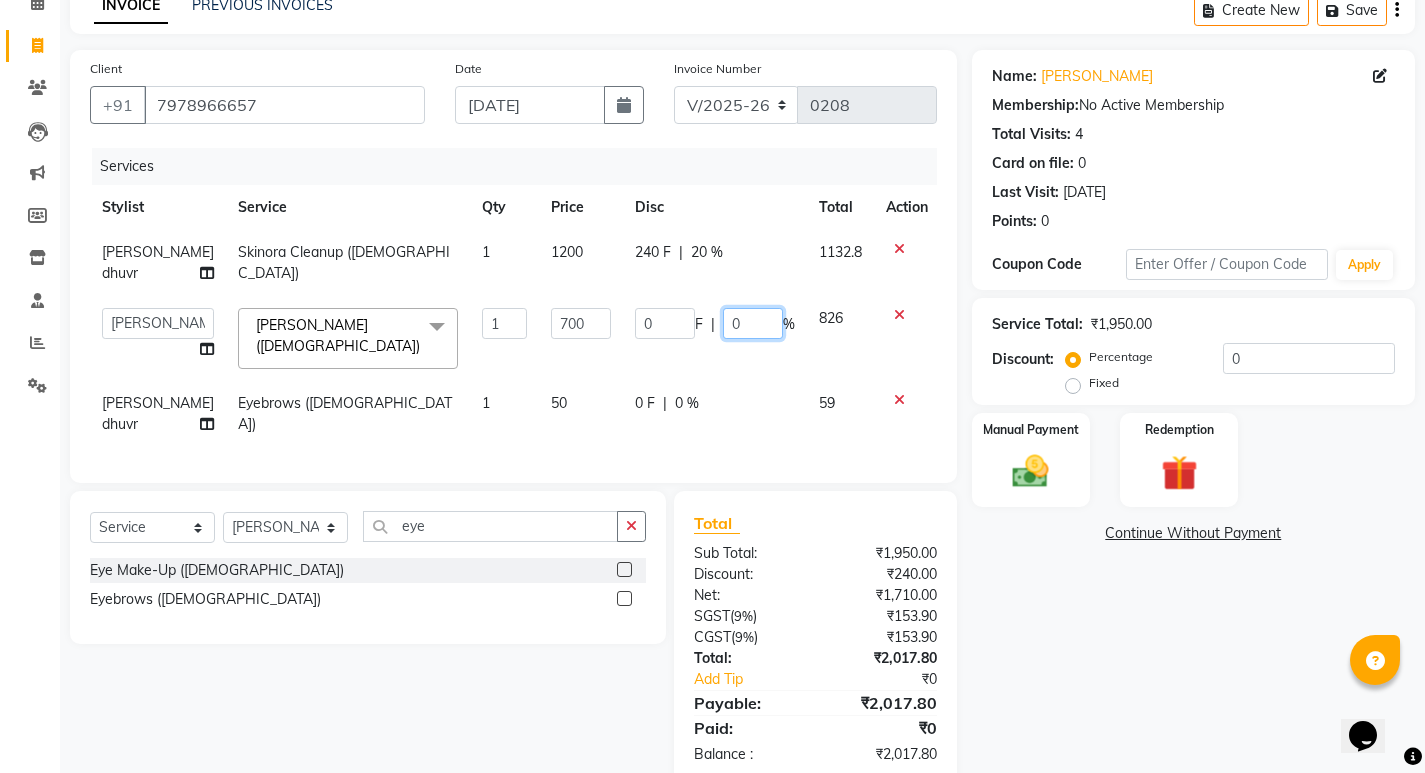 click on "0" 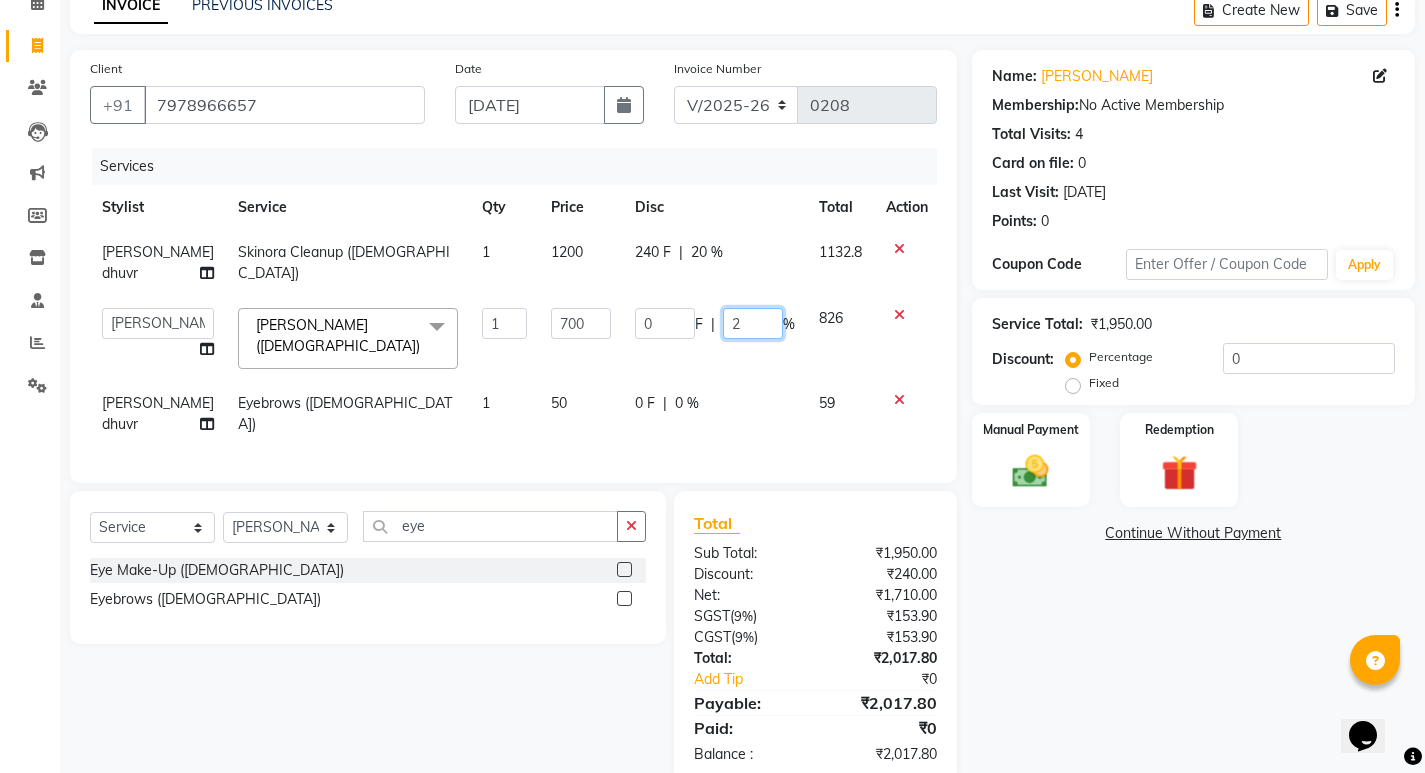 type on "20" 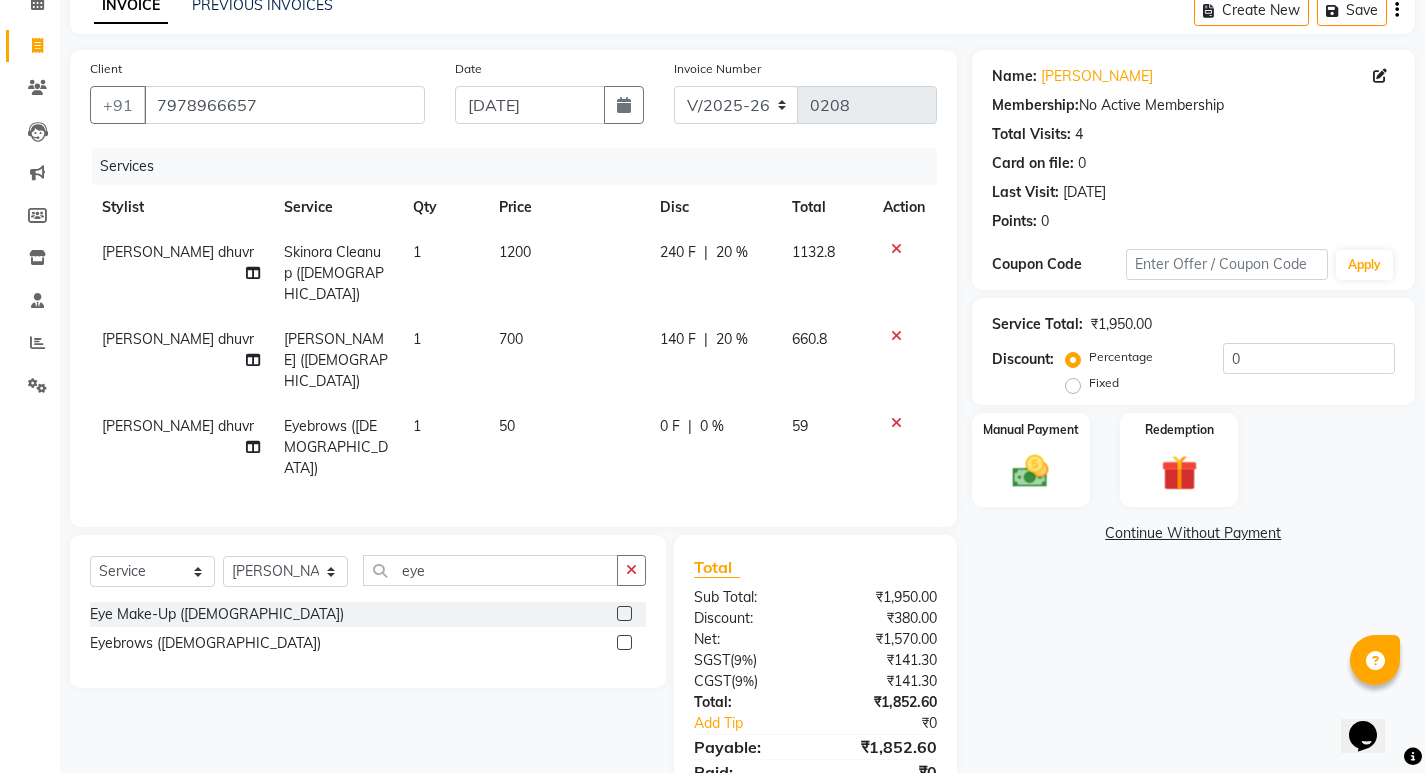 click on "Name: [PERSON_NAME] Membership:  No Active Membership  Total Visits:  4 Card on file:  0 Last Visit:   [DATE] Points:   0  Coupon Code Apply Service Total:  ₹1,950.00  Discount:  Percentage   Fixed  0 Manual Payment Redemption  Continue Without Payment" 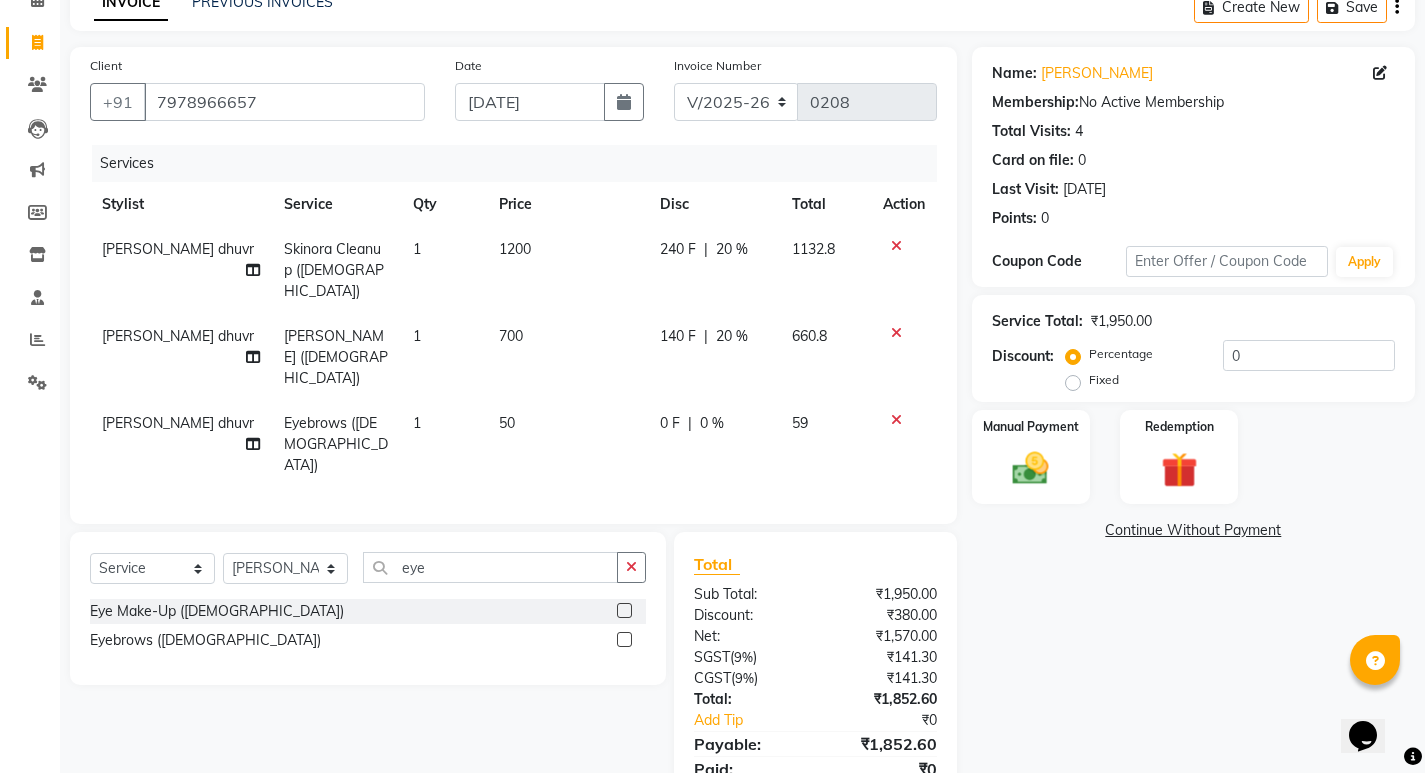 scroll, scrollTop: 138, scrollLeft: 0, axis: vertical 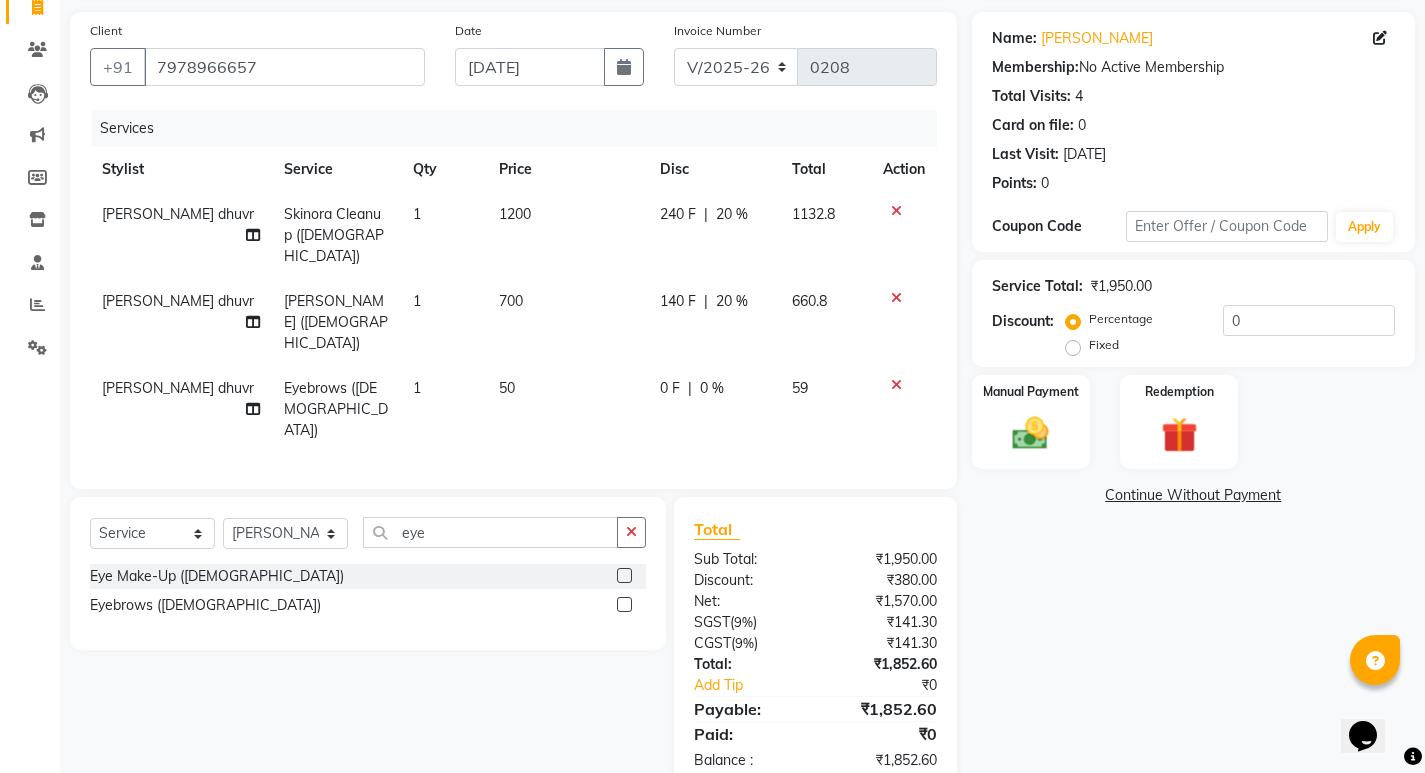 drag, startPoint x: 1346, startPoint y: 667, endPoint x: 1399, endPoint y: 793, distance: 136.69308 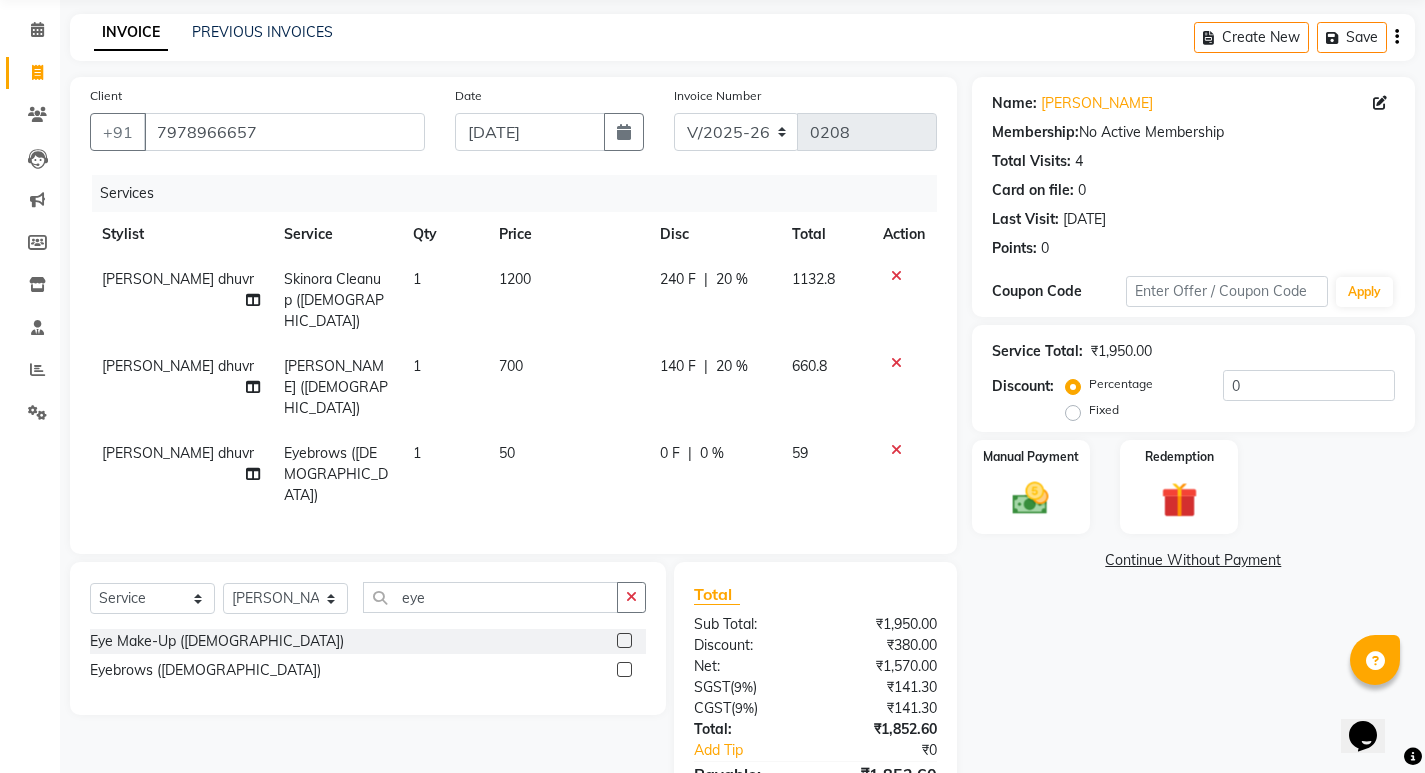 scroll, scrollTop: 0, scrollLeft: 0, axis: both 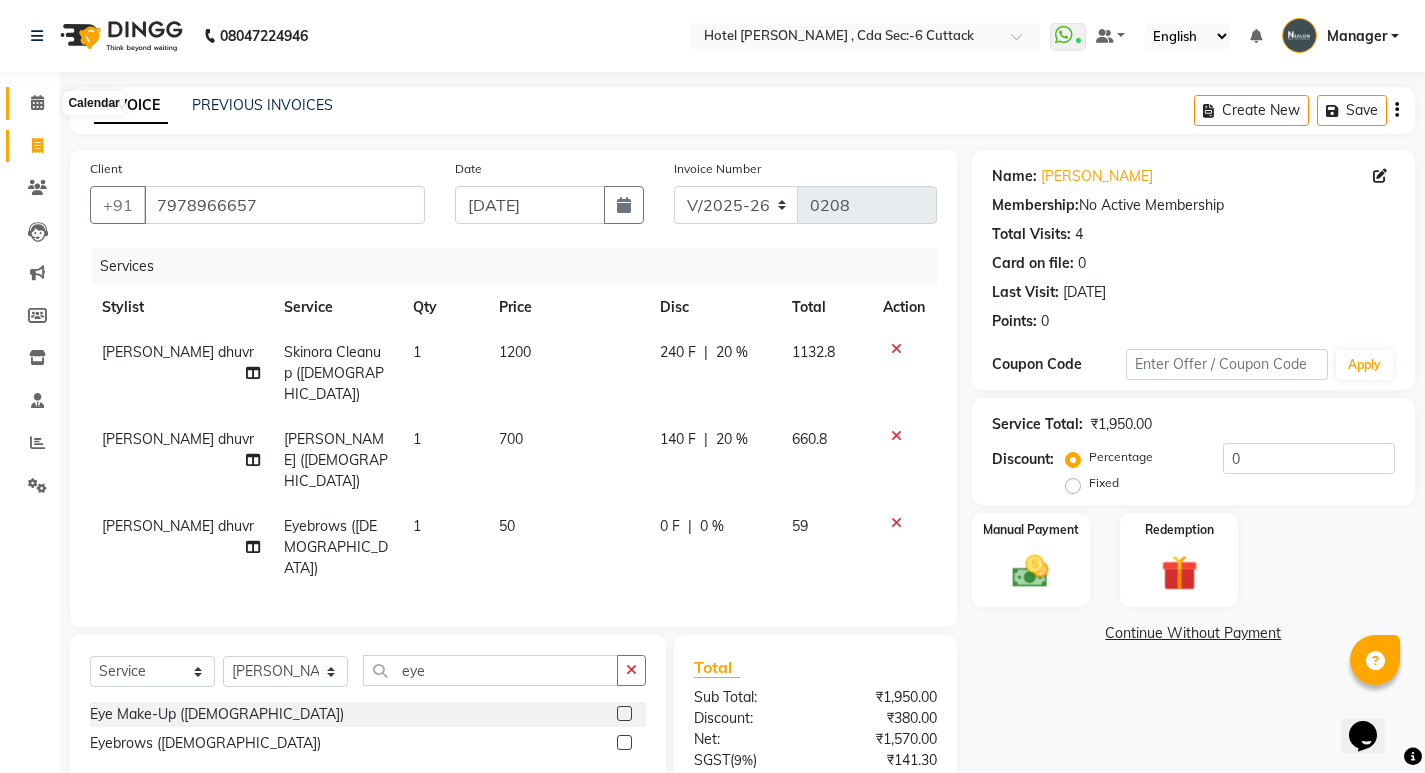 click 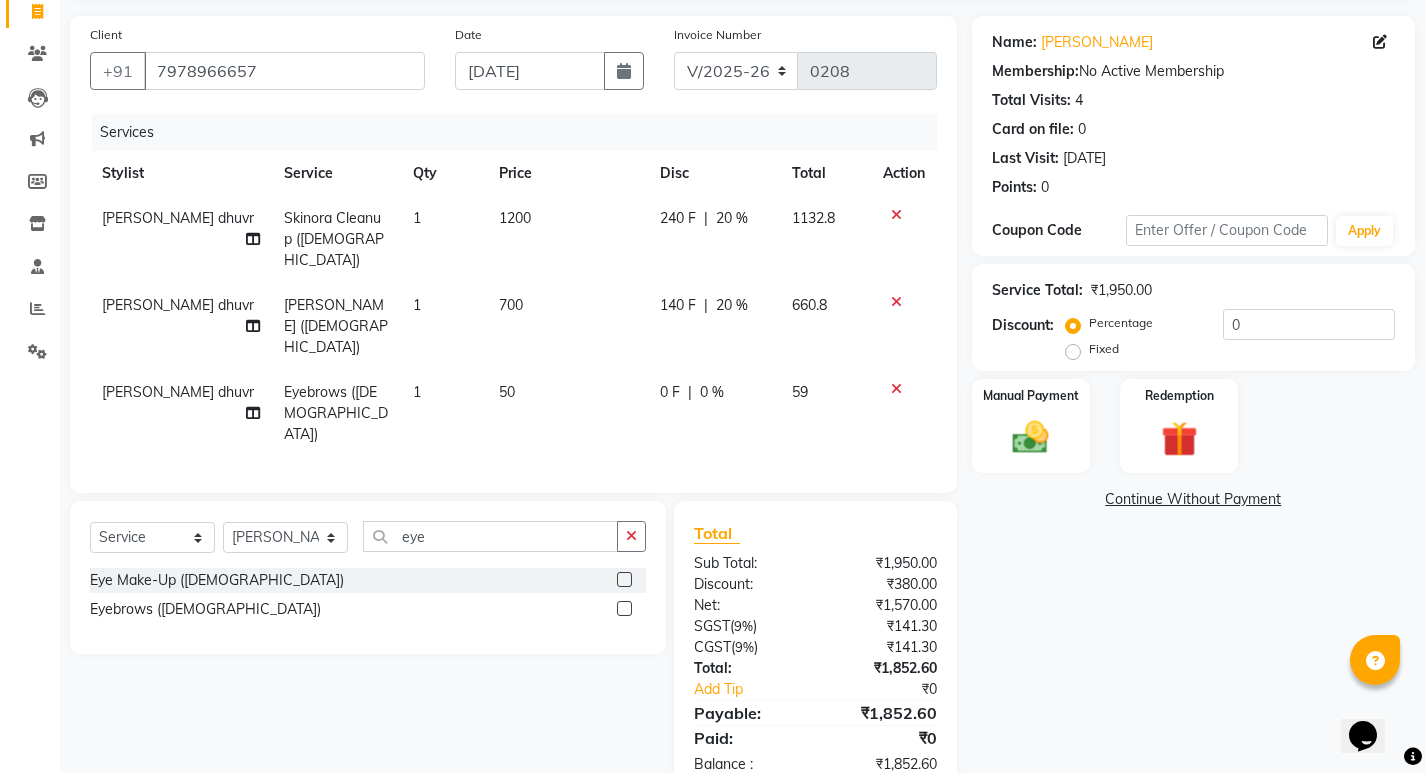 scroll, scrollTop: 138, scrollLeft: 0, axis: vertical 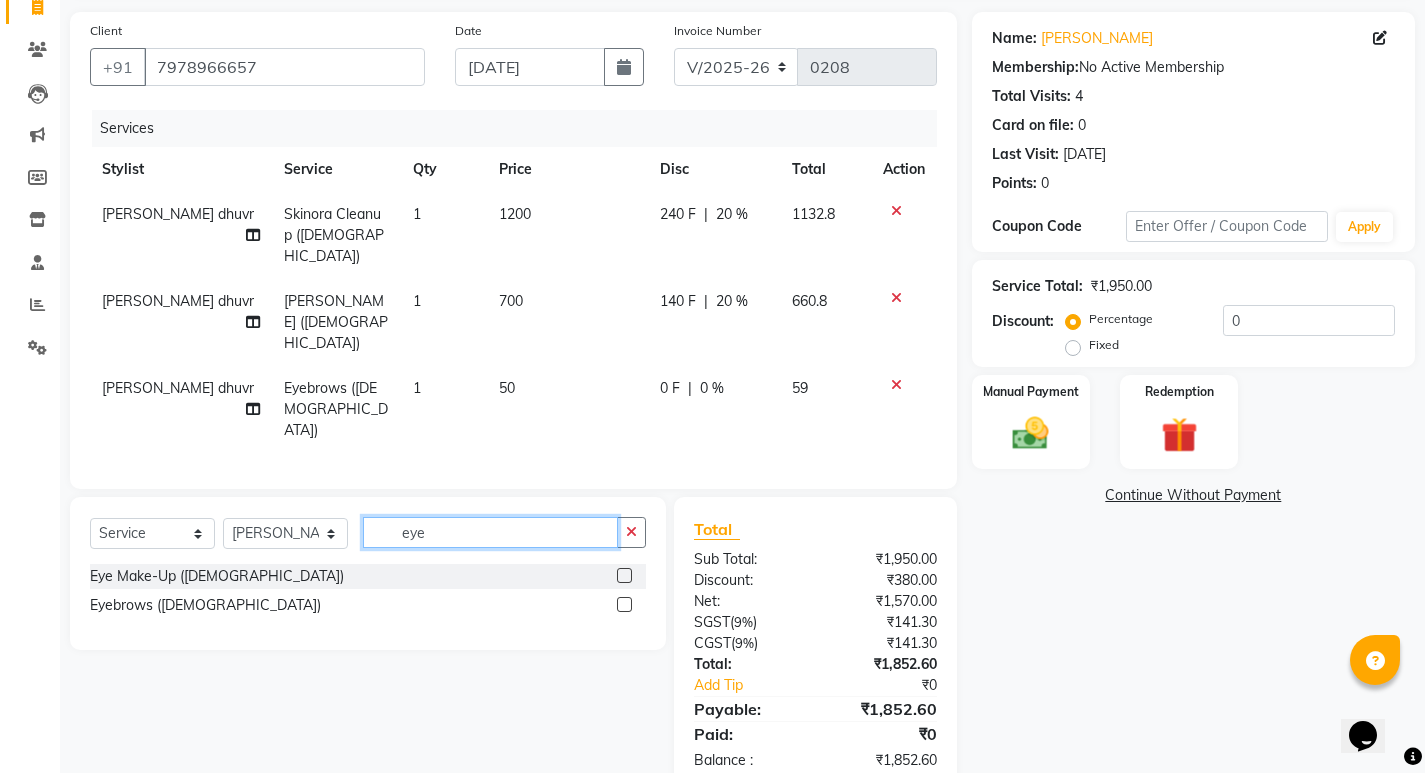 click on "eye" 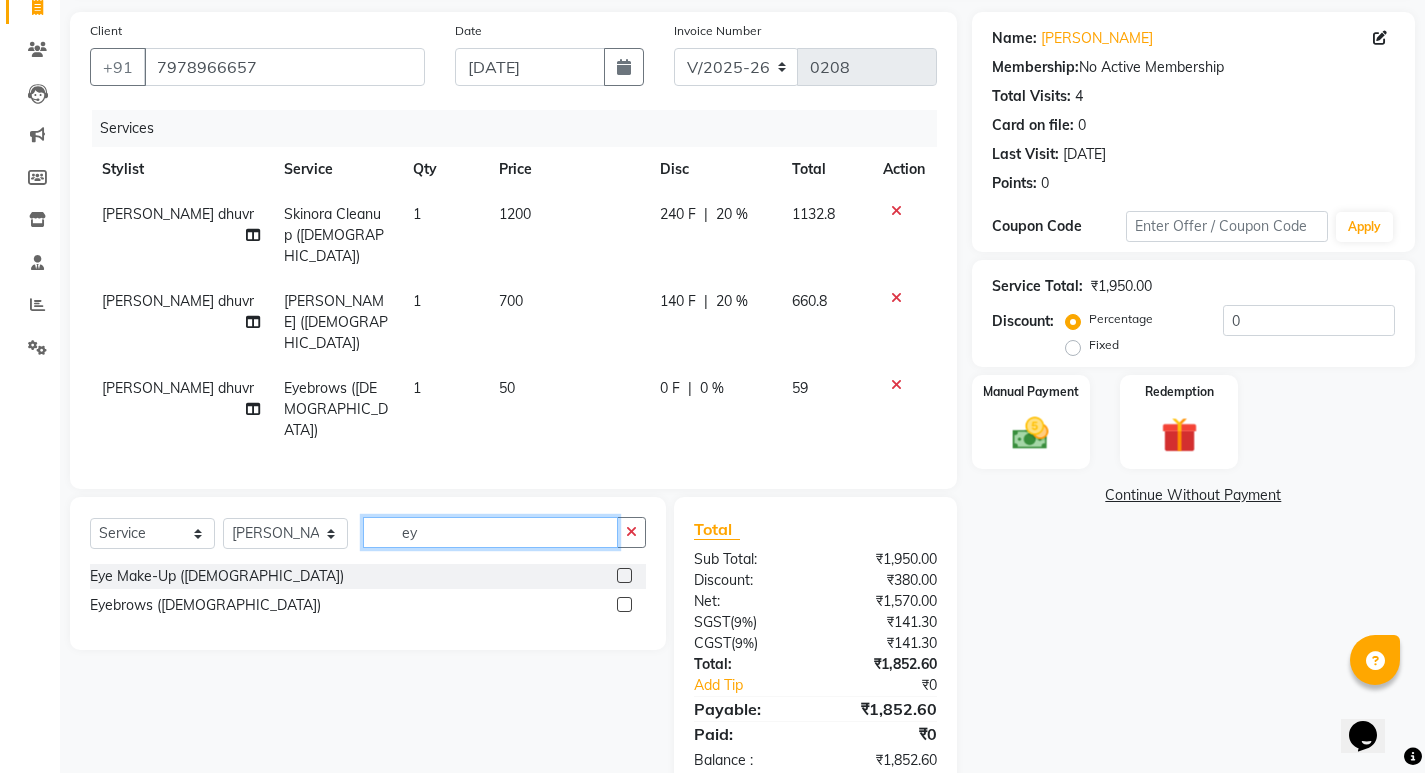 type on "e" 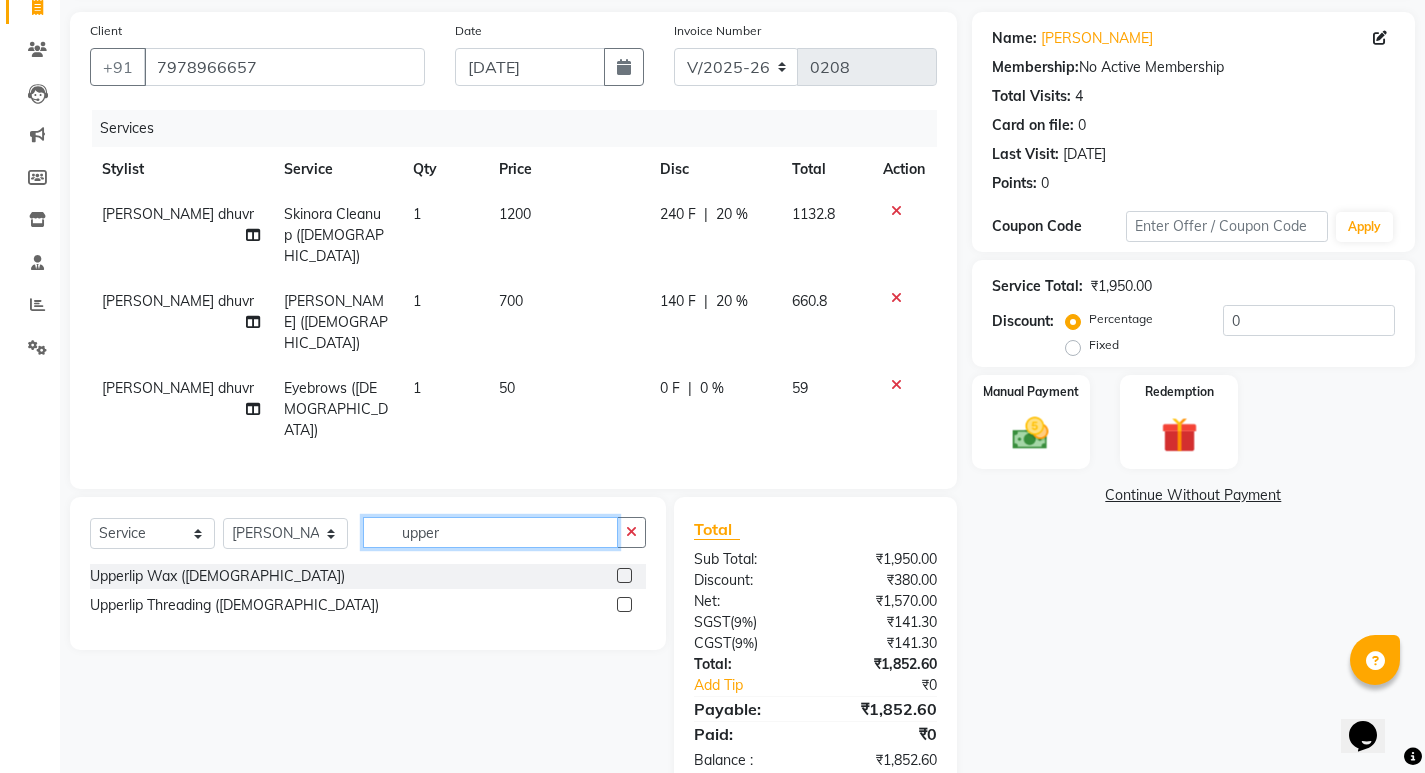 type on "upper" 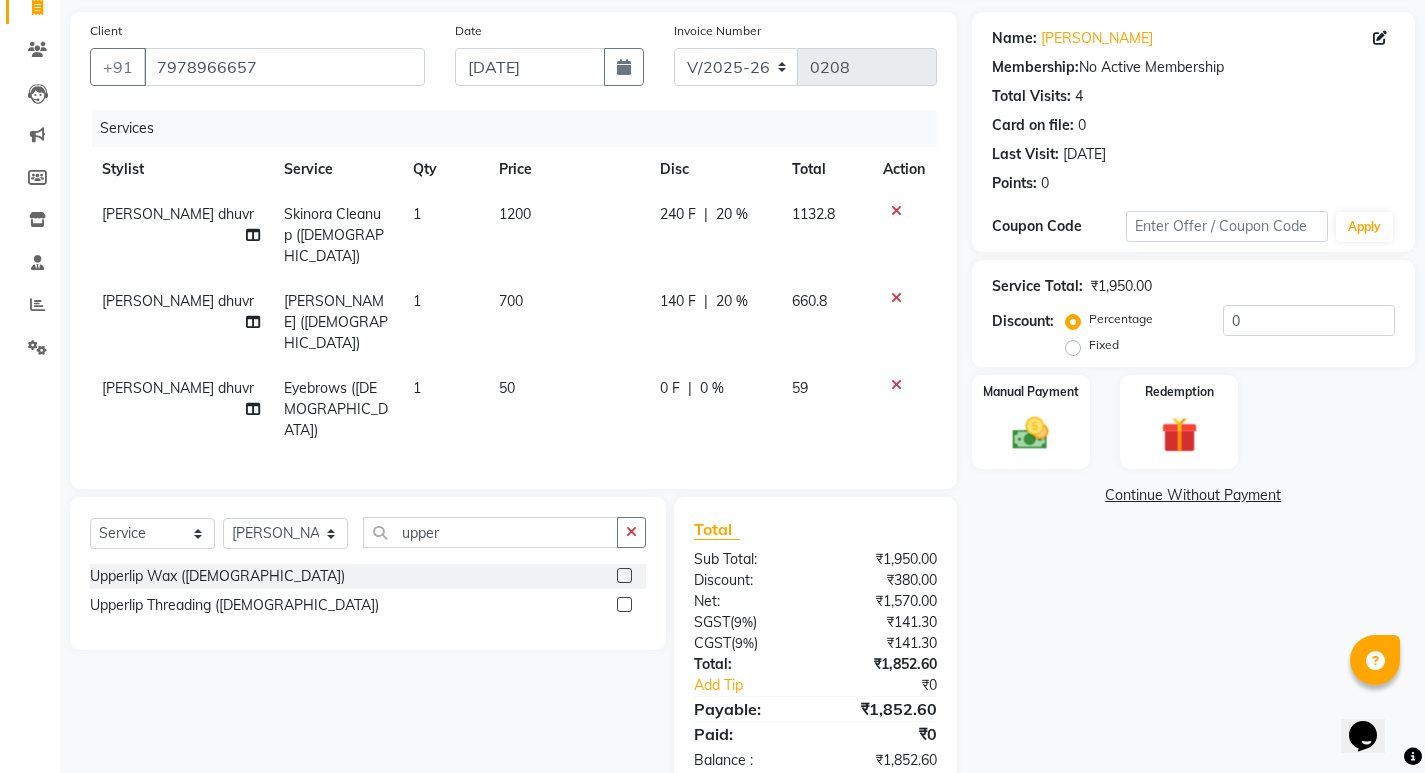 click 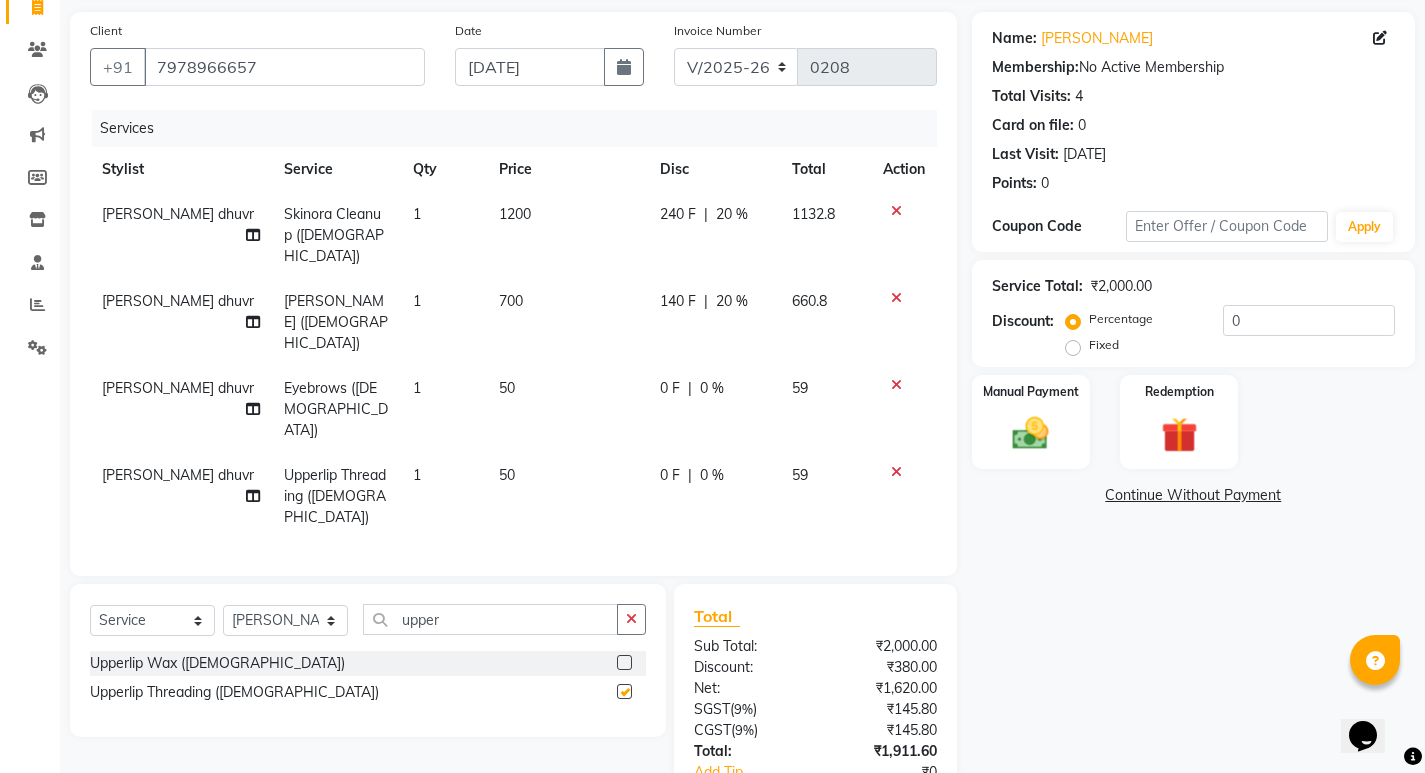 checkbox on "false" 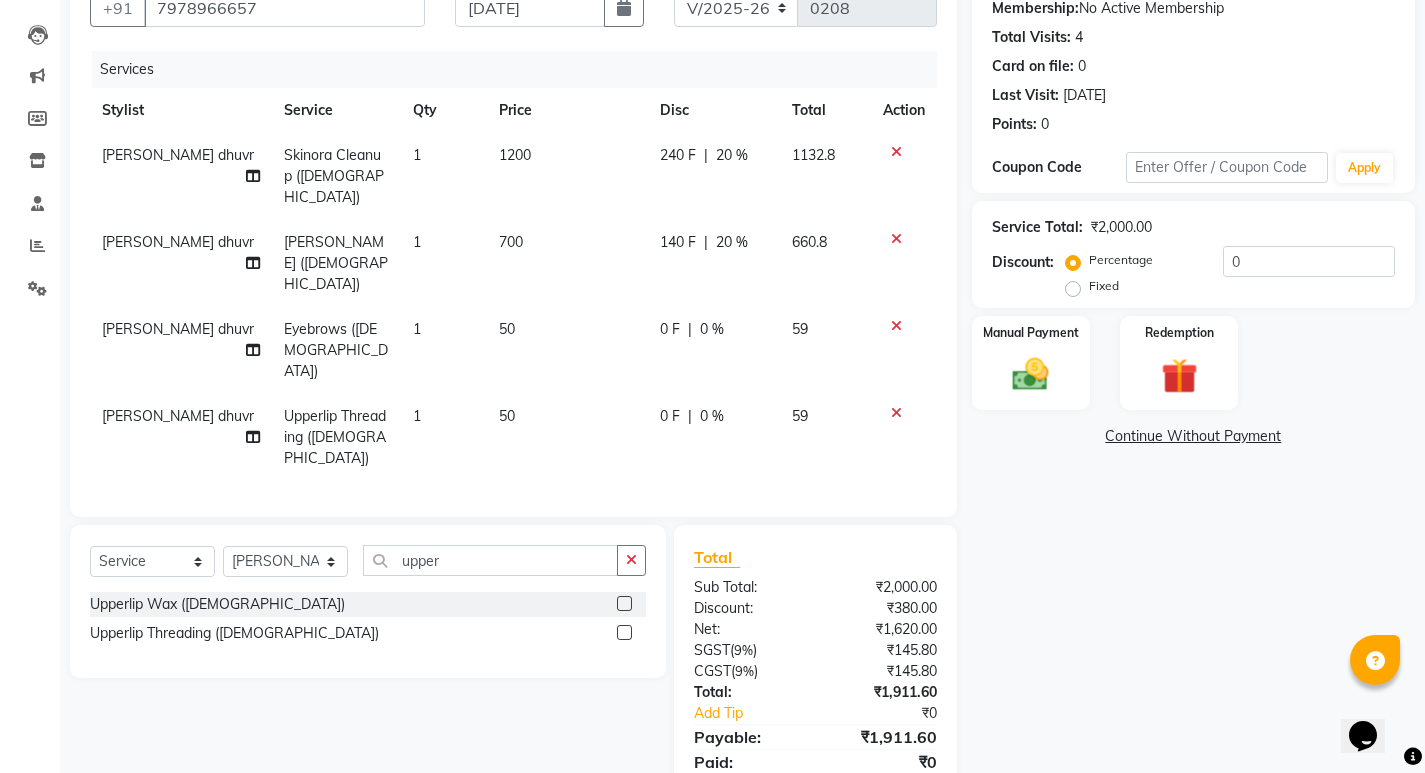 scroll, scrollTop: 204, scrollLeft: 0, axis: vertical 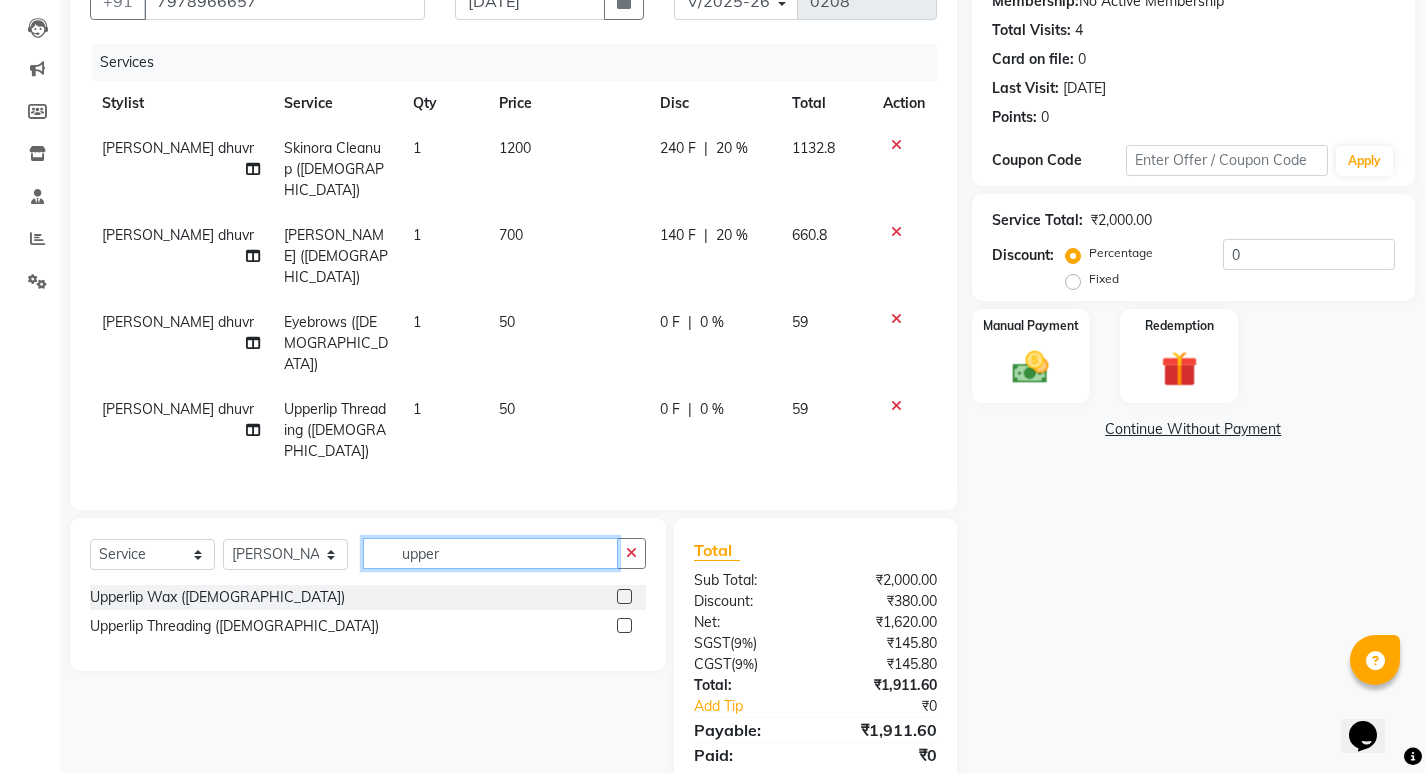 click on "upper" 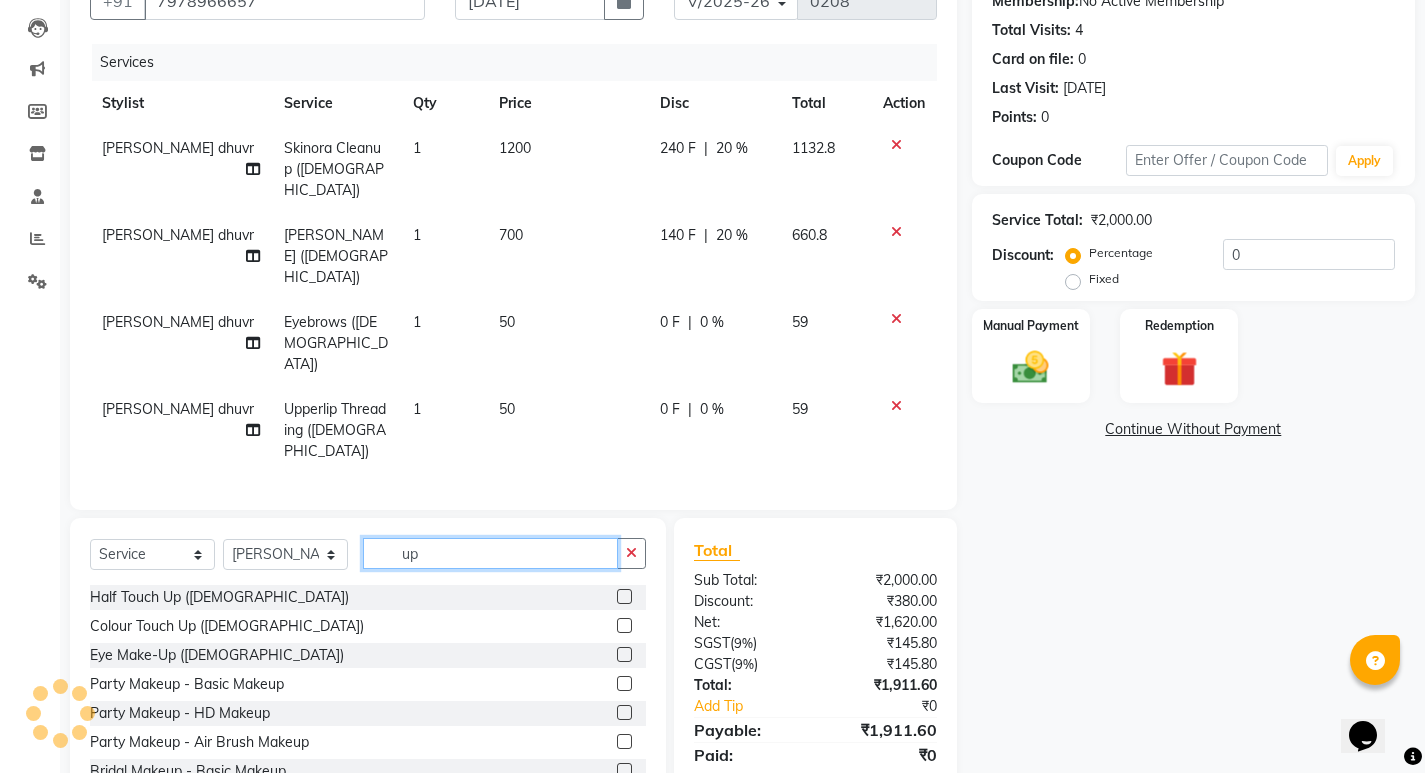 type on "u" 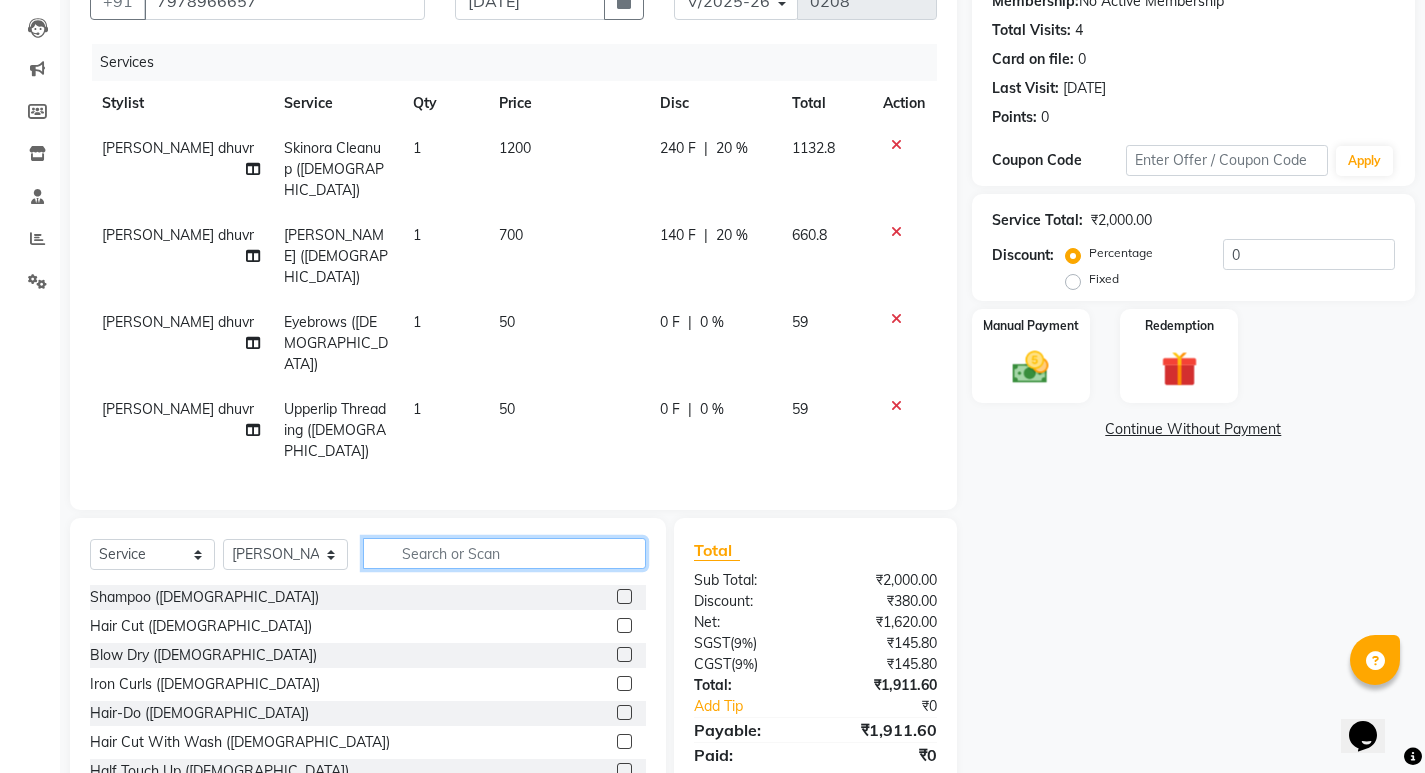 type on "7" 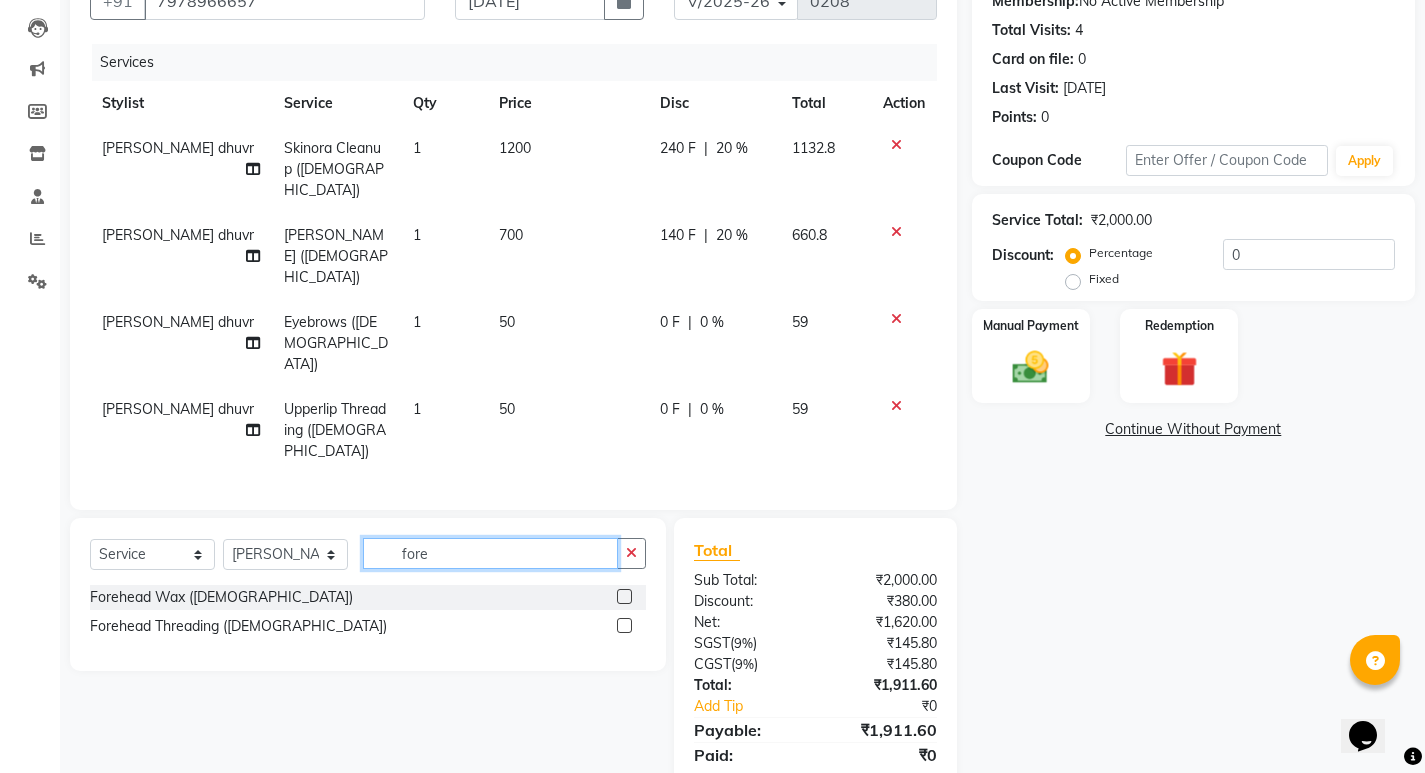 type on "fore" 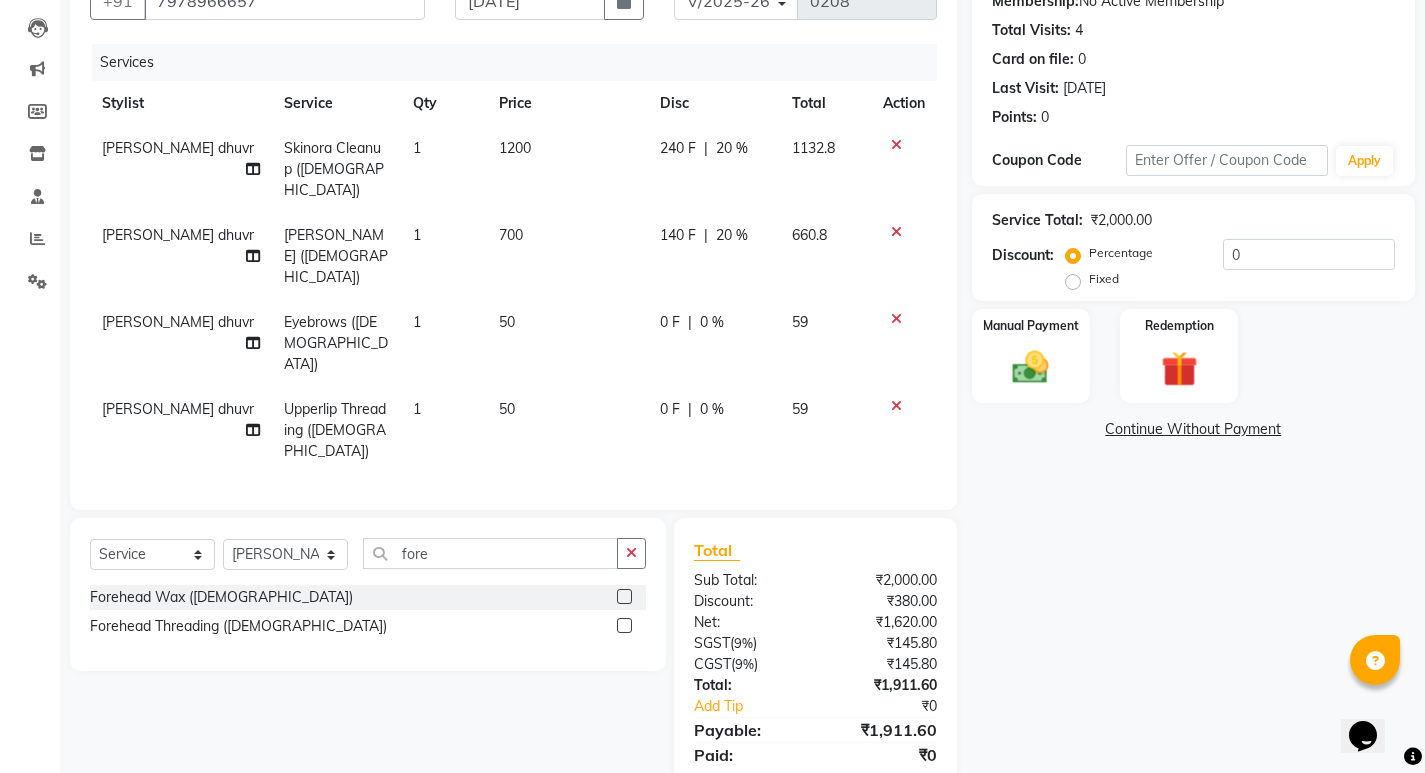 click 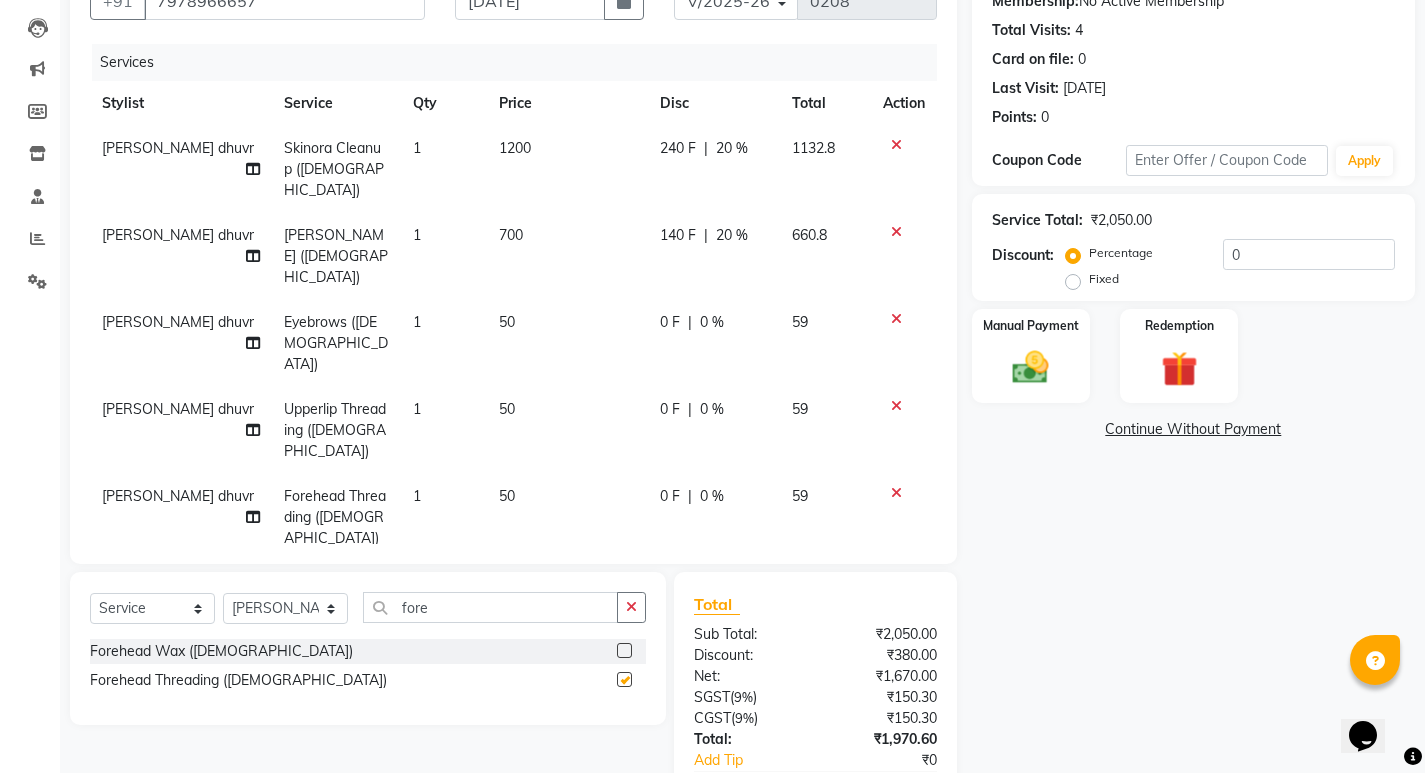 checkbox on "false" 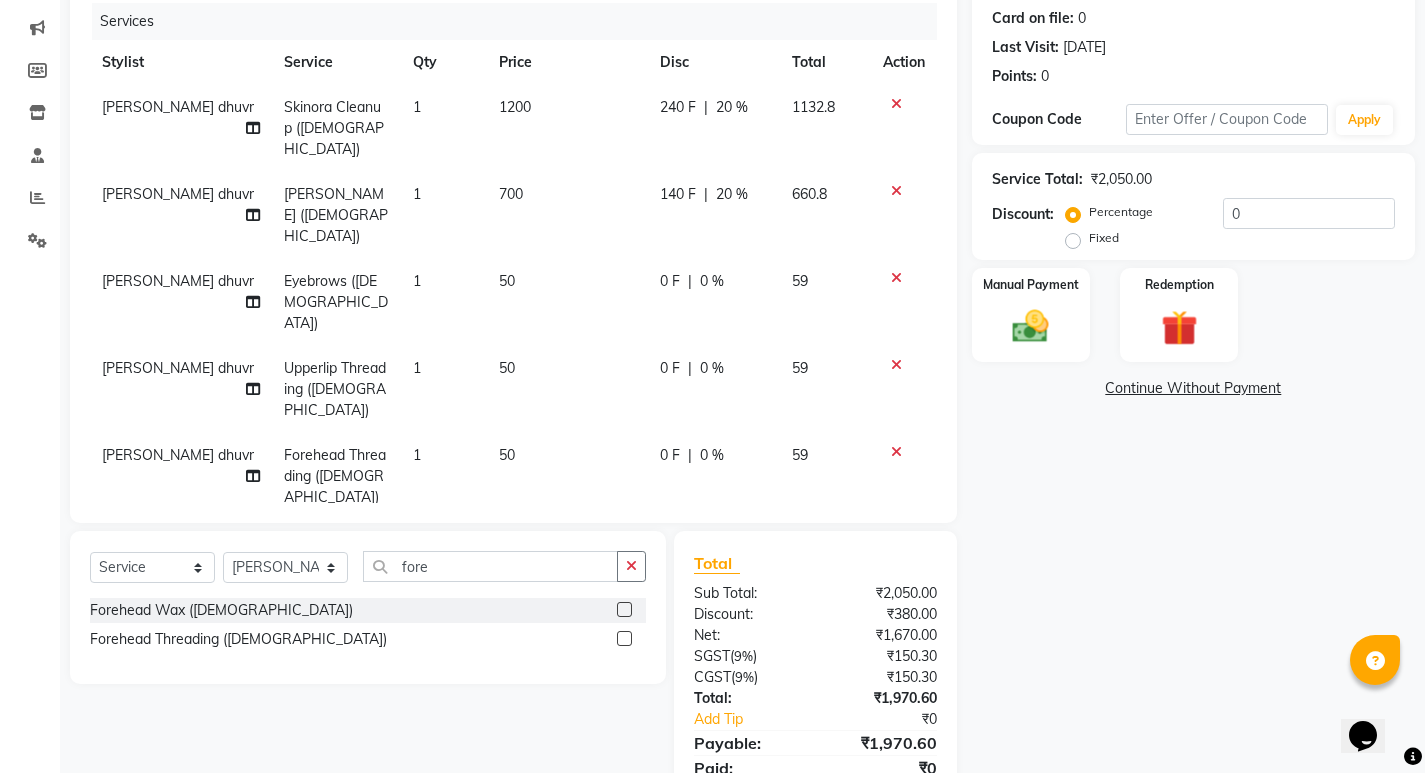 scroll, scrollTop: 270, scrollLeft: 0, axis: vertical 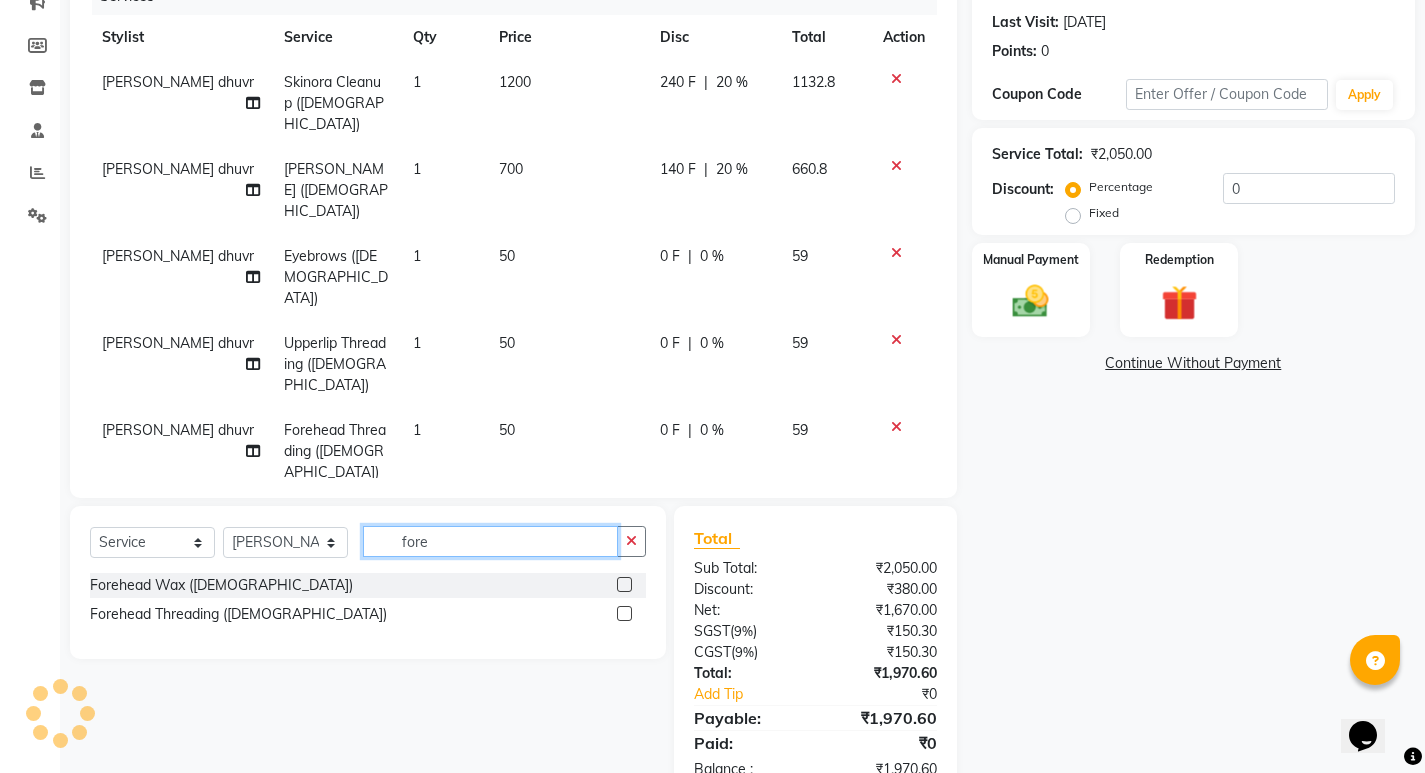 click on "fore" 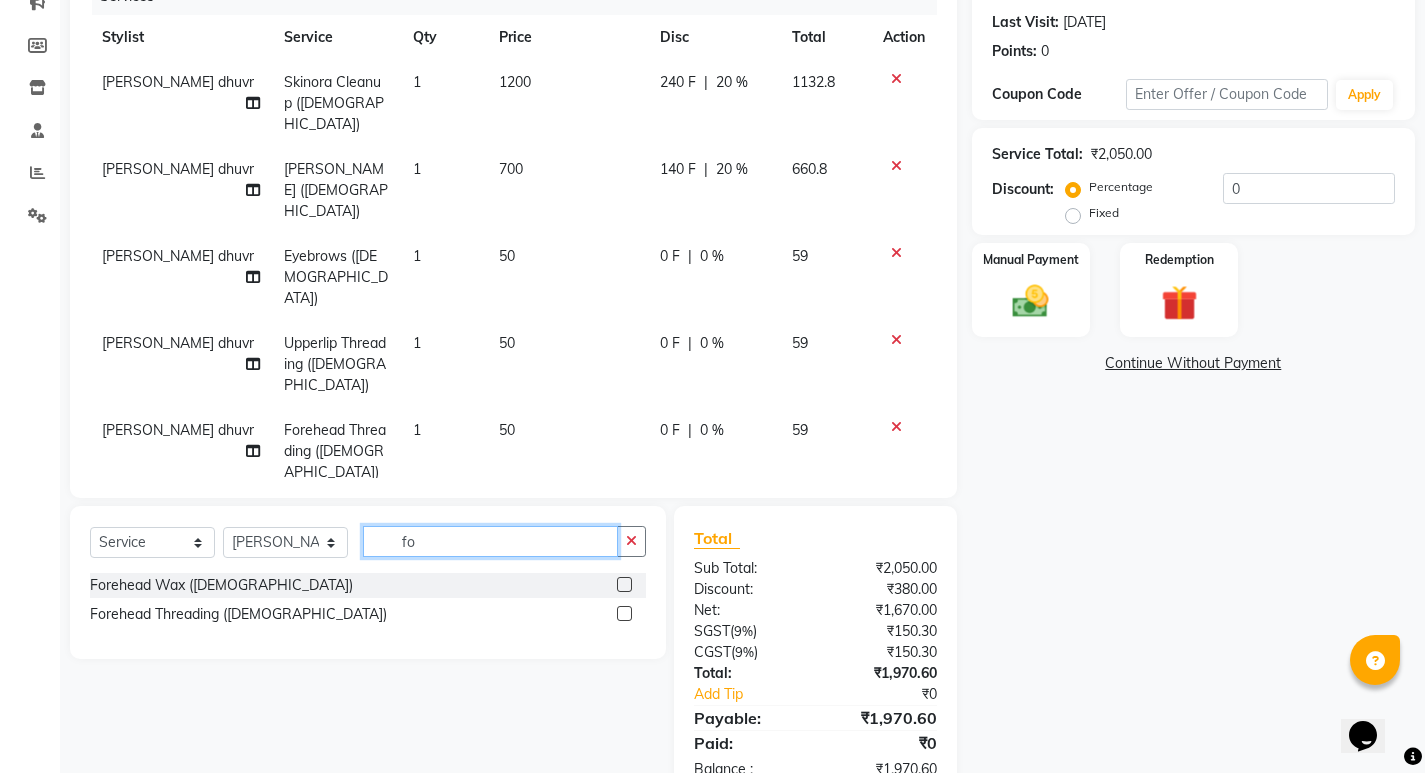 type on "f" 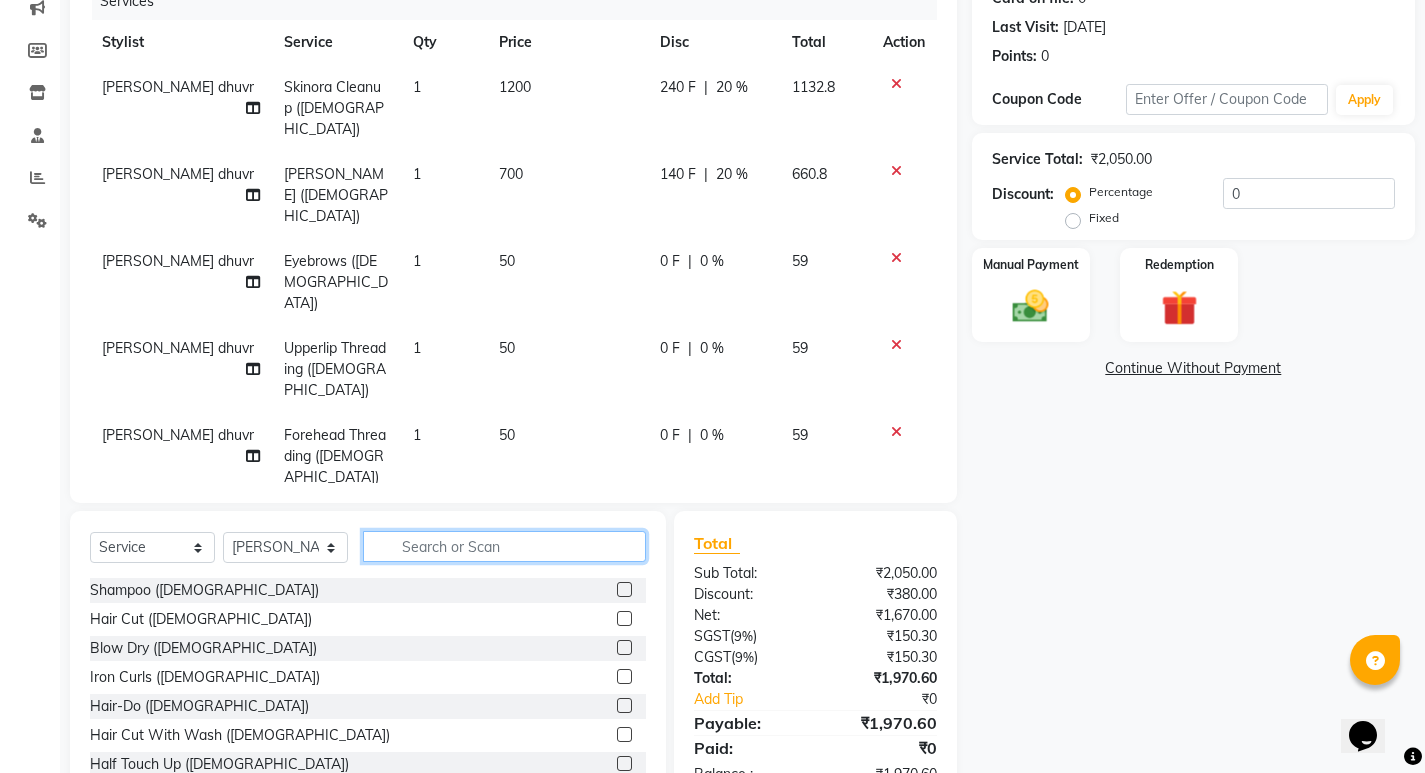 scroll, scrollTop: 271, scrollLeft: 0, axis: vertical 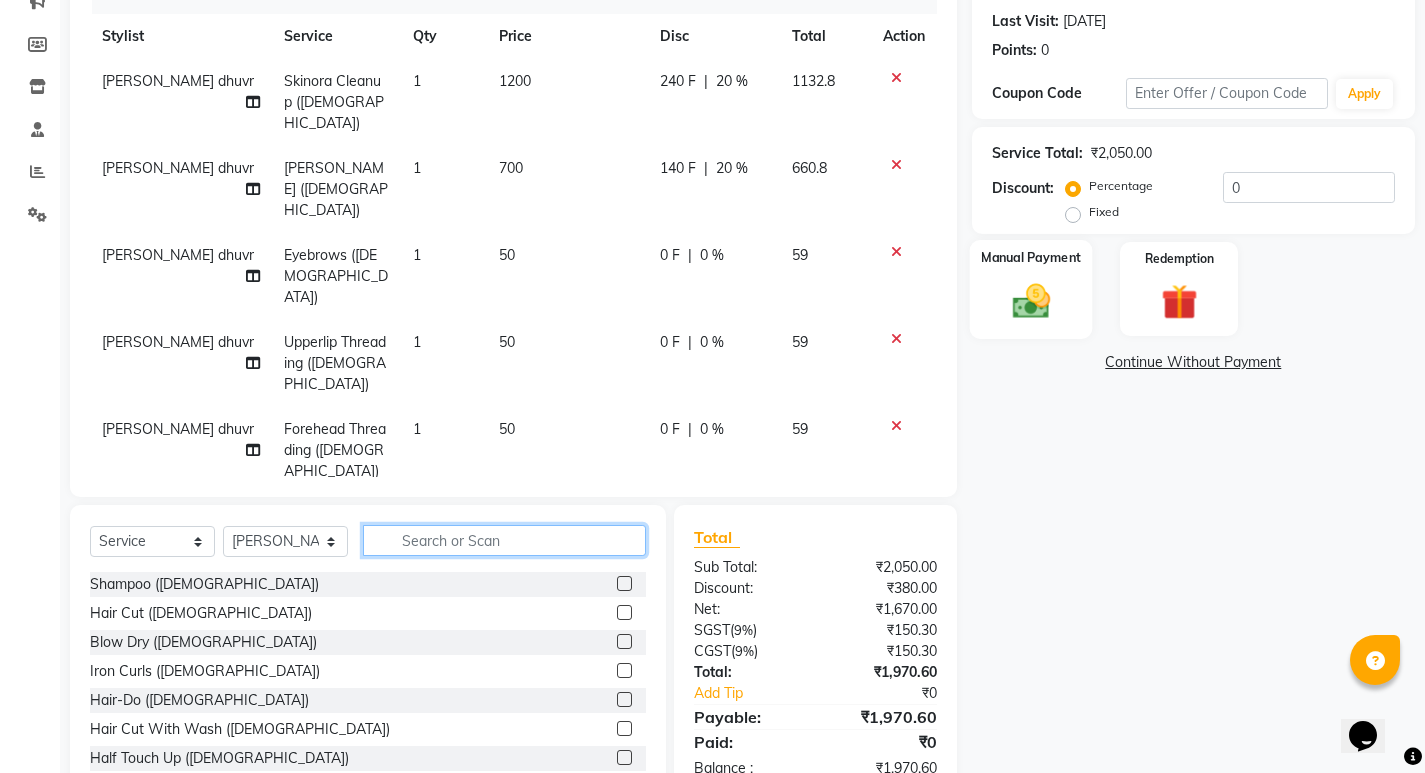 type 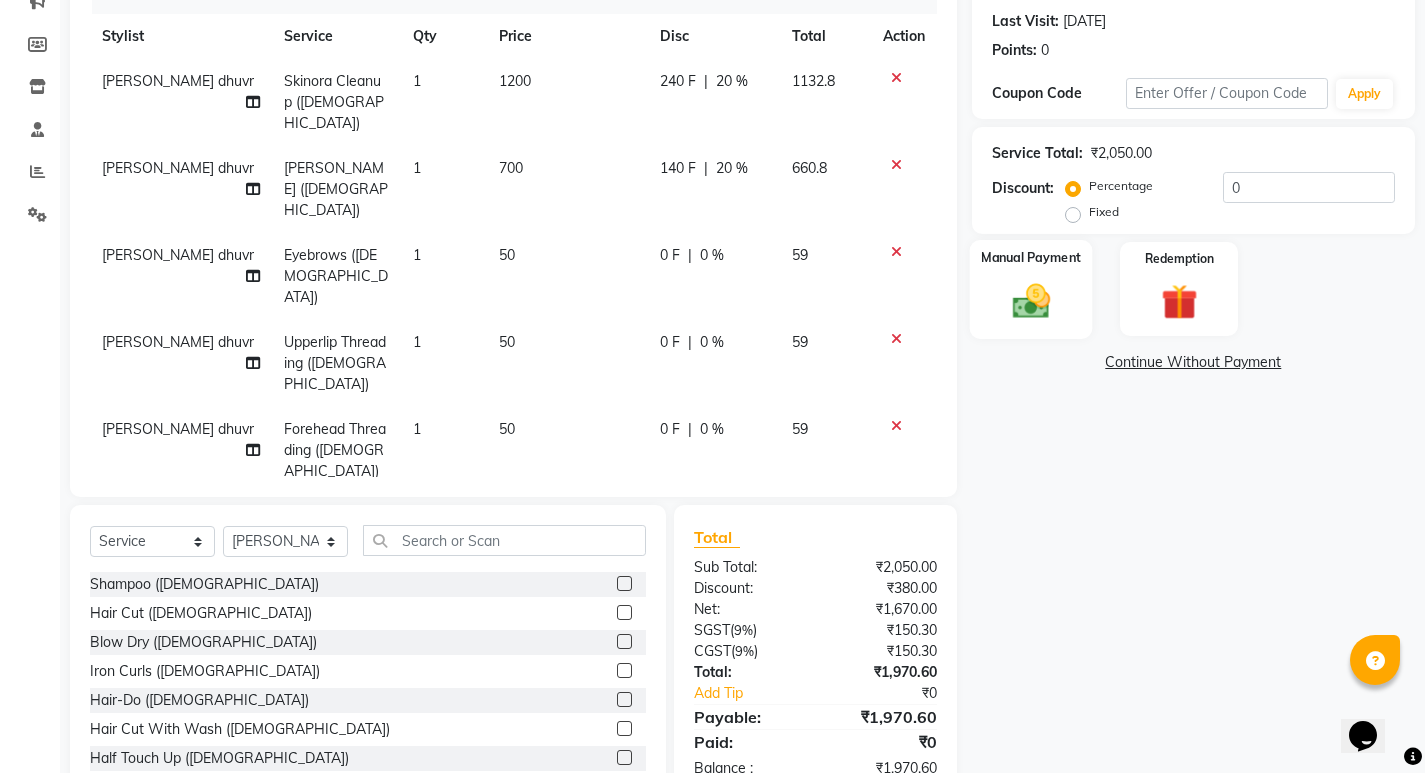 click 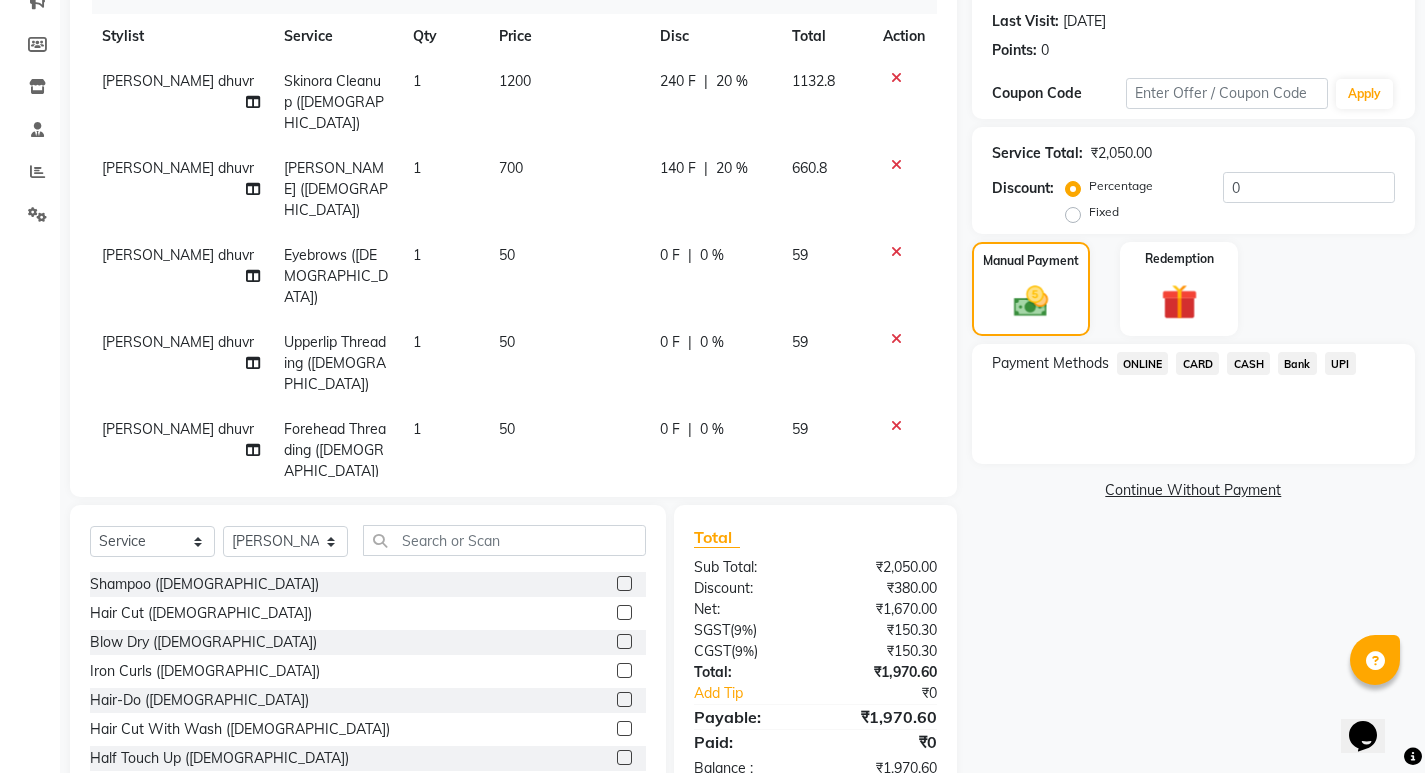 click on "ONLINE" 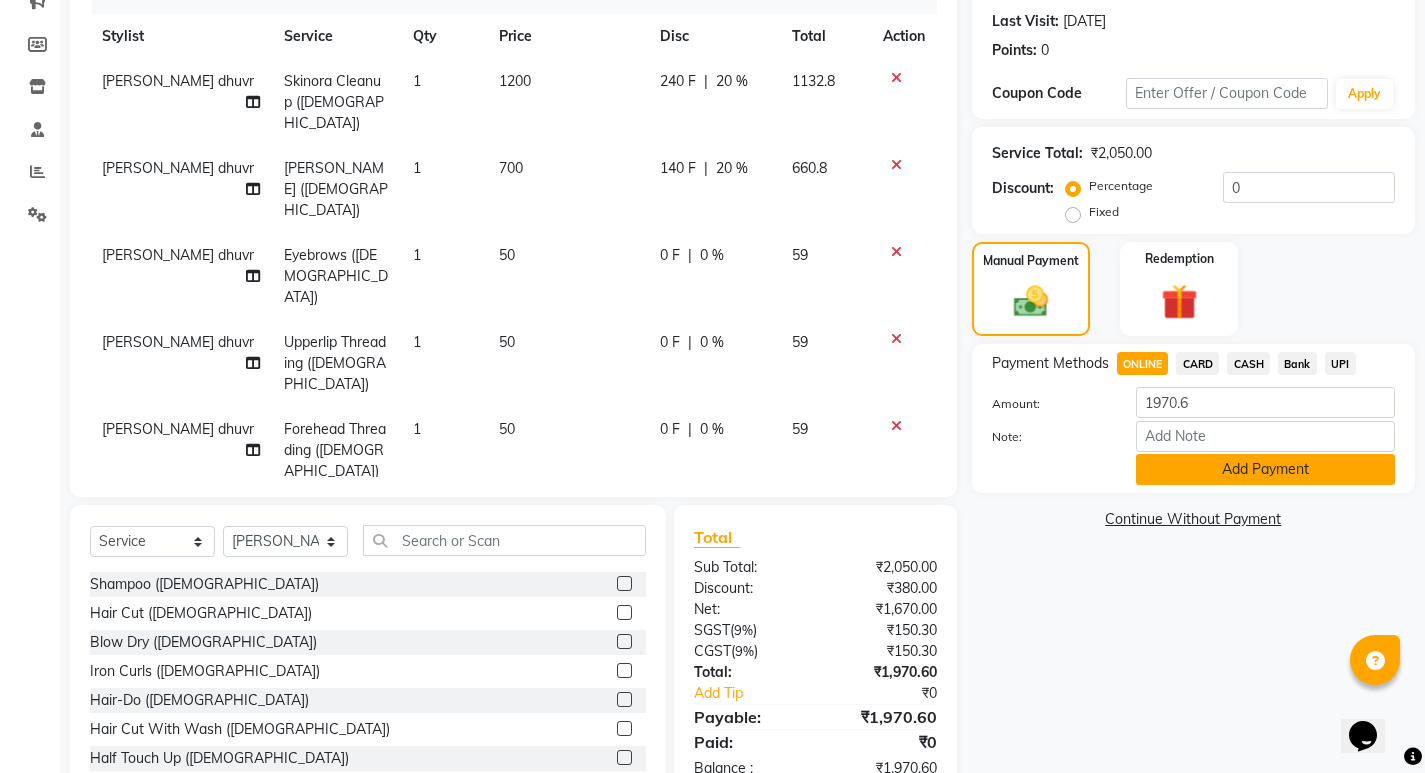 click on "Add Payment" 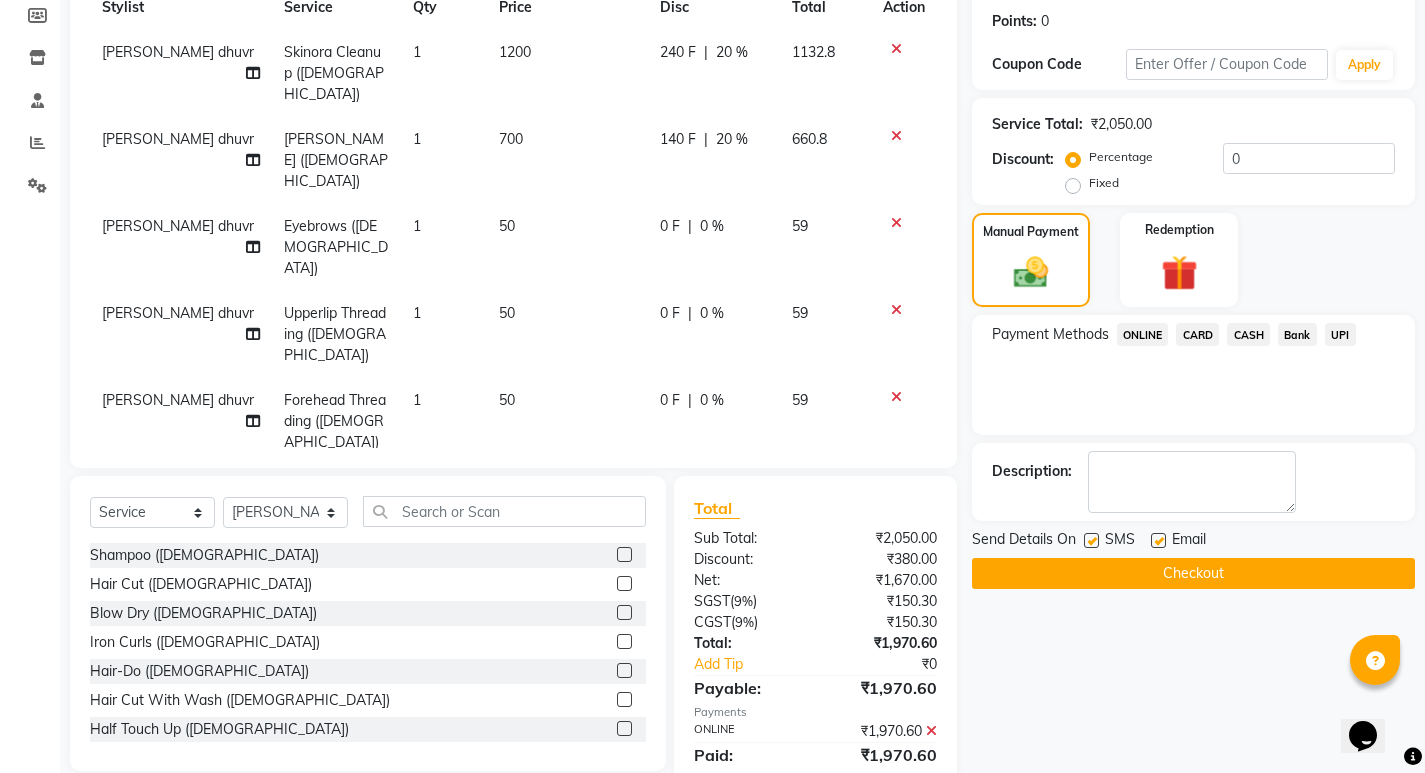 scroll, scrollTop: 312, scrollLeft: 0, axis: vertical 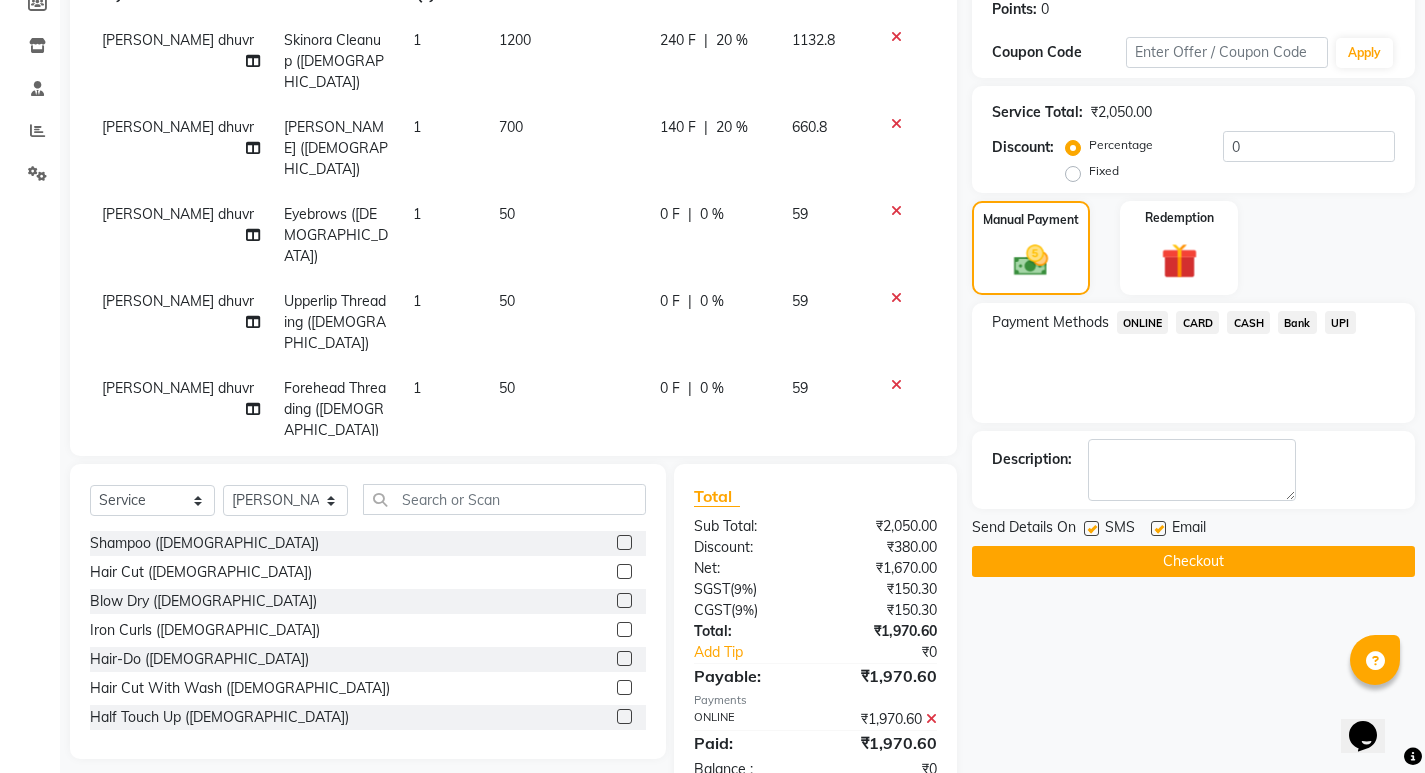 click on "Checkout" 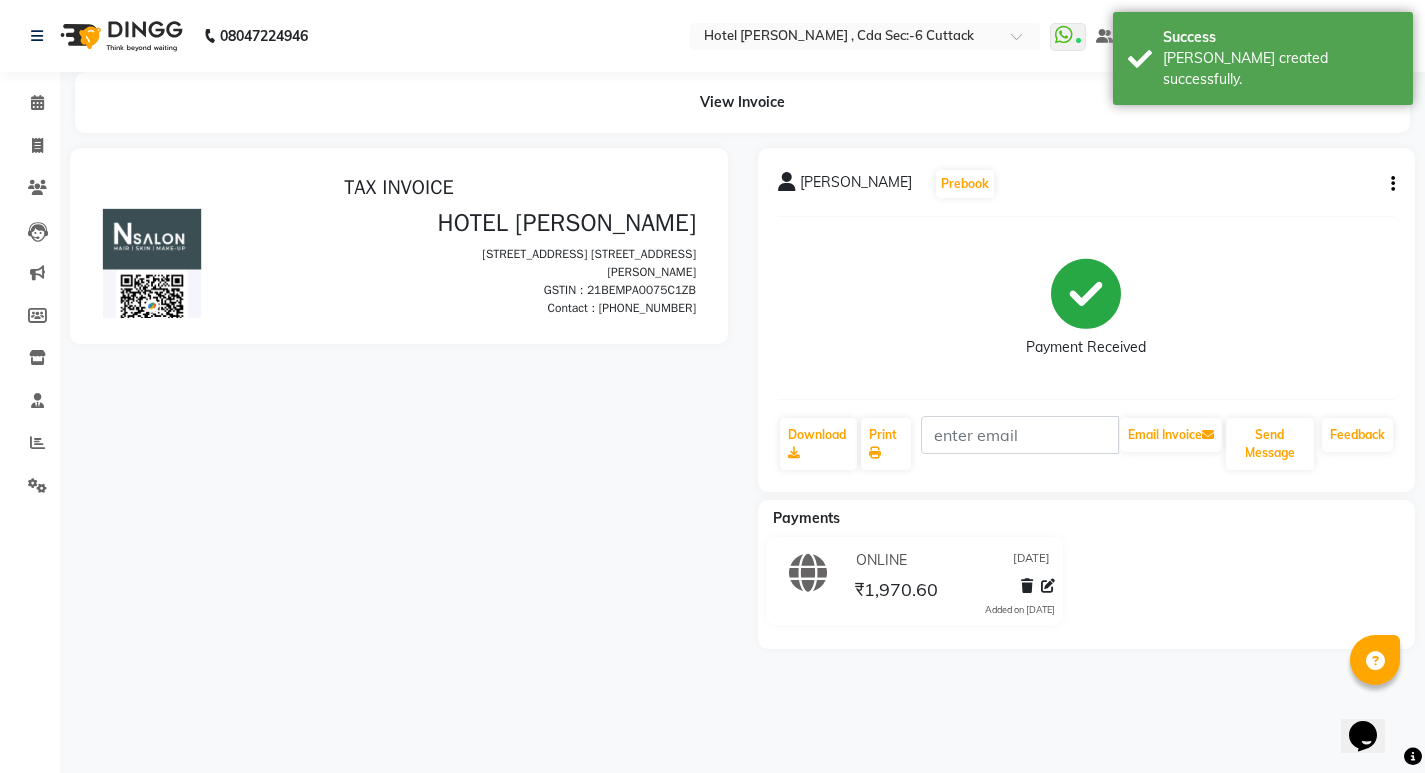 scroll, scrollTop: 0, scrollLeft: 0, axis: both 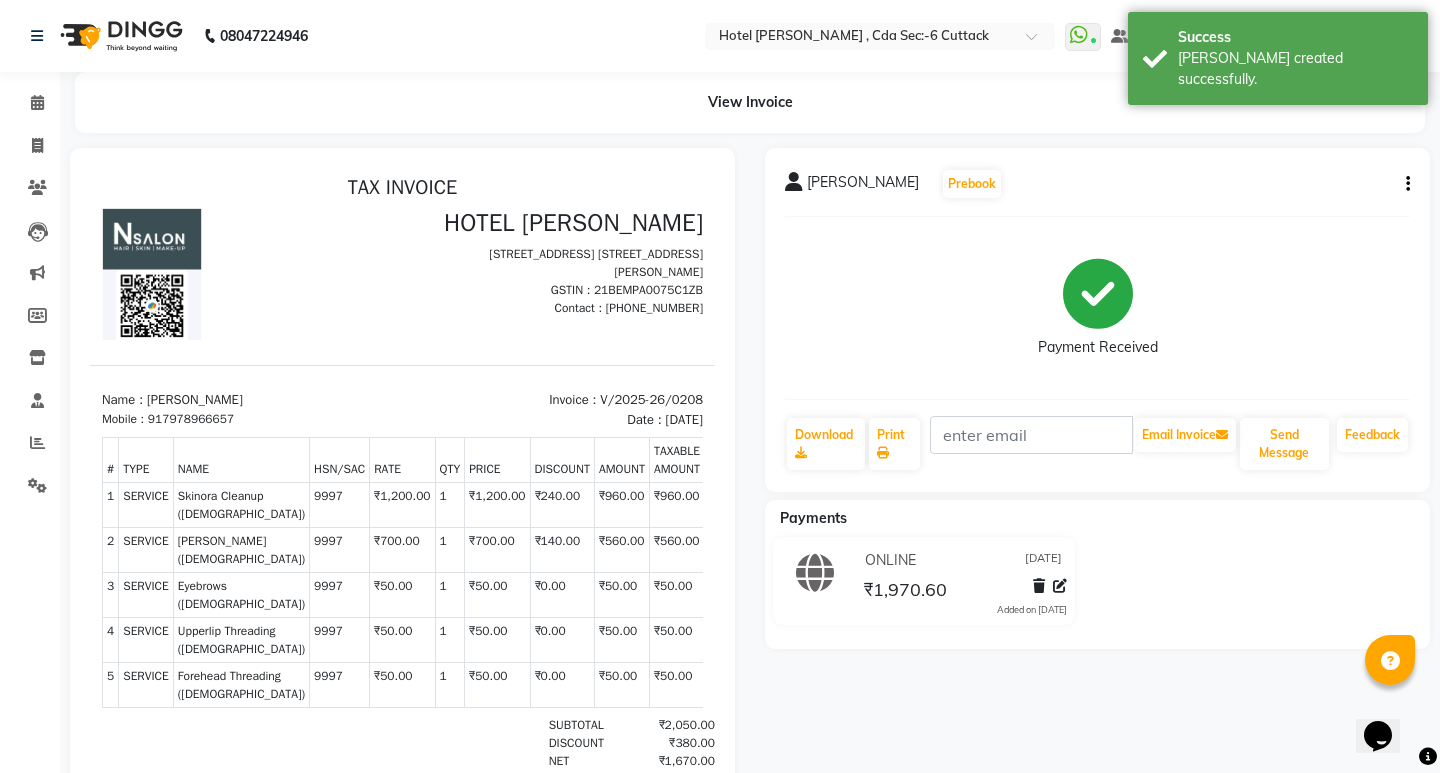select on "service" 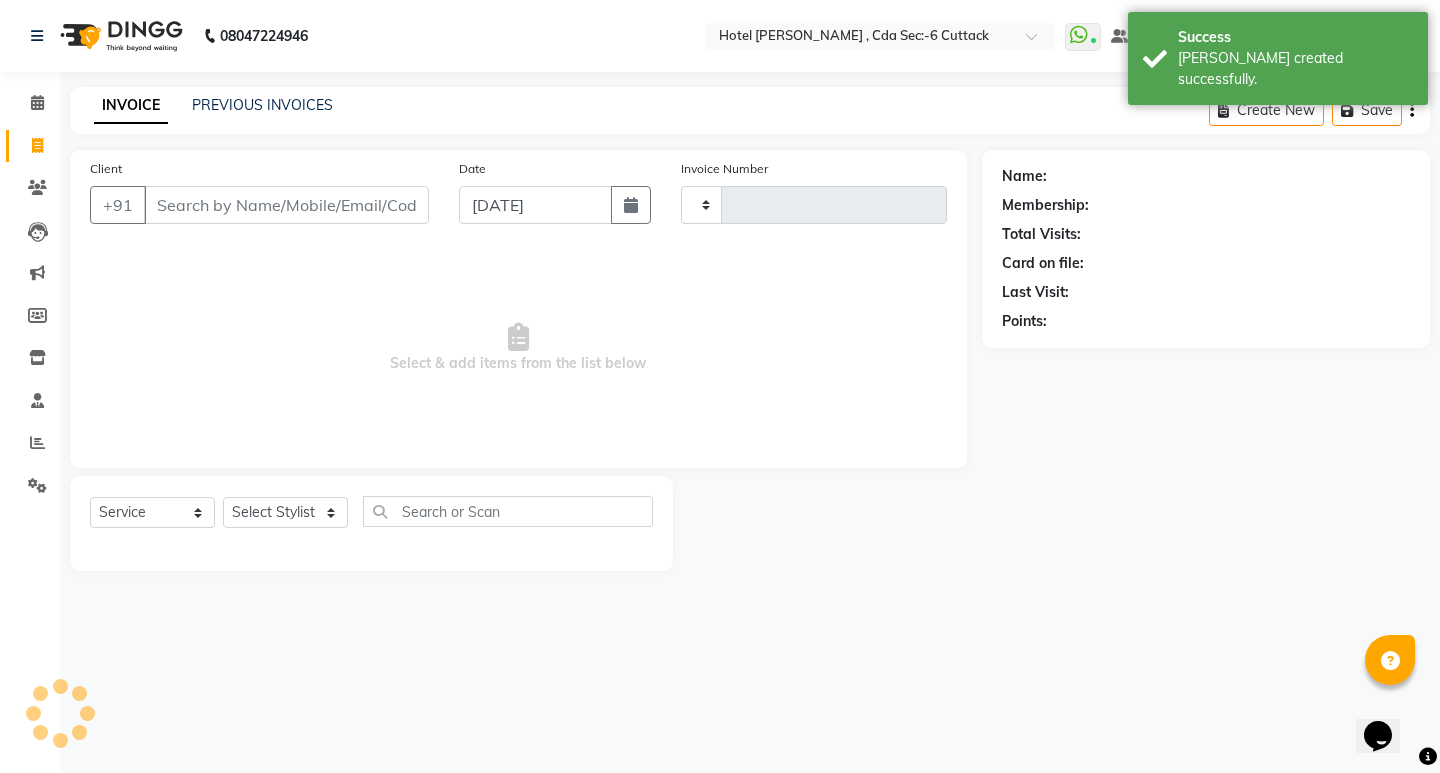 type on "0209" 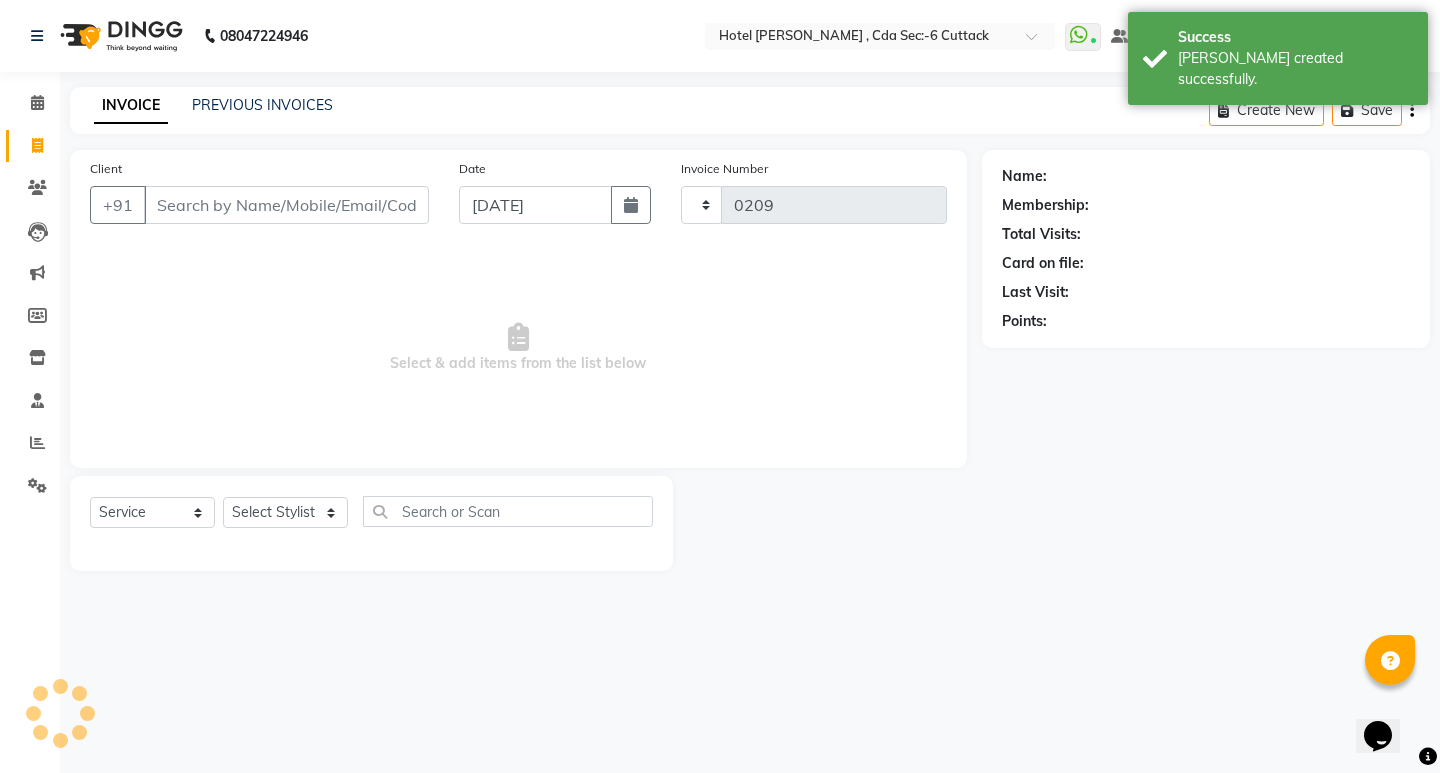 select on "7840" 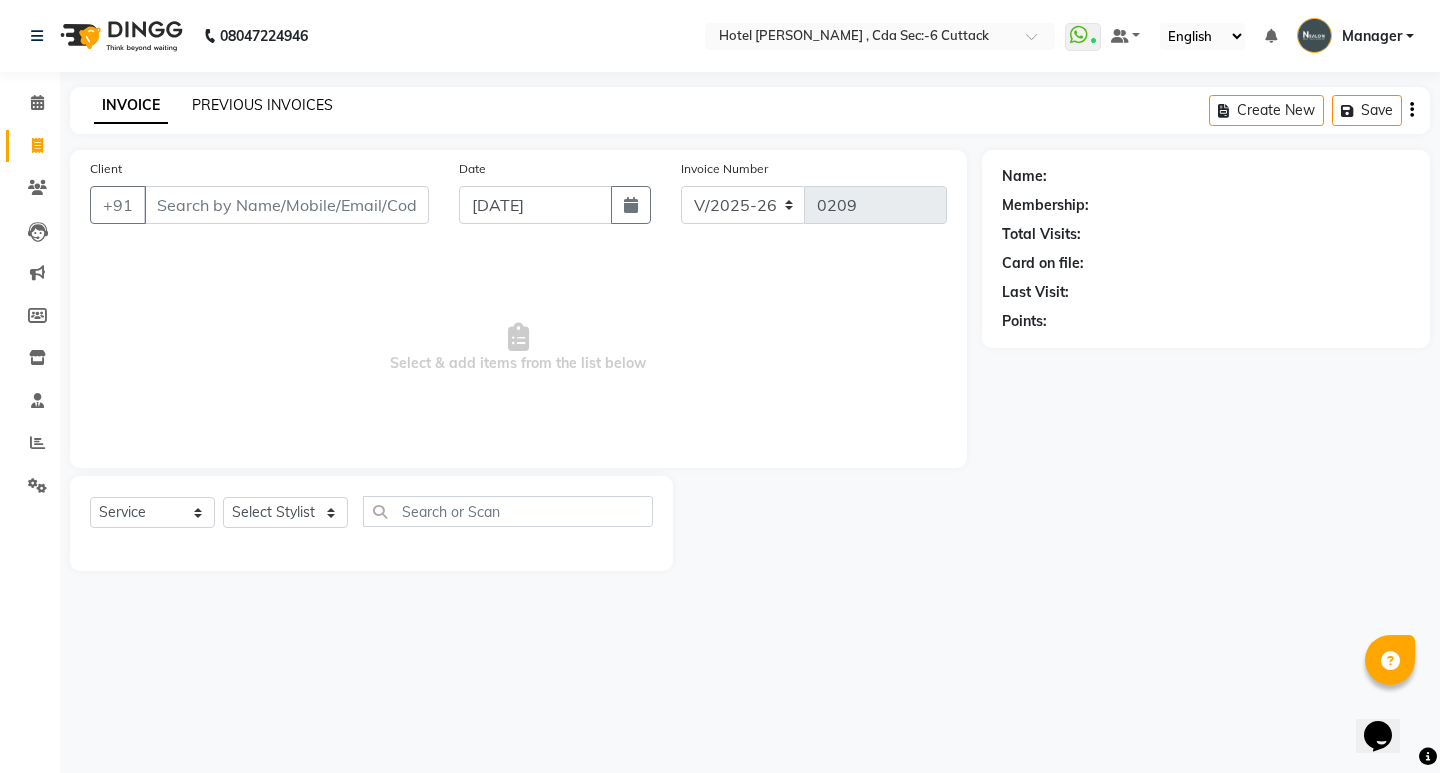 click on "PREVIOUS INVOICES" 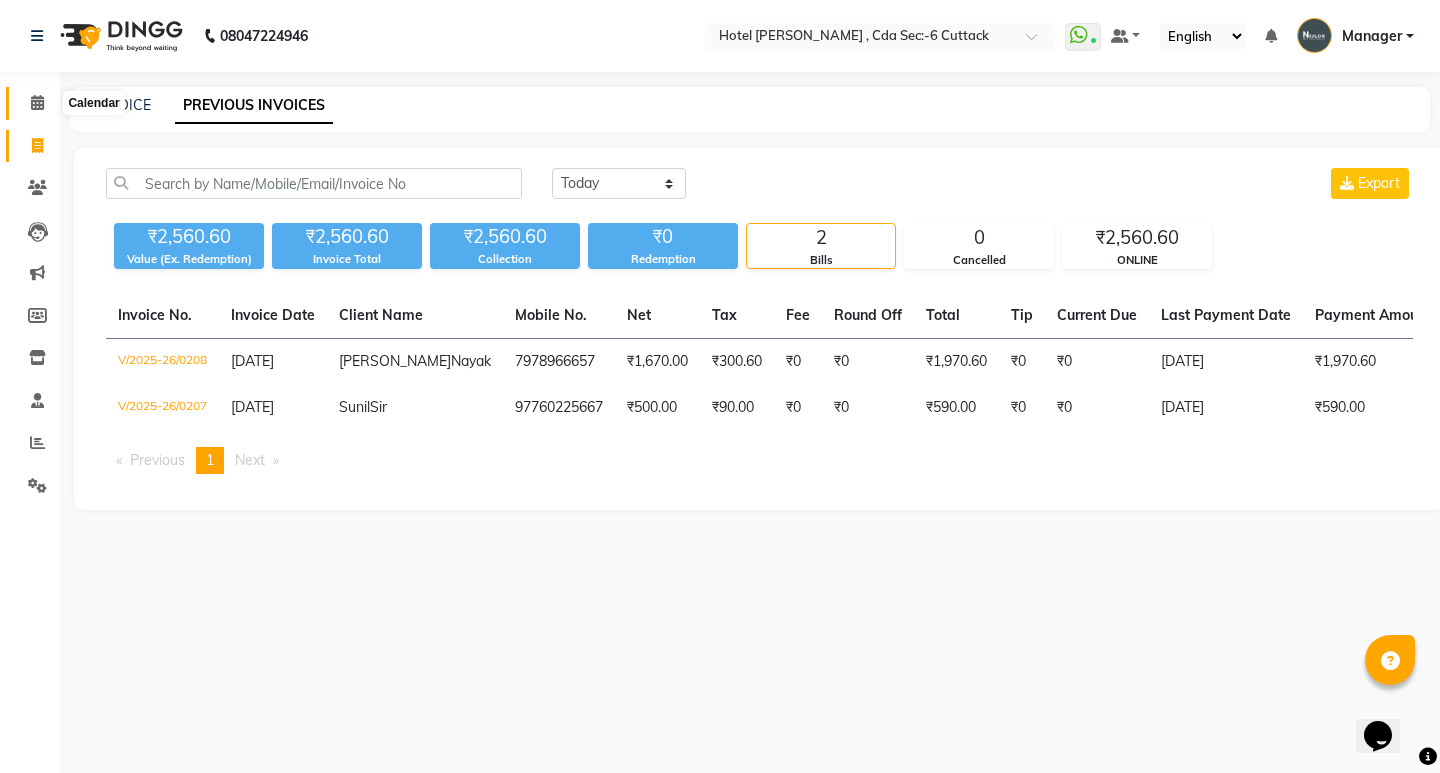 click 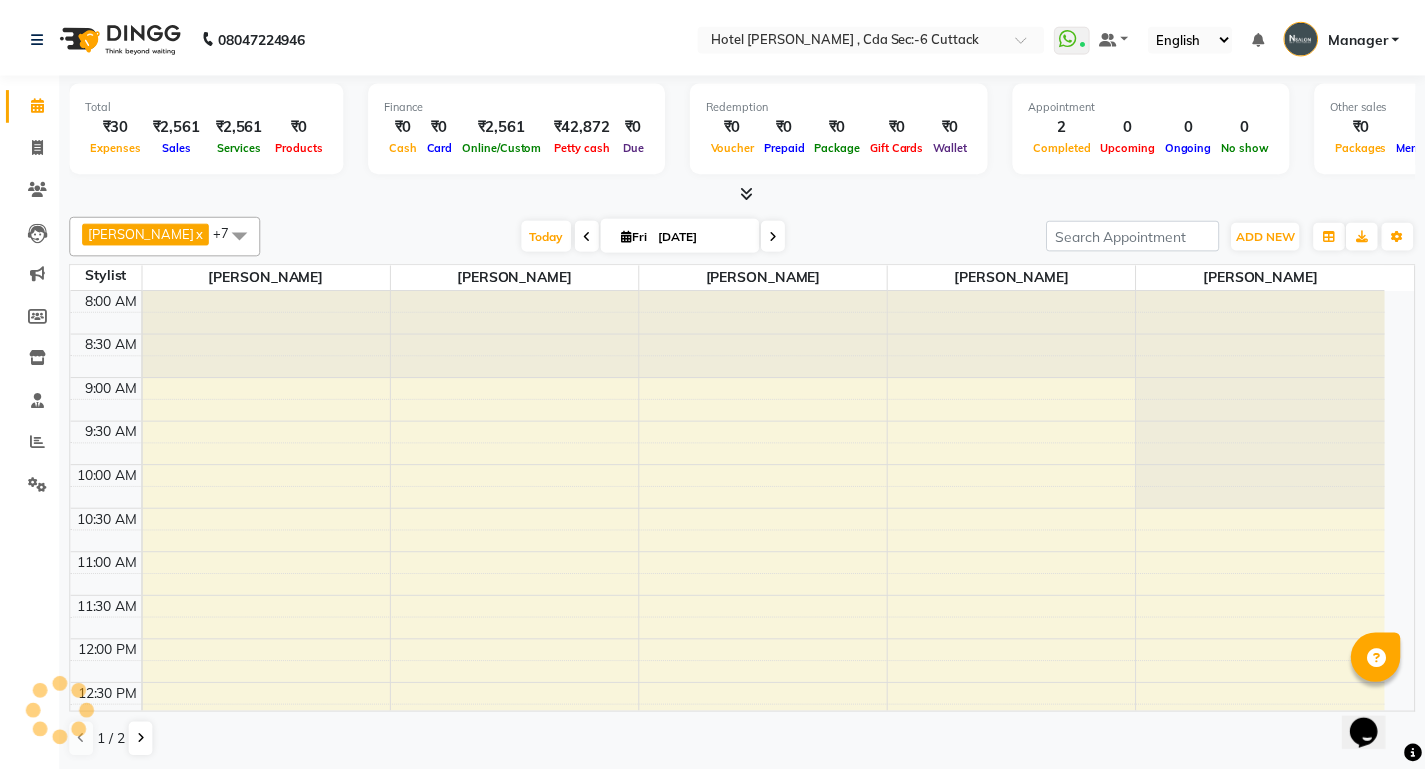 scroll, scrollTop: 0, scrollLeft: 0, axis: both 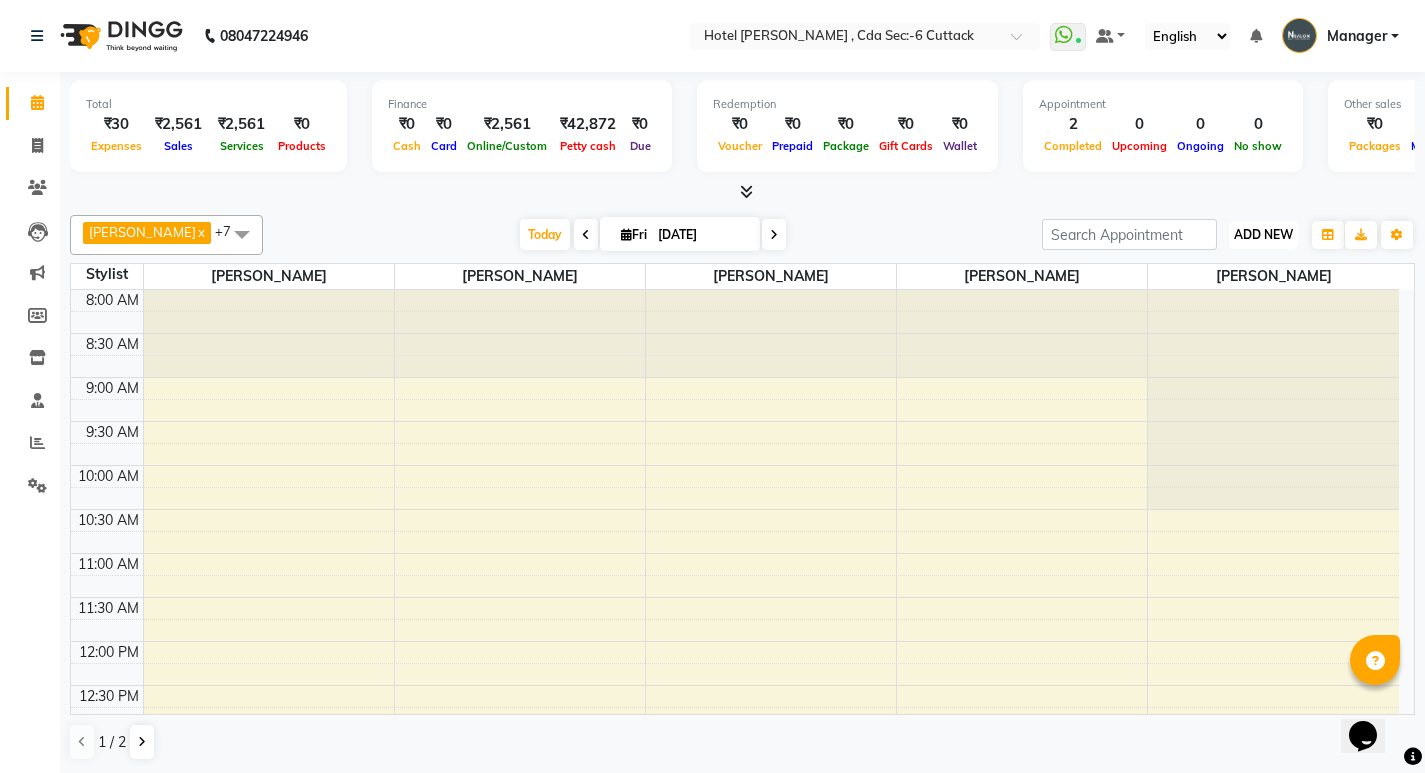 click on "ADD NEW" at bounding box center (1263, 234) 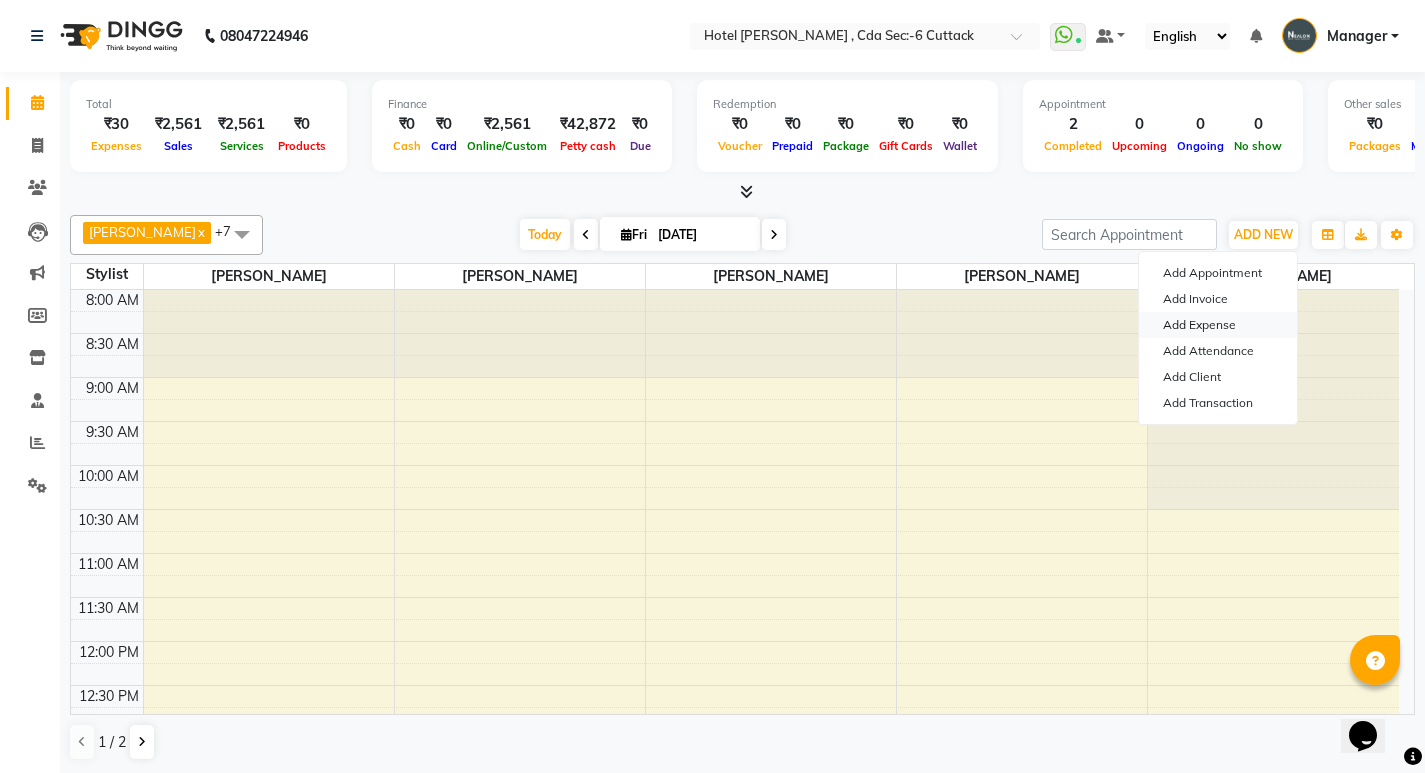 click on "Add Expense" at bounding box center (1218, 325) 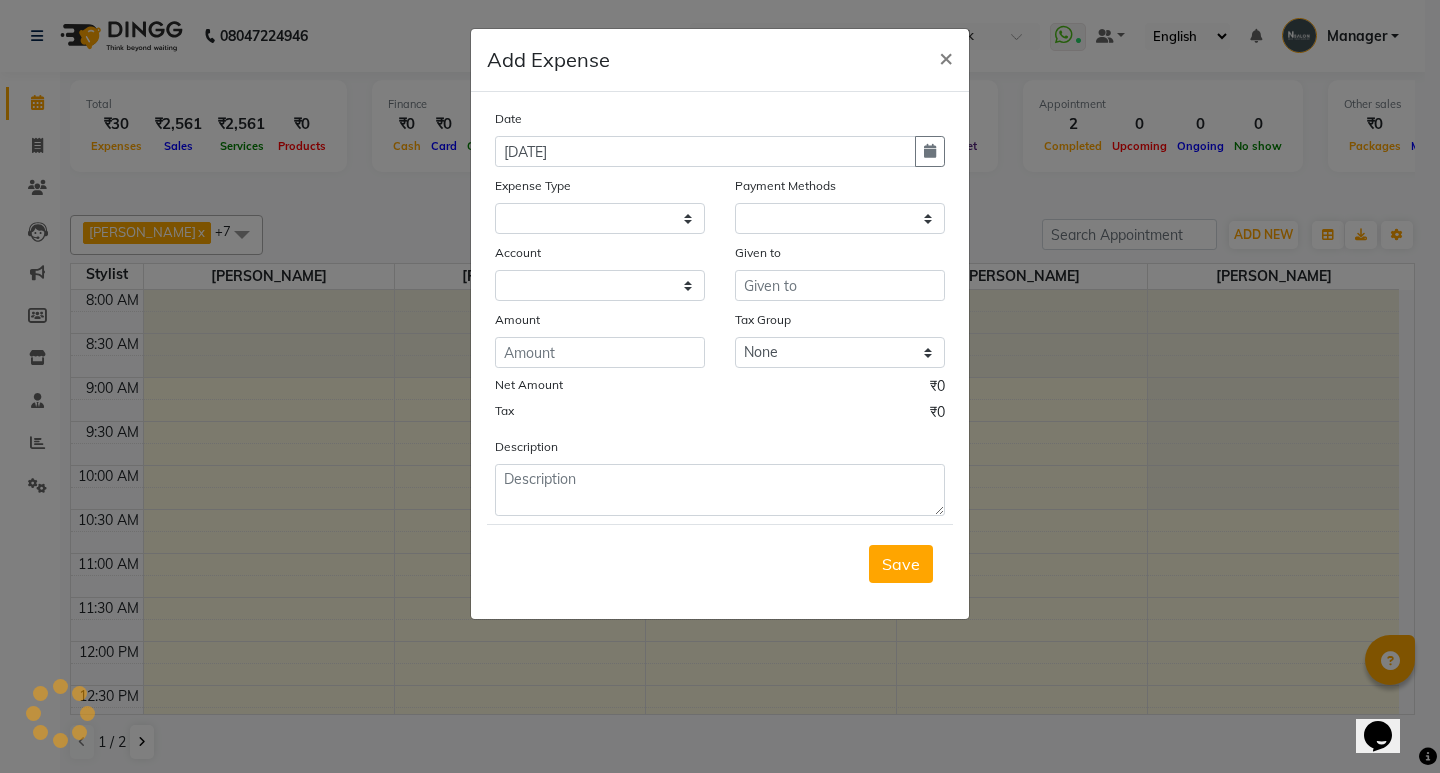 select on "1" 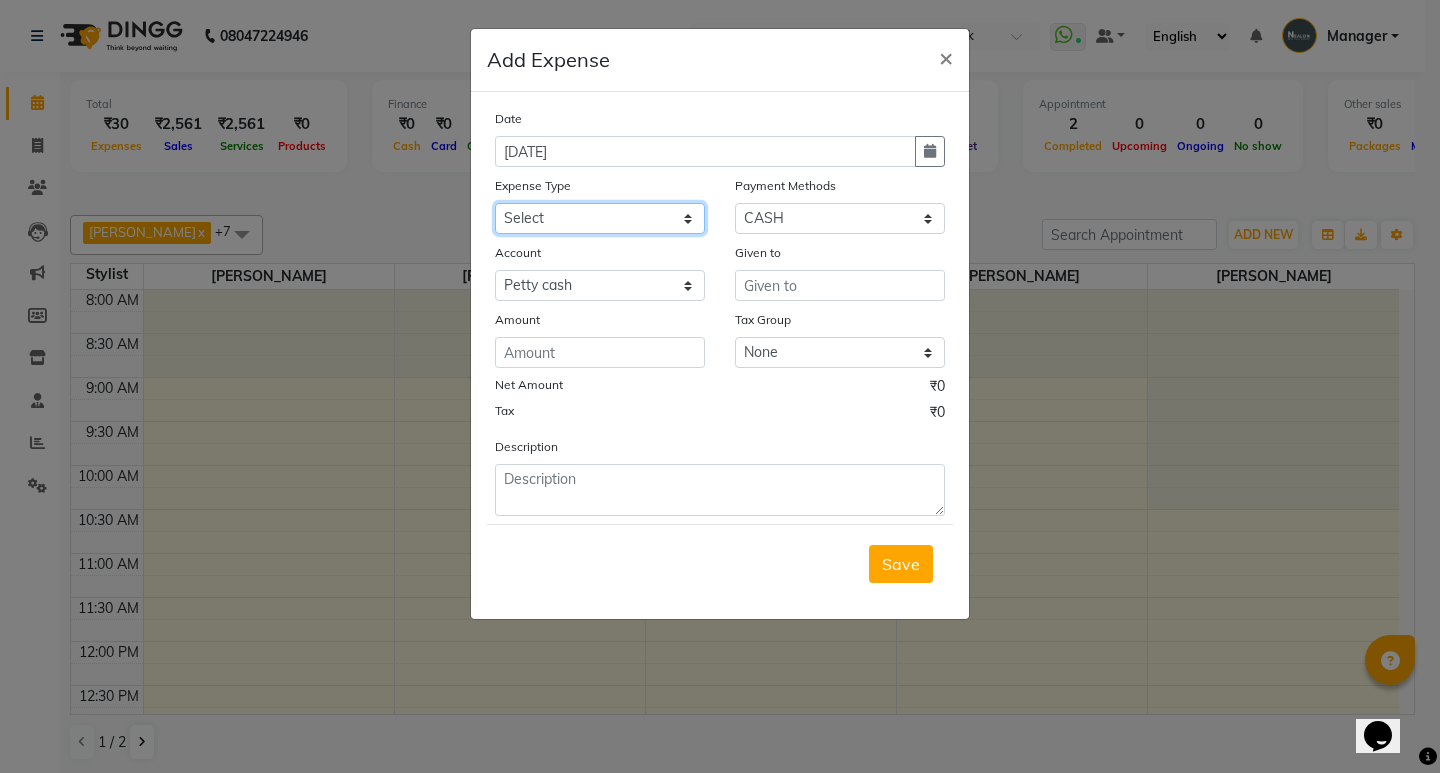 click on "Select advance salary BANK DEPOSIT building  maintenance Day target DIESEL electrician charges foil Fuel garbage HandOver Incentive lunch Maintenance majirel colour tube mandir Membership milk Miscellaneous office expense OT OTHER overtime OWNER Pantry pedicure incentive phone bill plumber charges Poter Product Rent room freshner Salary salon stock Tea & Refreshment tip TIPS FOR STAFF WATER water charges" 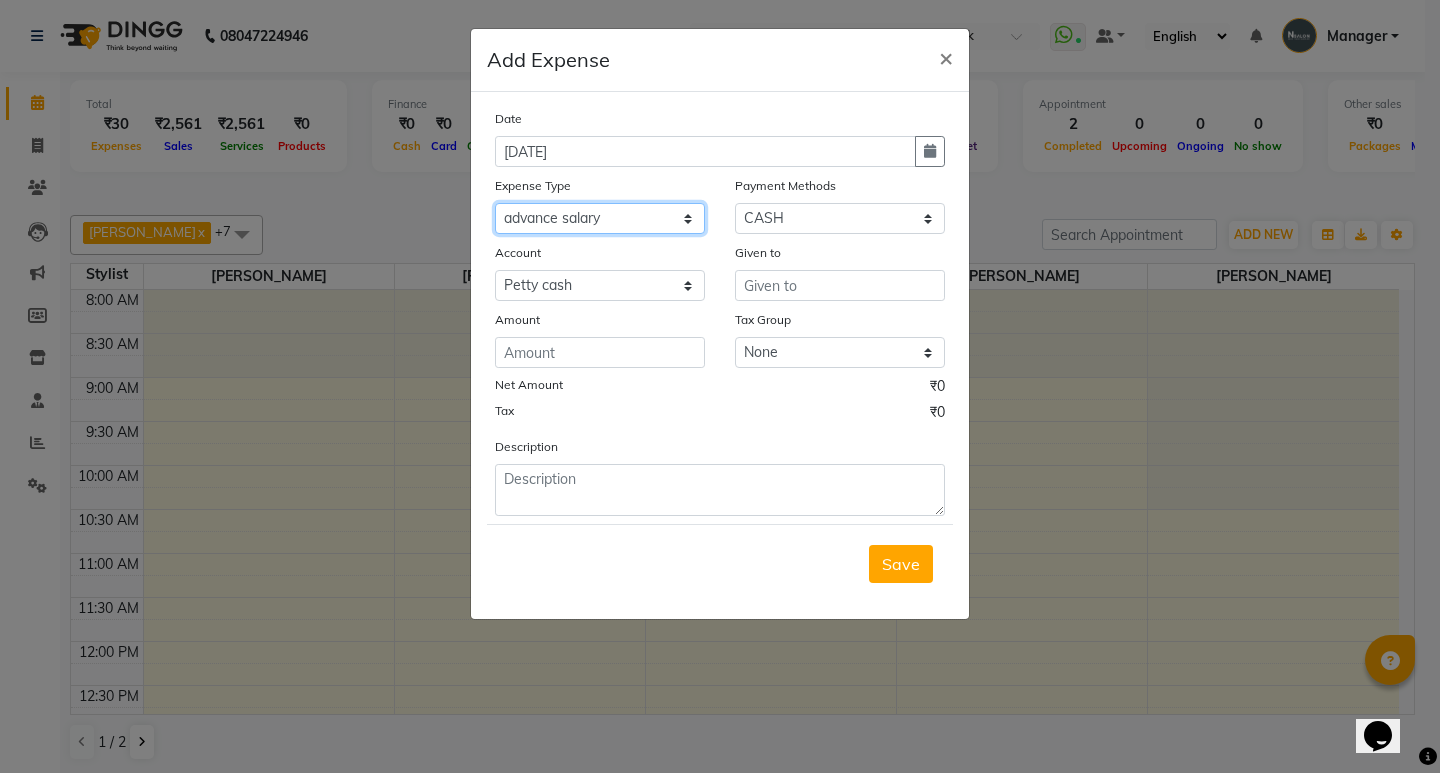 click on "Select advance salary BANK DEPOSIT building  maintenance Day target DIESEL electrician charges foil Fuel garbage HandOver Incentive lunch Maintenance majirel colour tube mandir Membership milk Miscellaneous office expense OT OTHER overtime OWNER Pantry pedicure incentive phone bill plumber charges Poter Product Rent room freshner Salary salon stock Tea & Refreshment tip TIPS FOR STAFF WATER water charges" 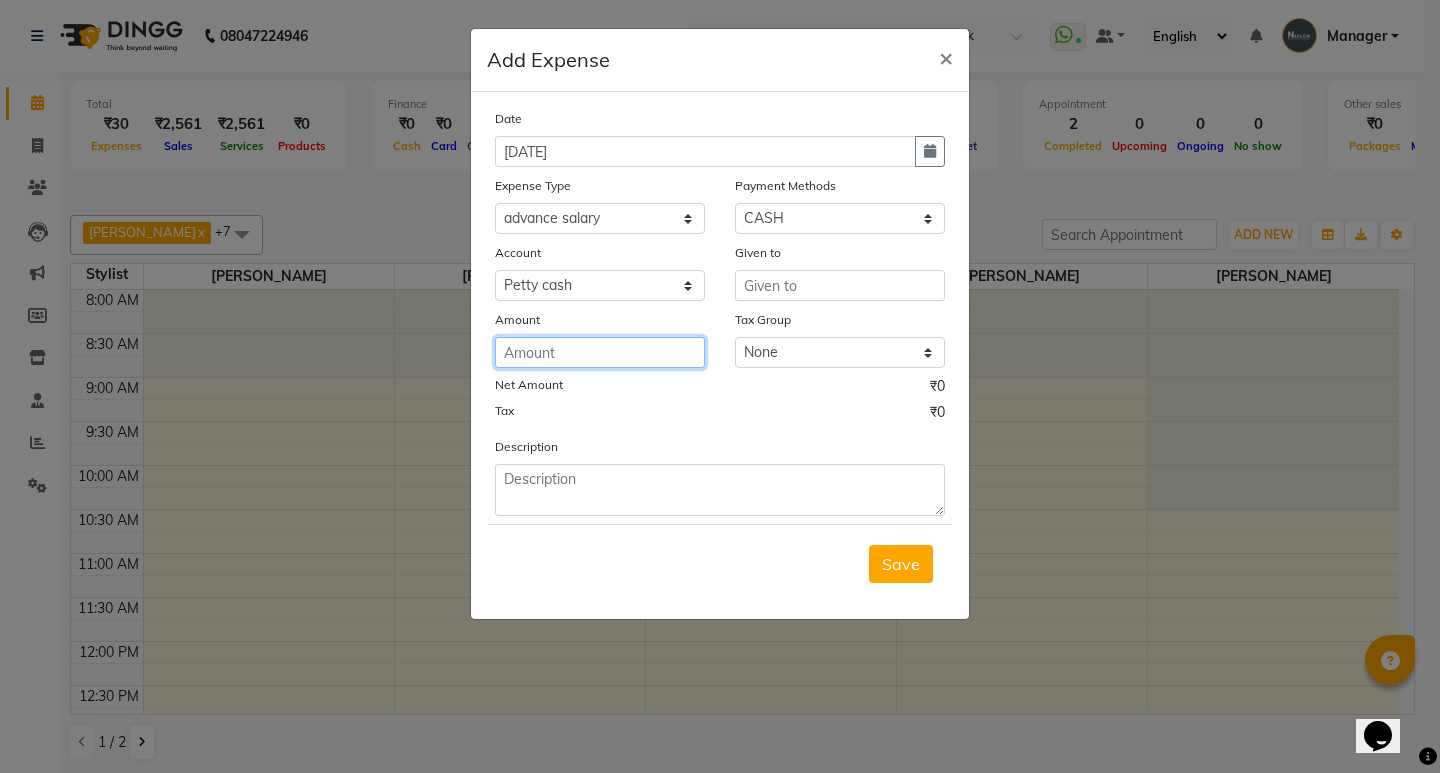 click 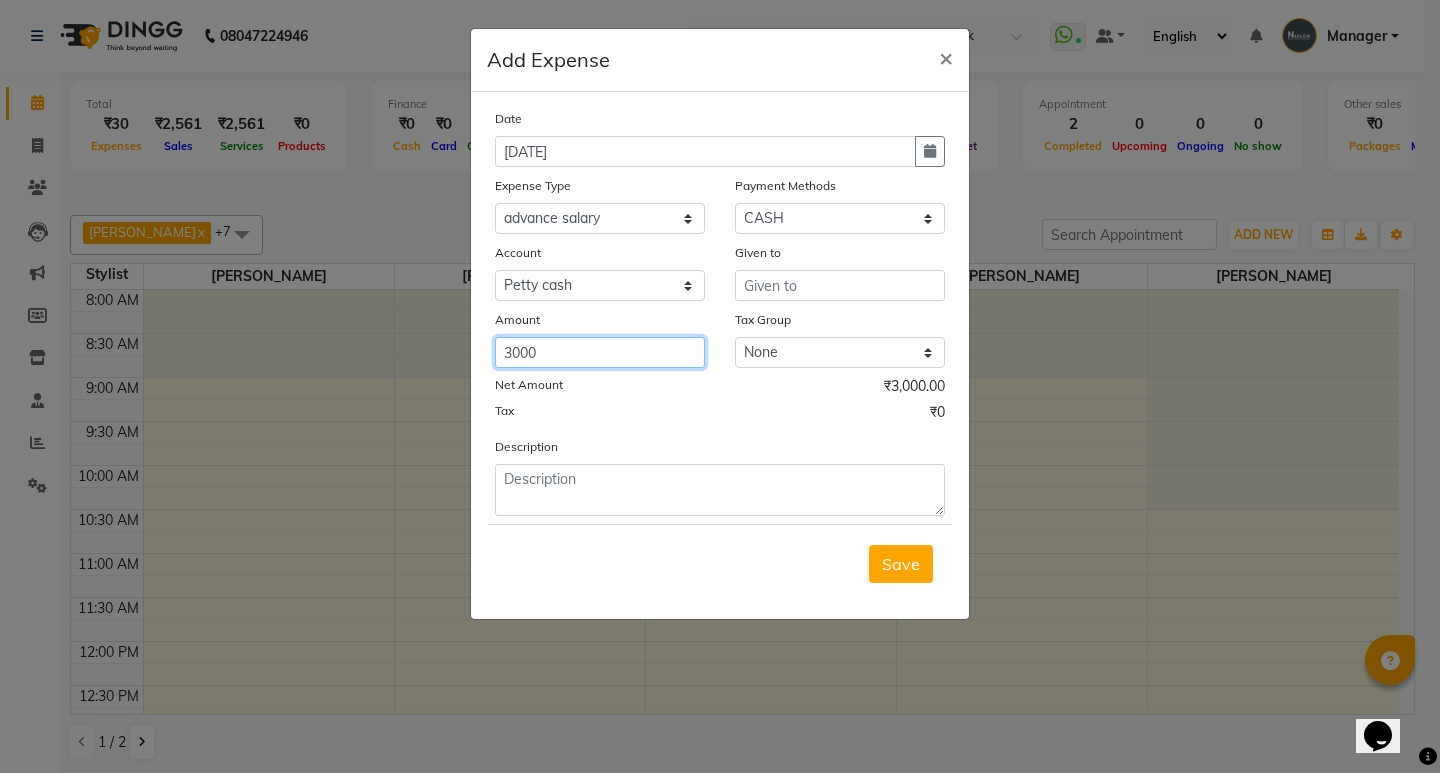 type on "3000" 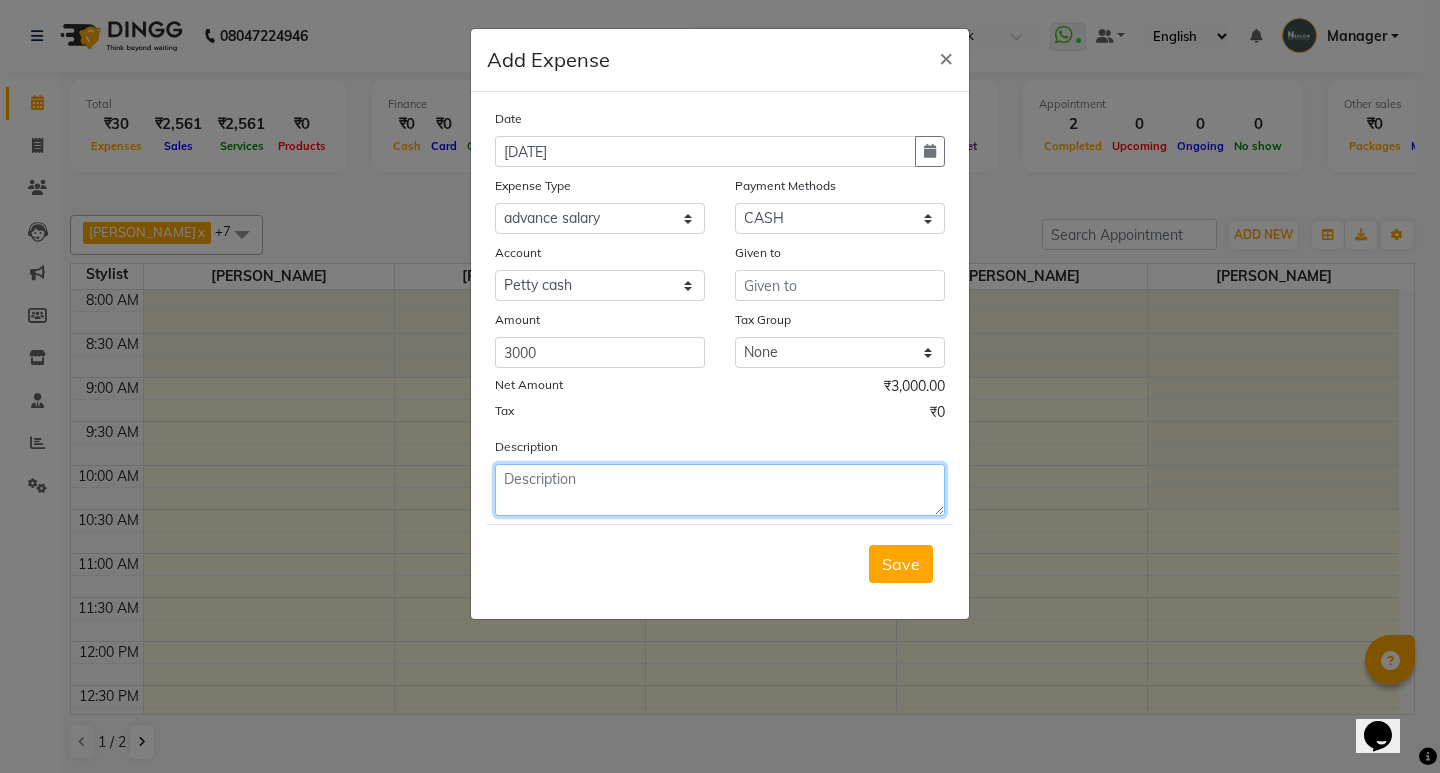 click 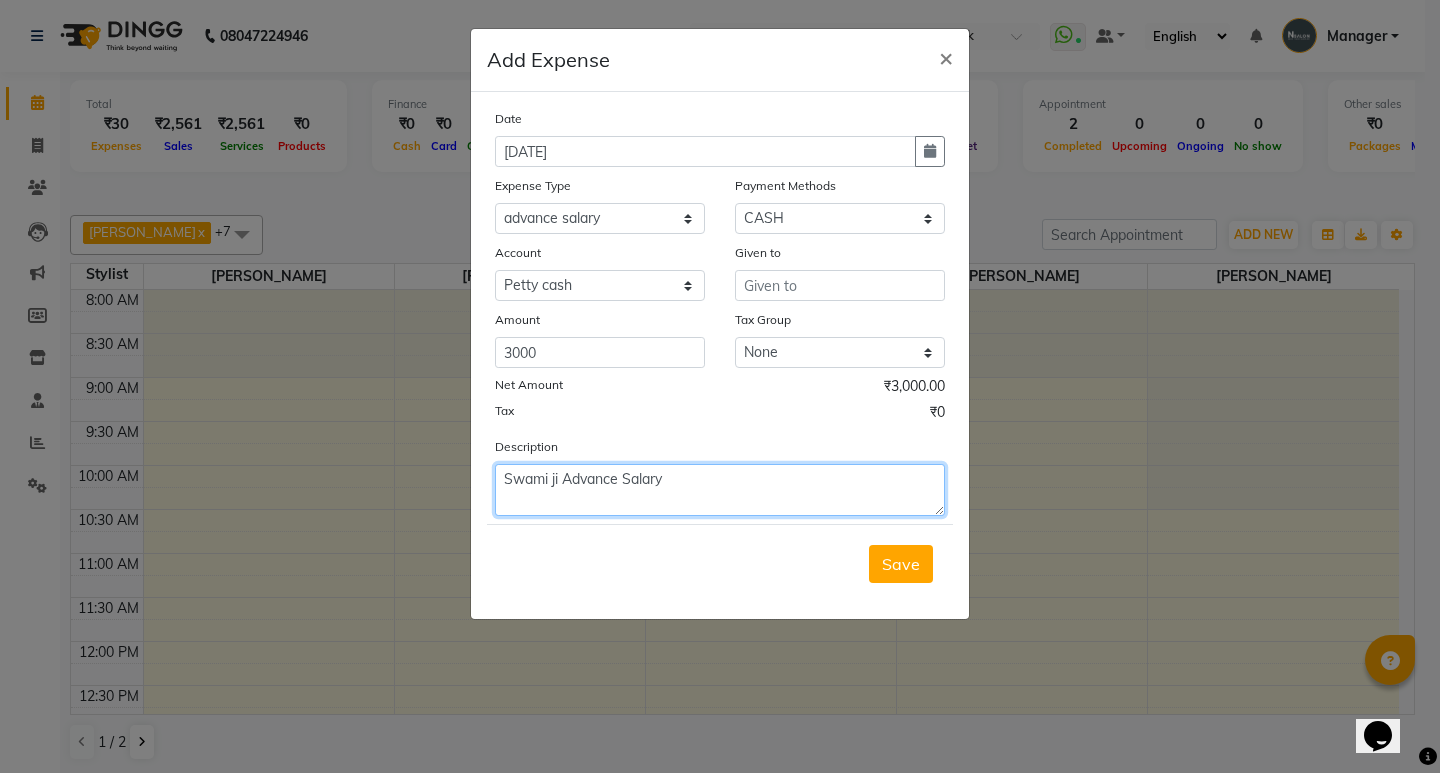 type on "Swami ji Advance Salary" 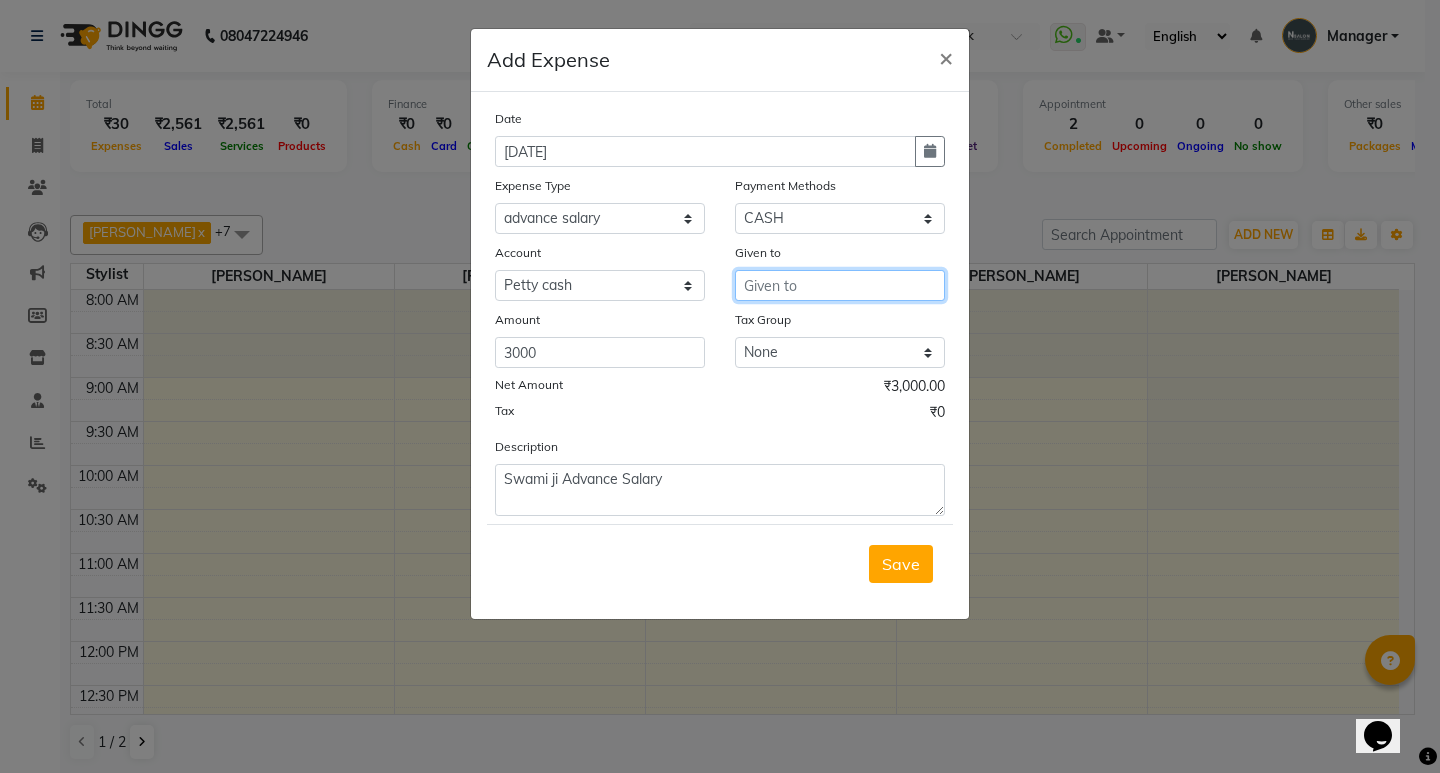 click at bounding box center [840, 285] 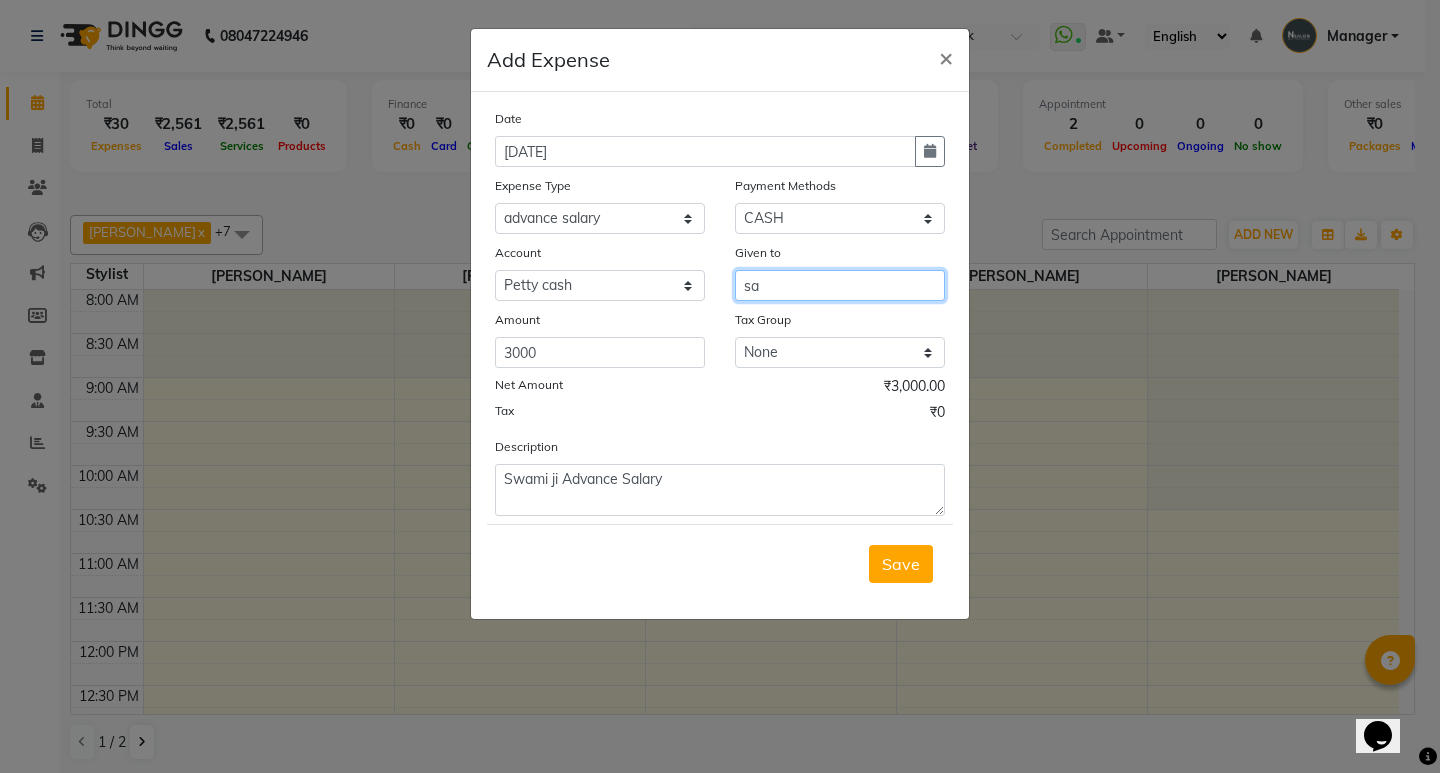 type on "s" 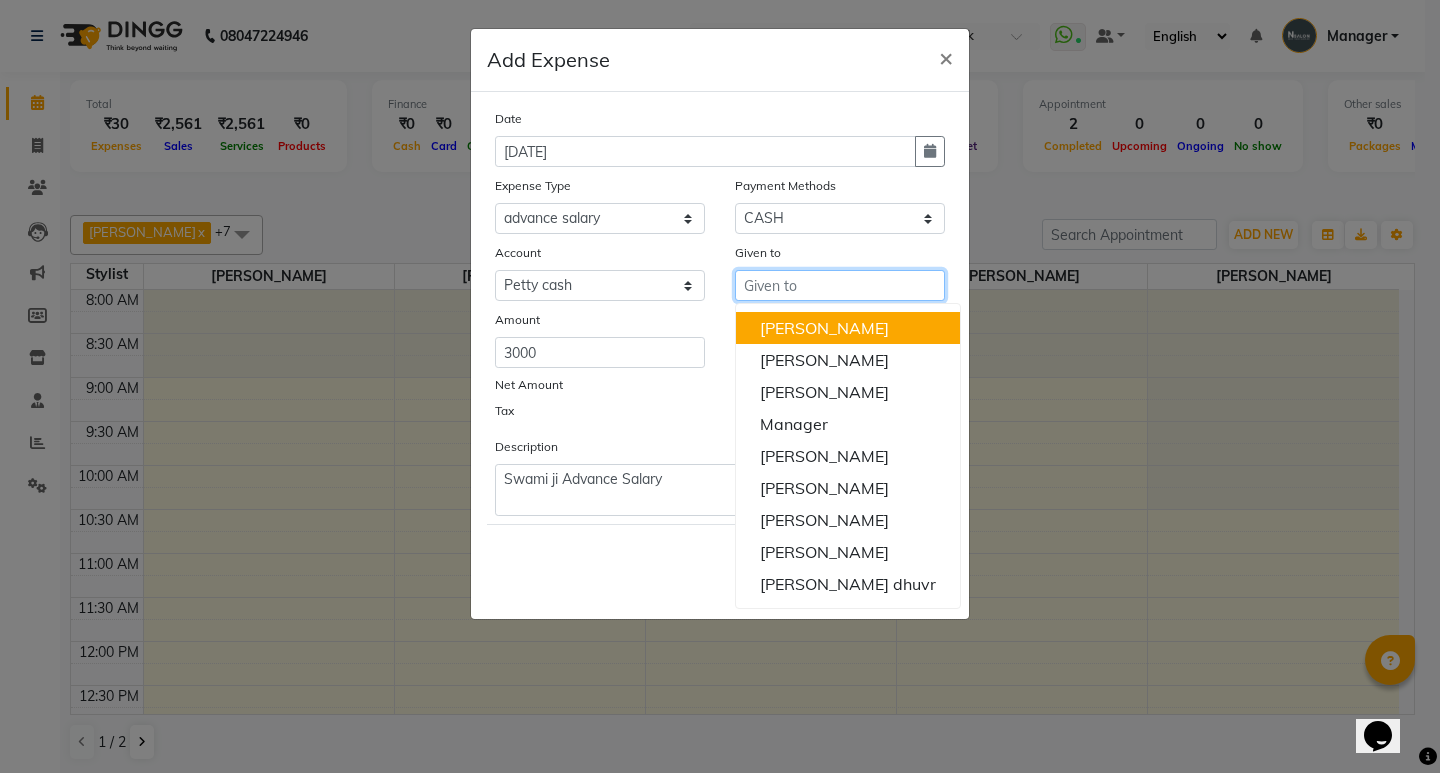 type on "s" 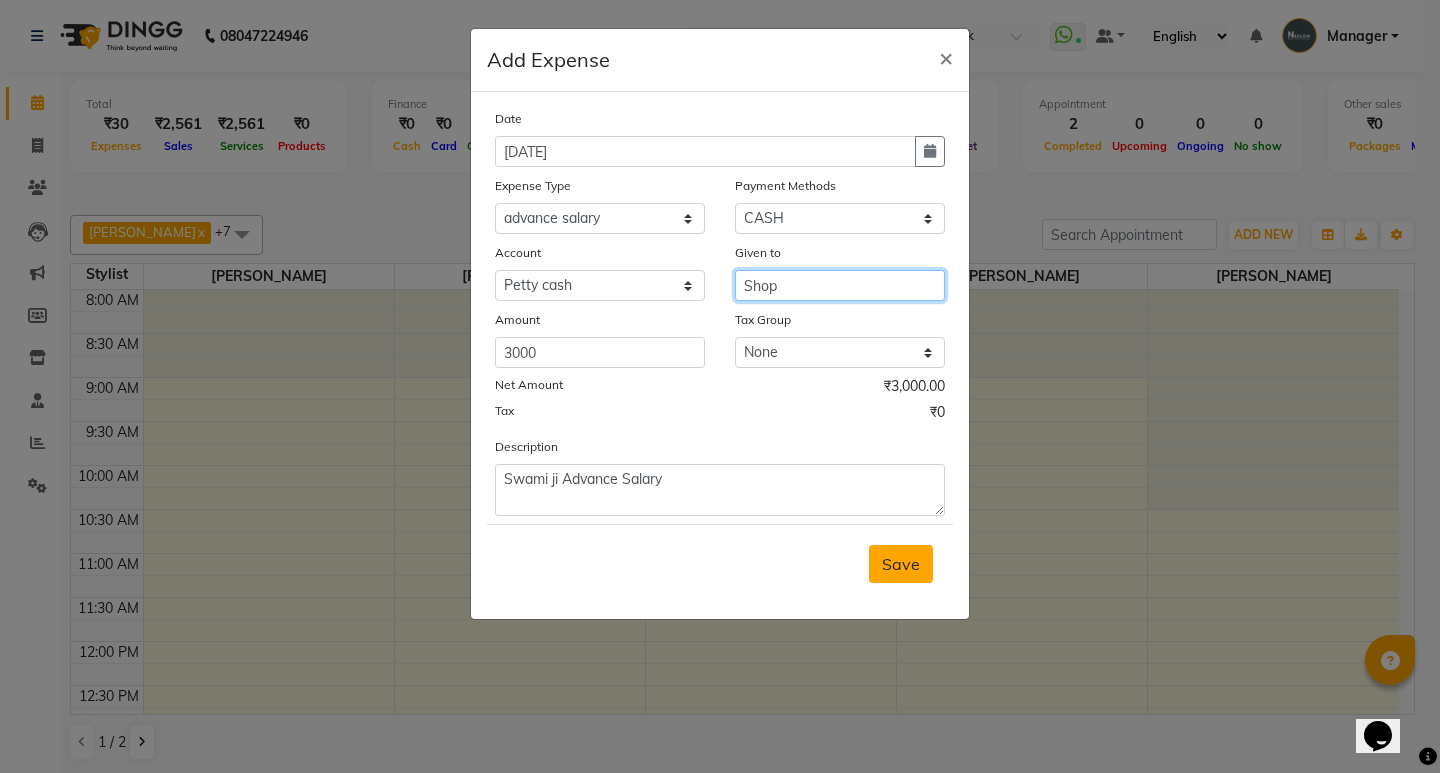 type on "Shop" 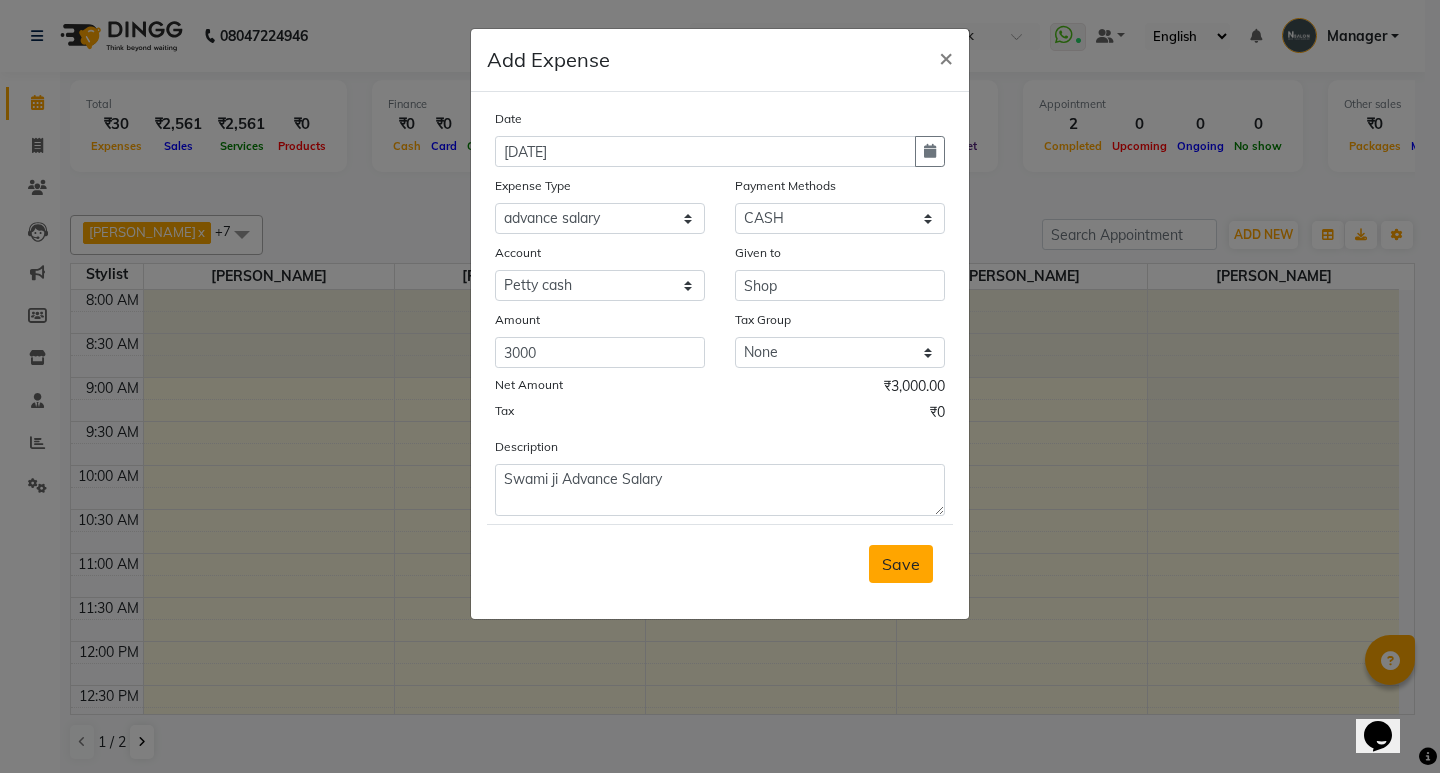 click on "Save" at bounding box center [901, 564] 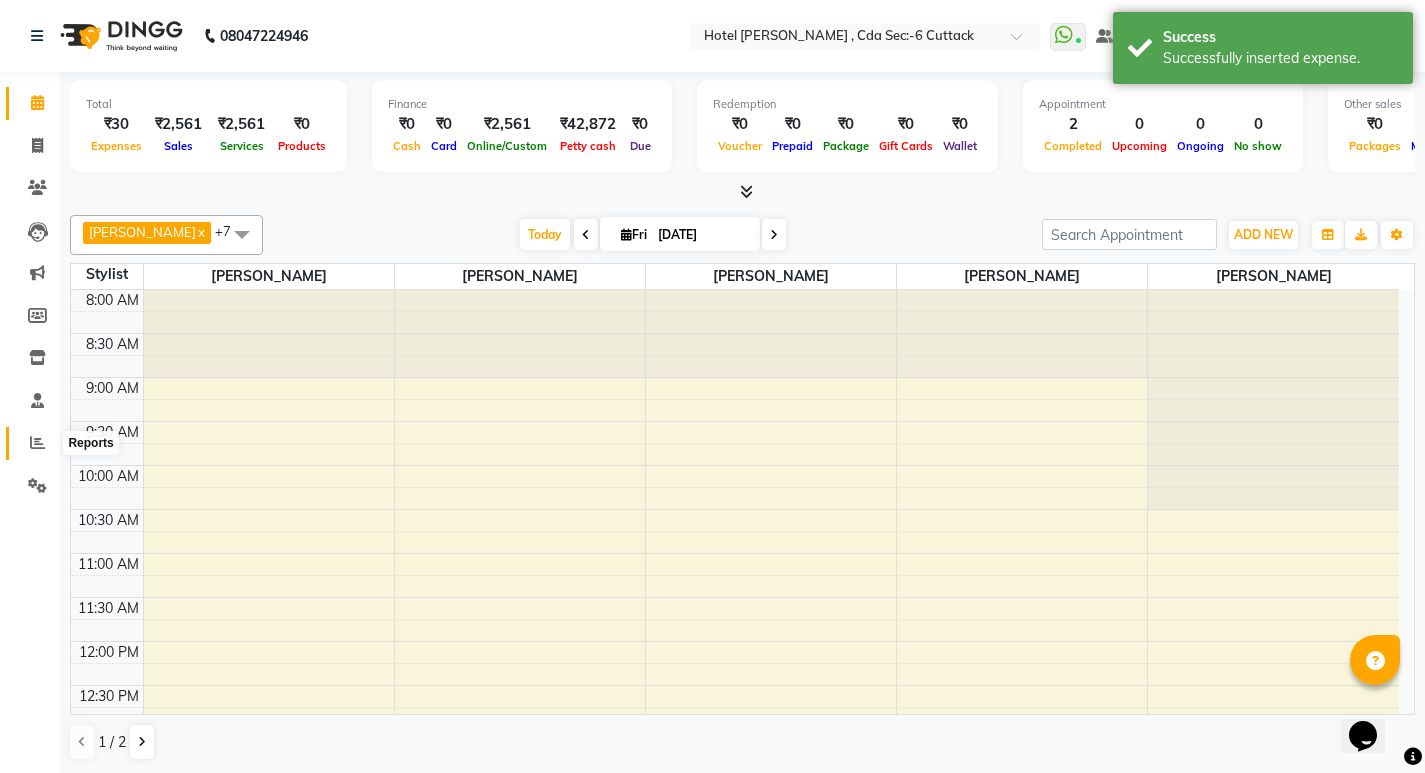 click 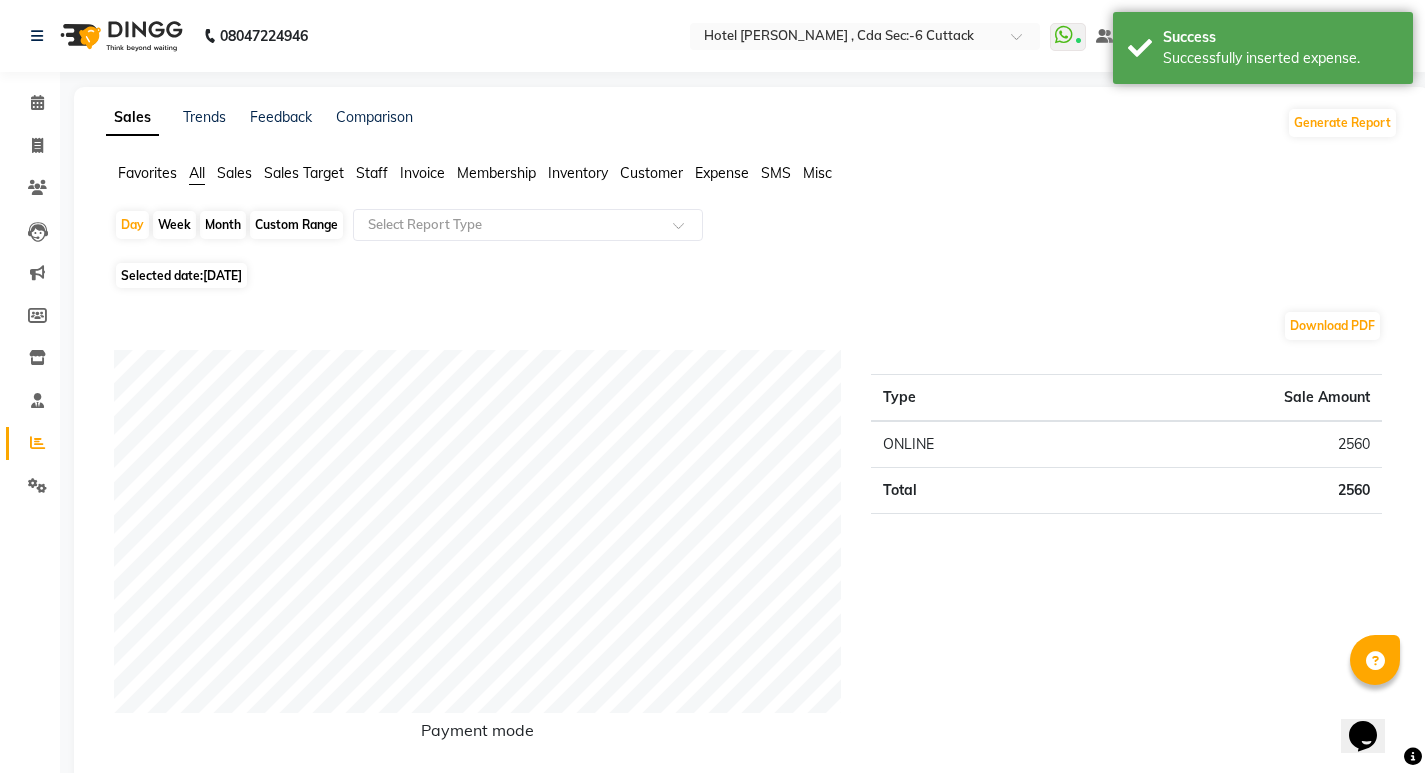 click on "Expense" 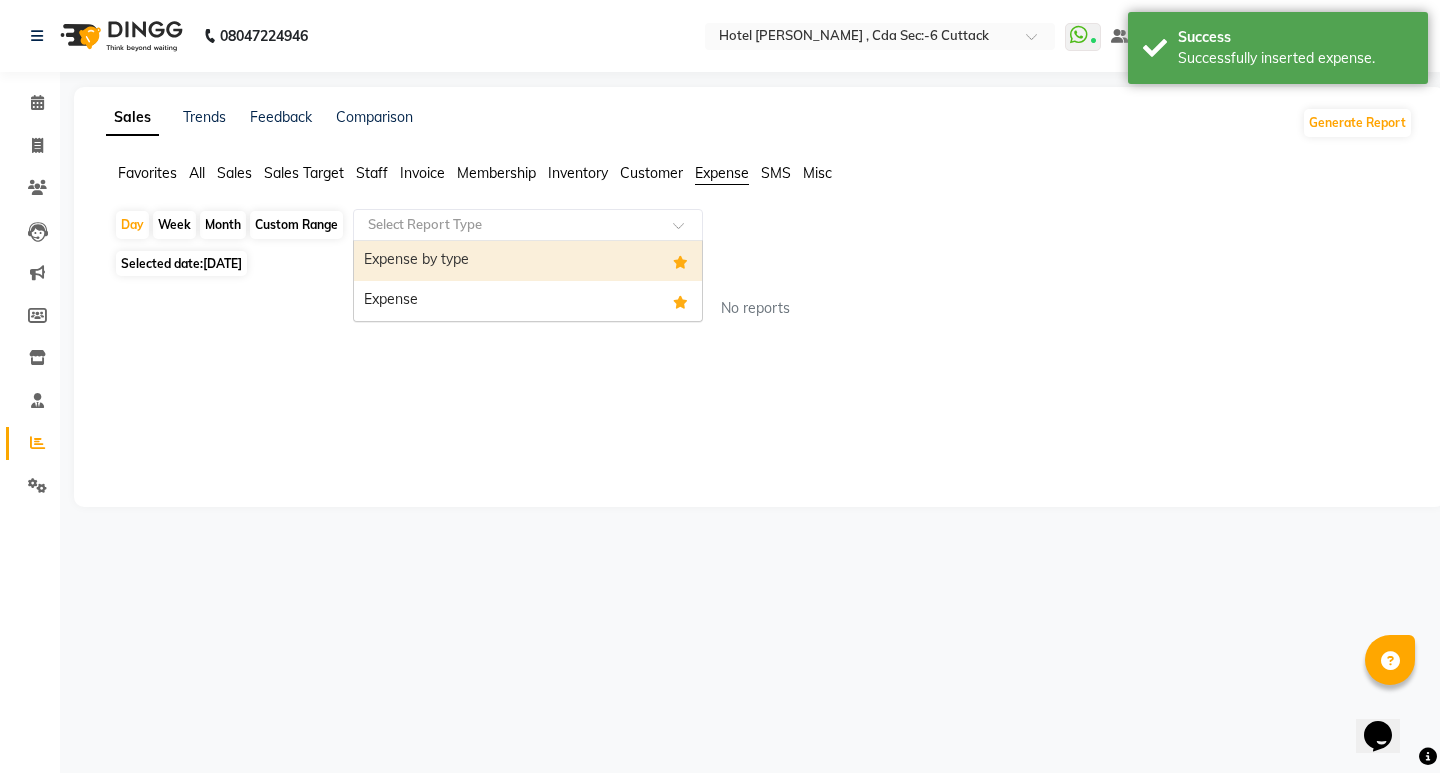 click 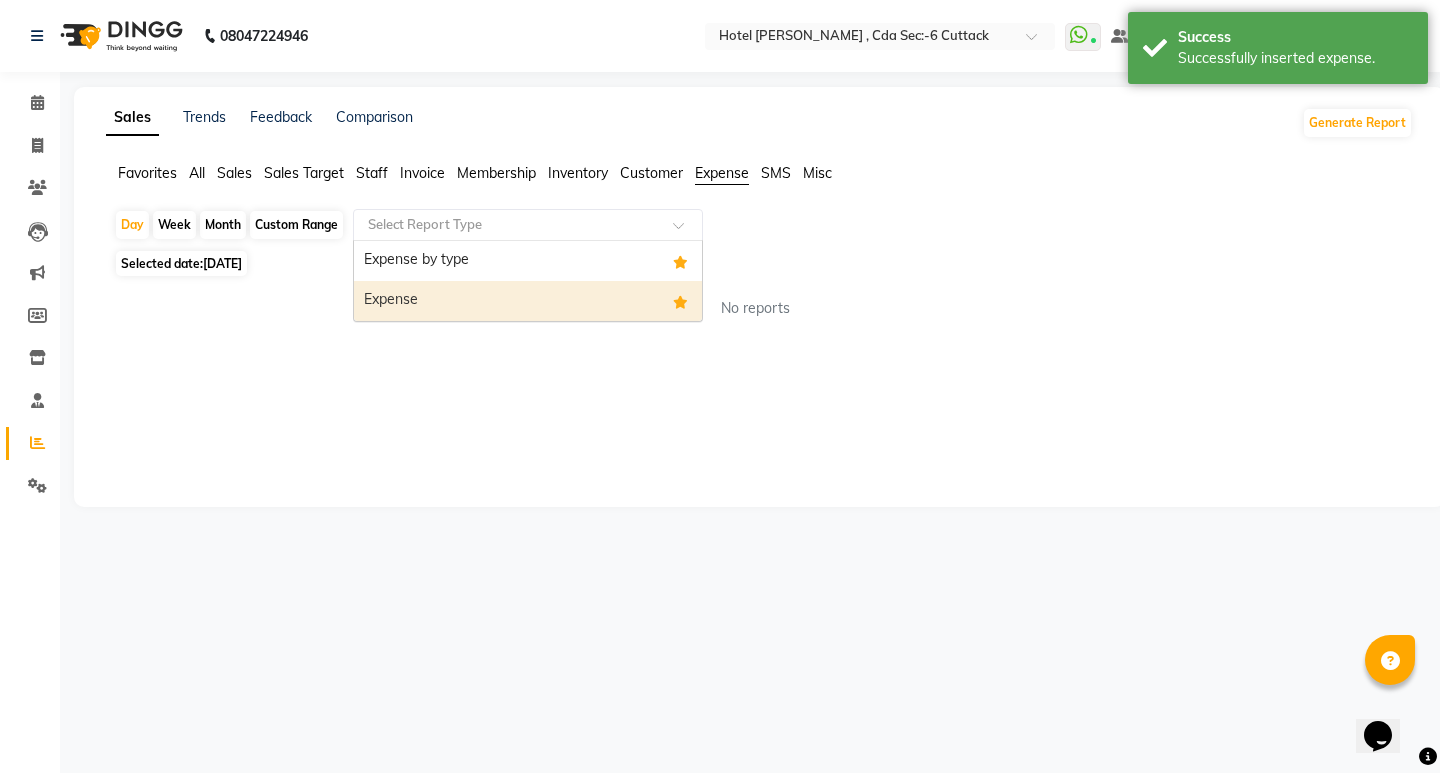 click on "Expense" at bounding box center [528, 301] 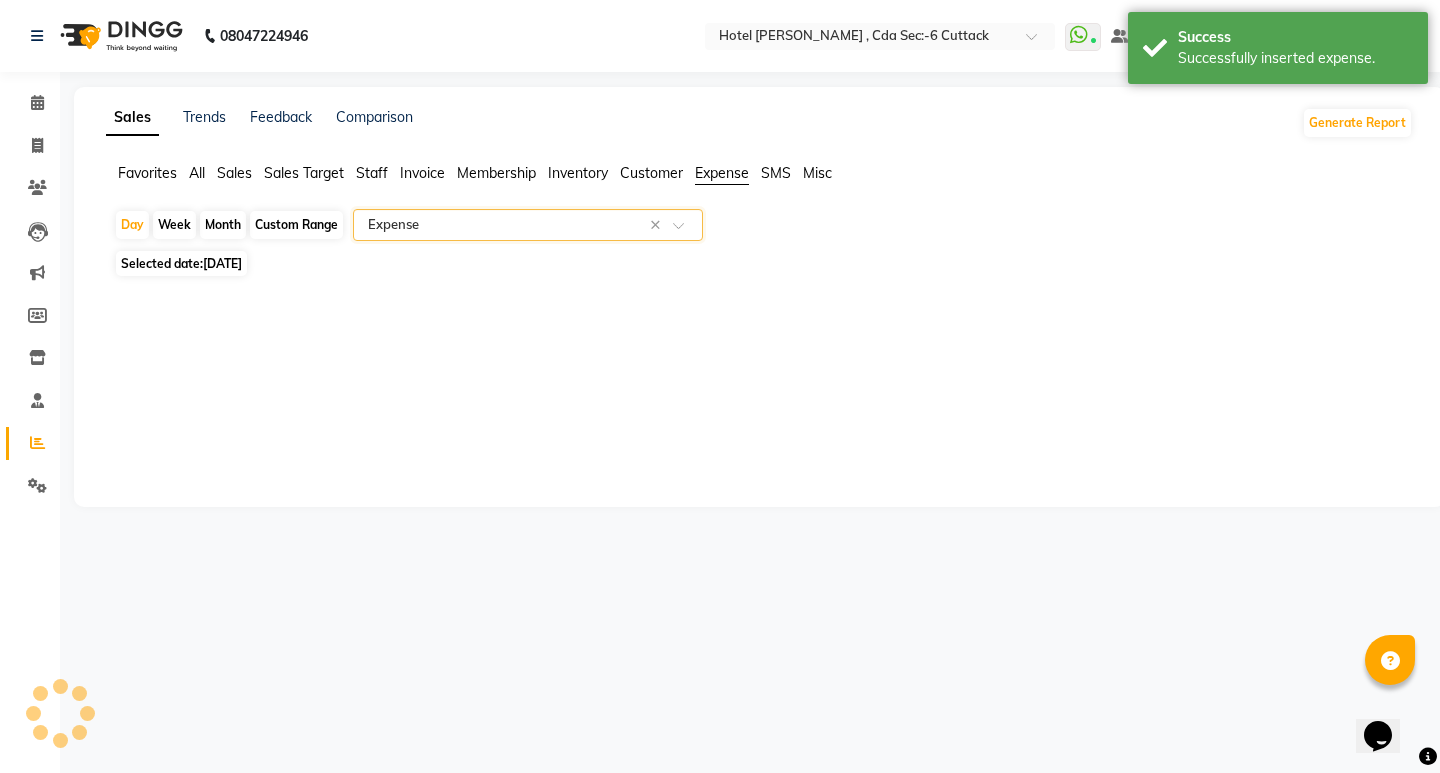 select on "full_report" 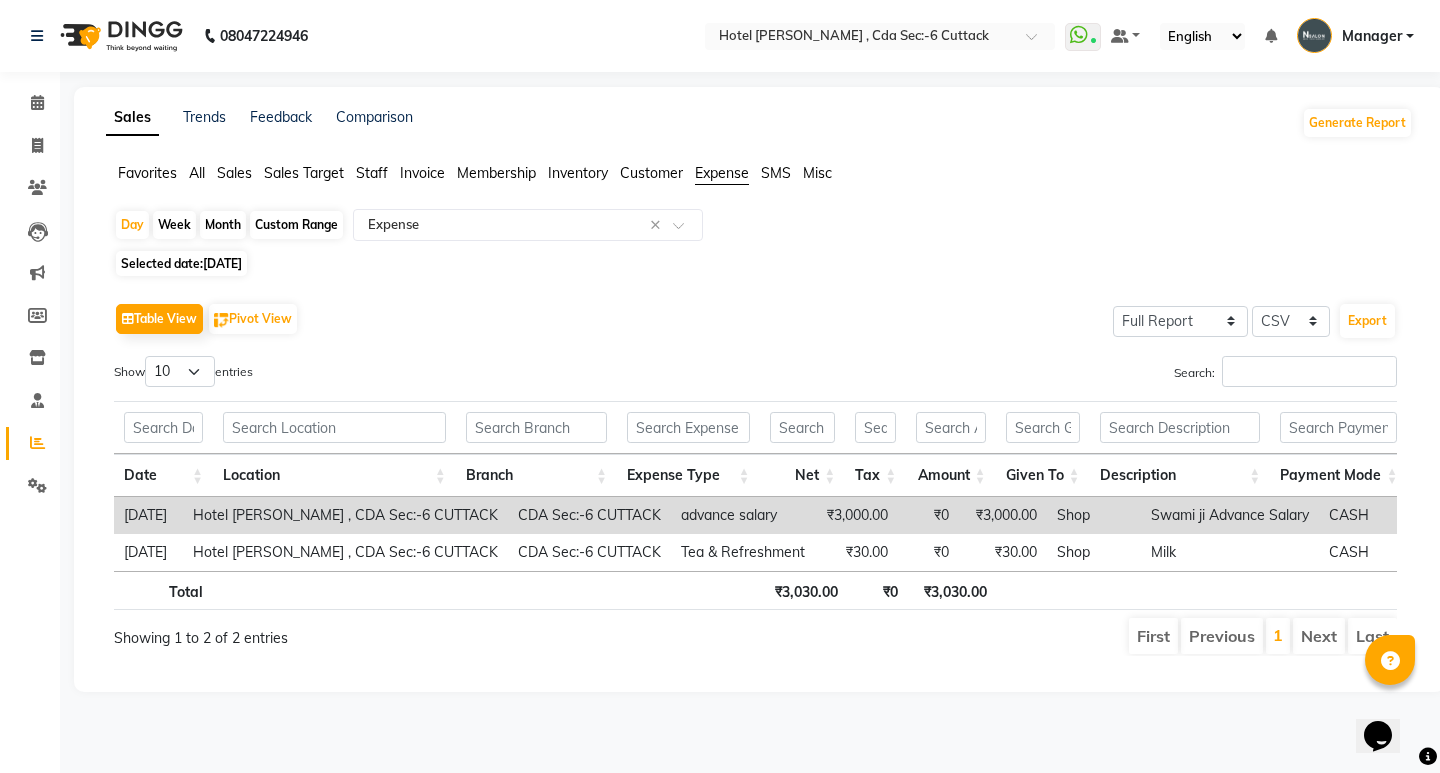 click on "Month" 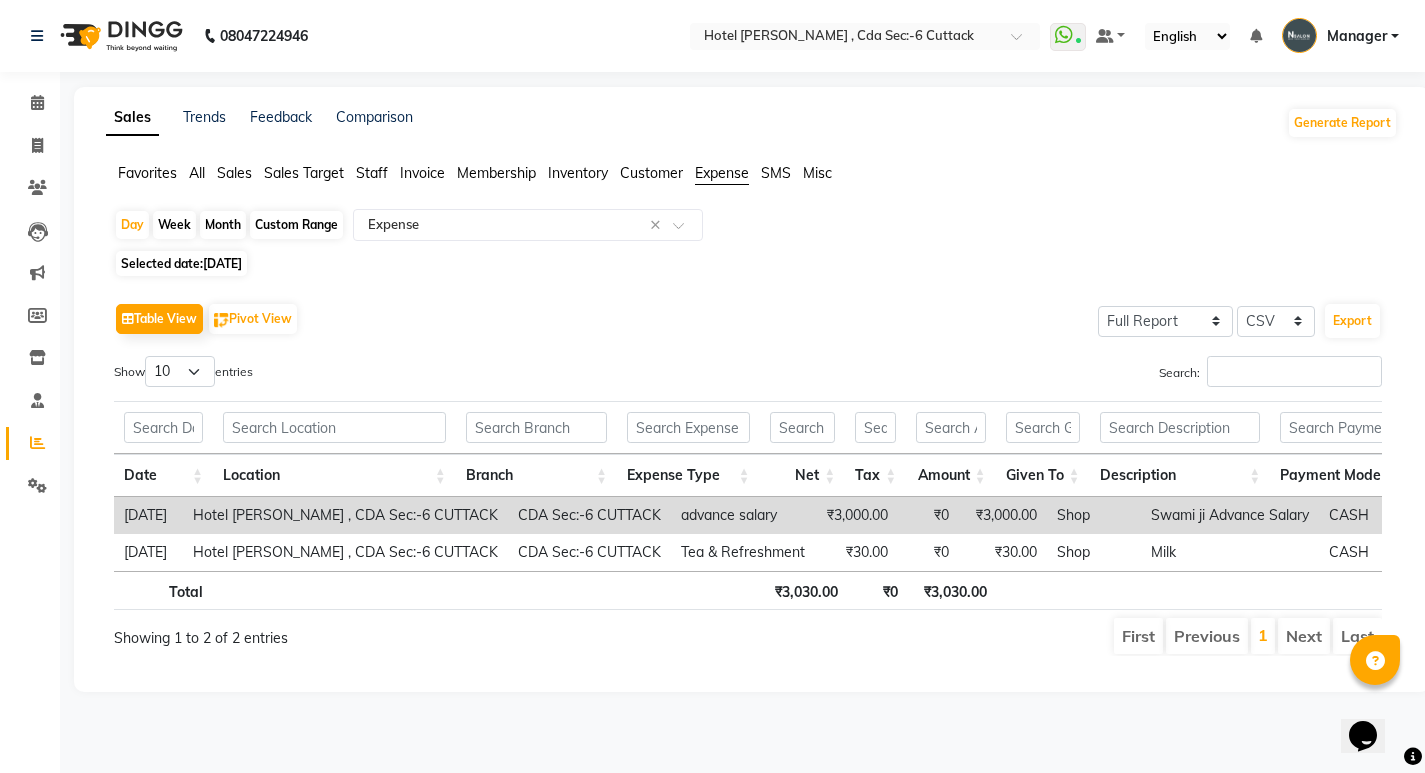 select on "7" 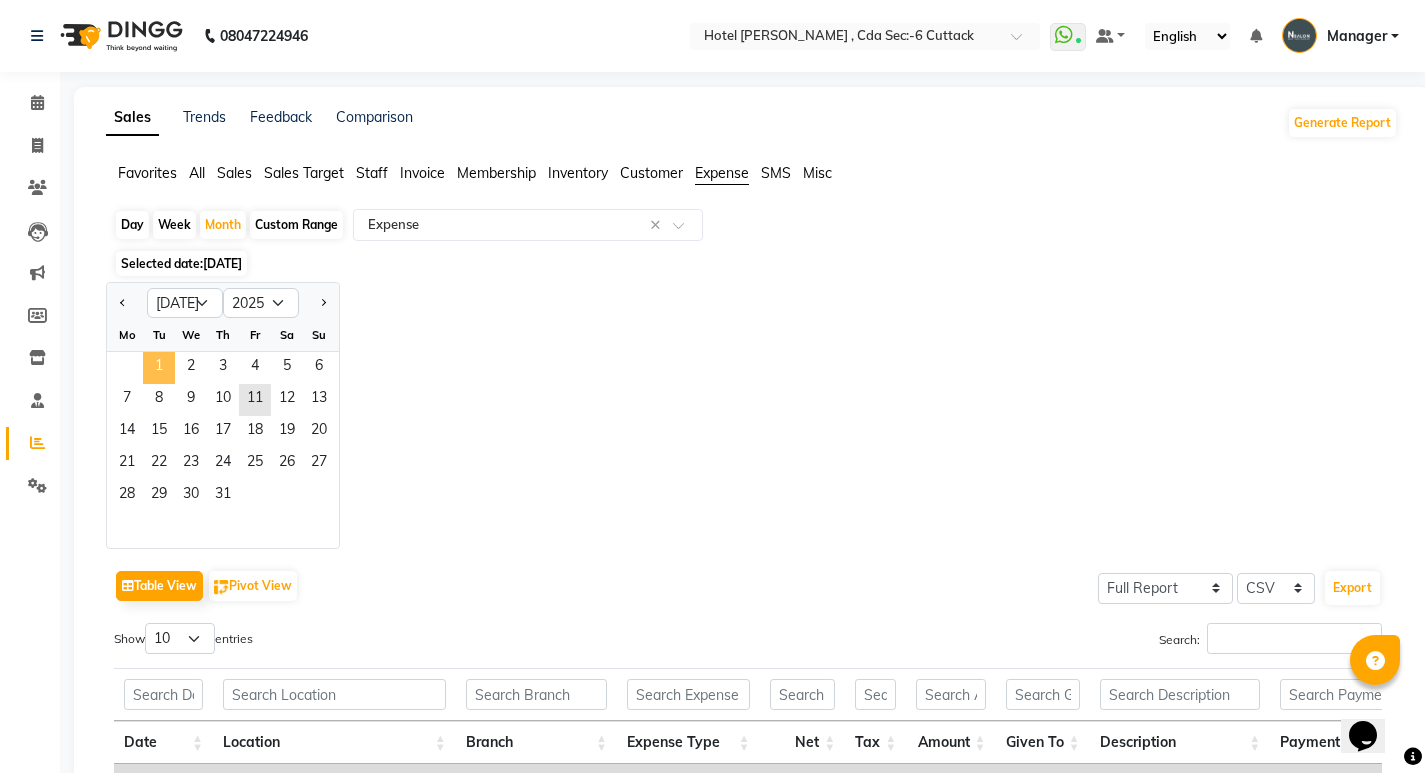 click on "1" 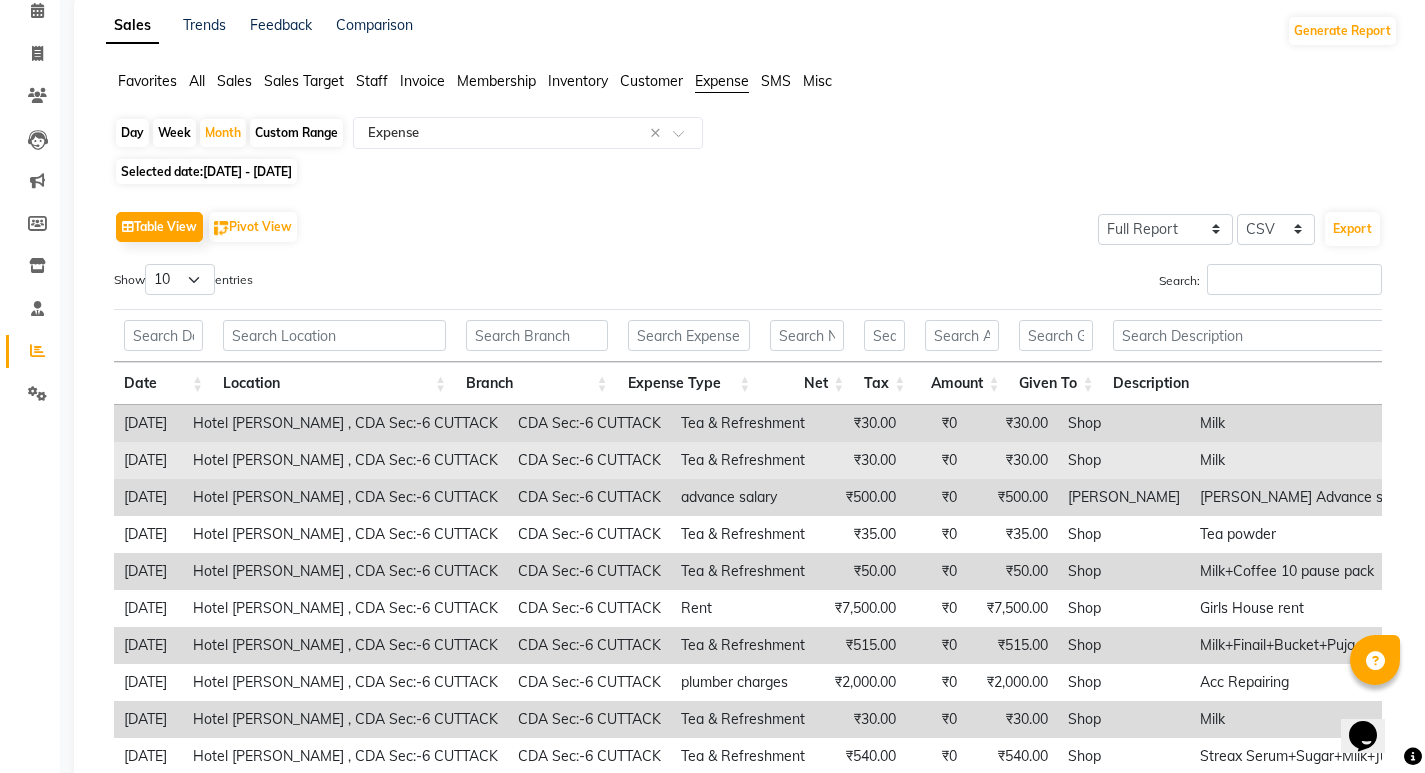 scroll, scrollTop: 0, scrollLeft: 0, axis: both 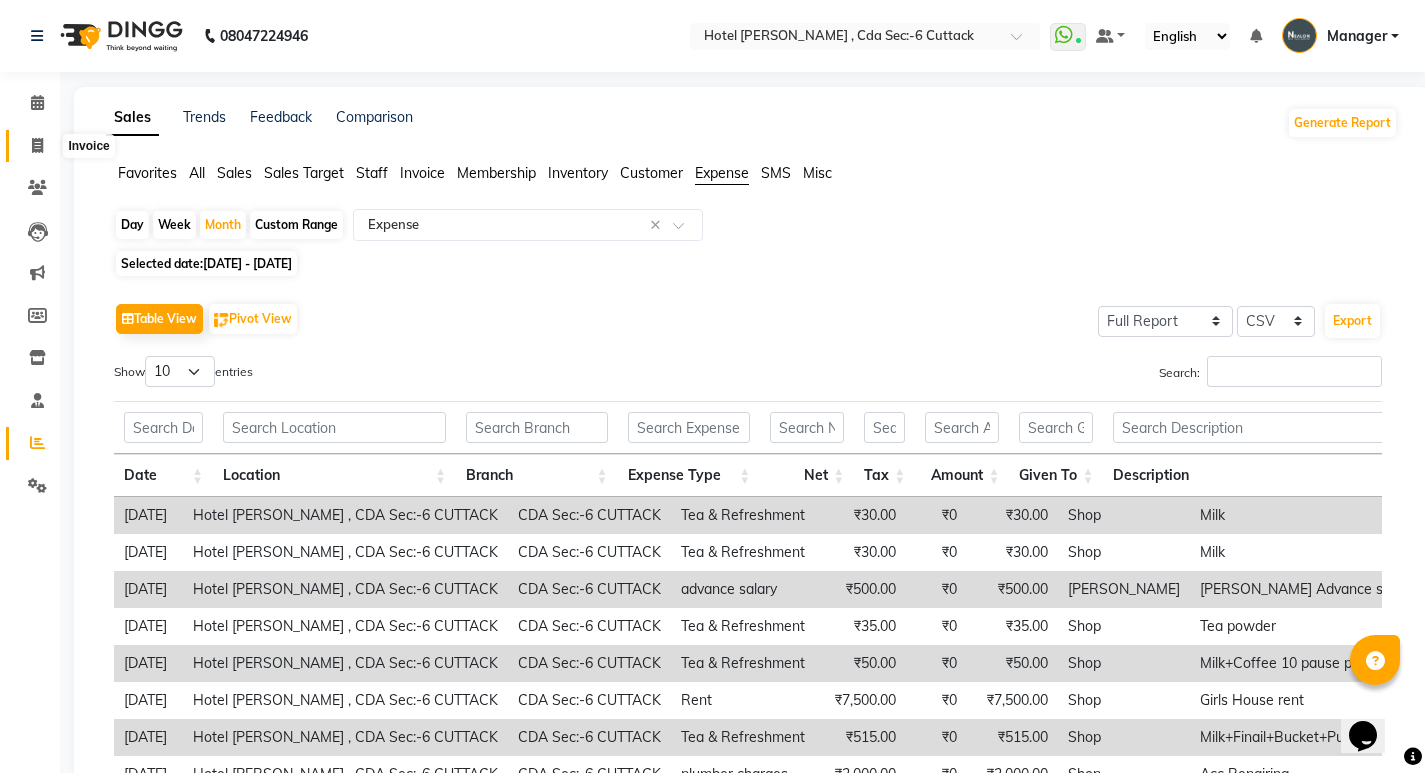 click 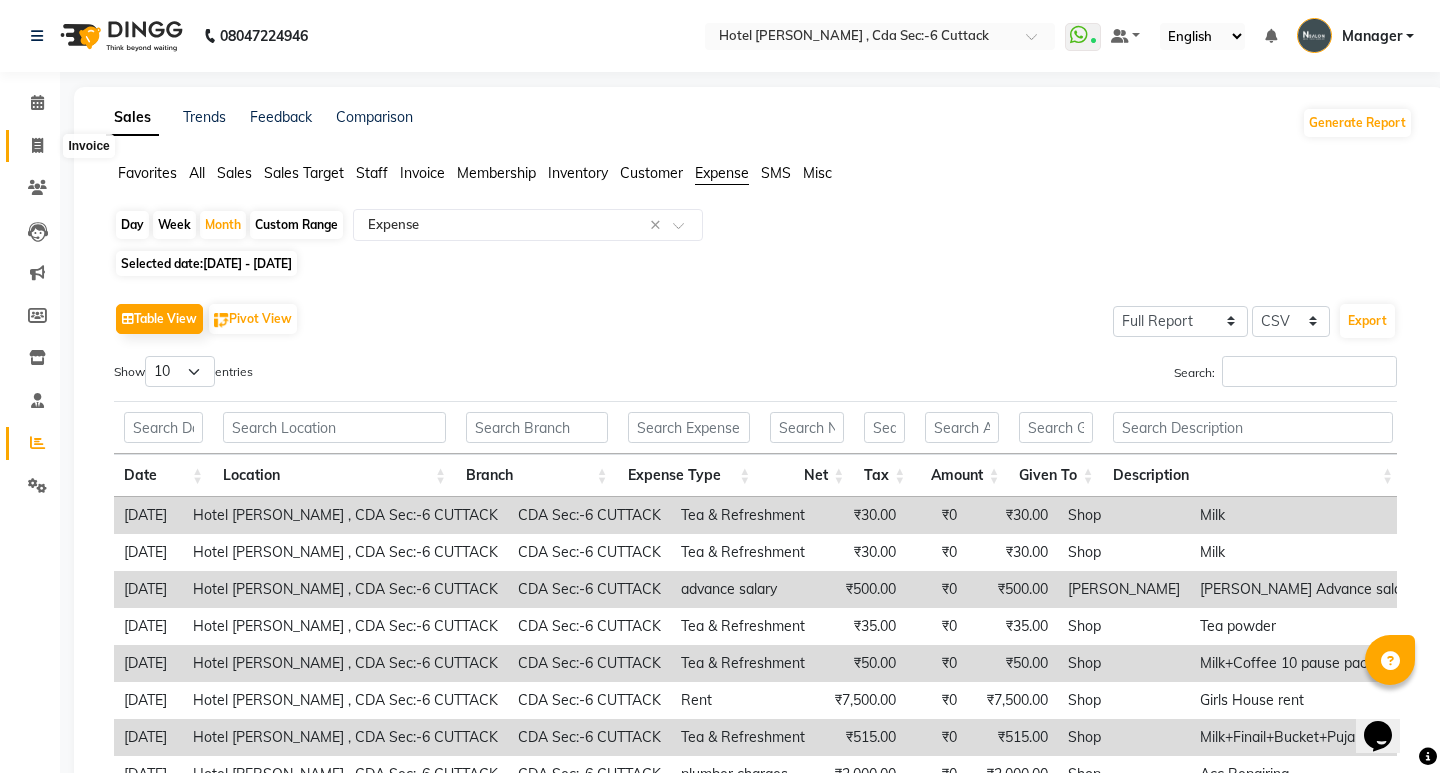 select on "service" 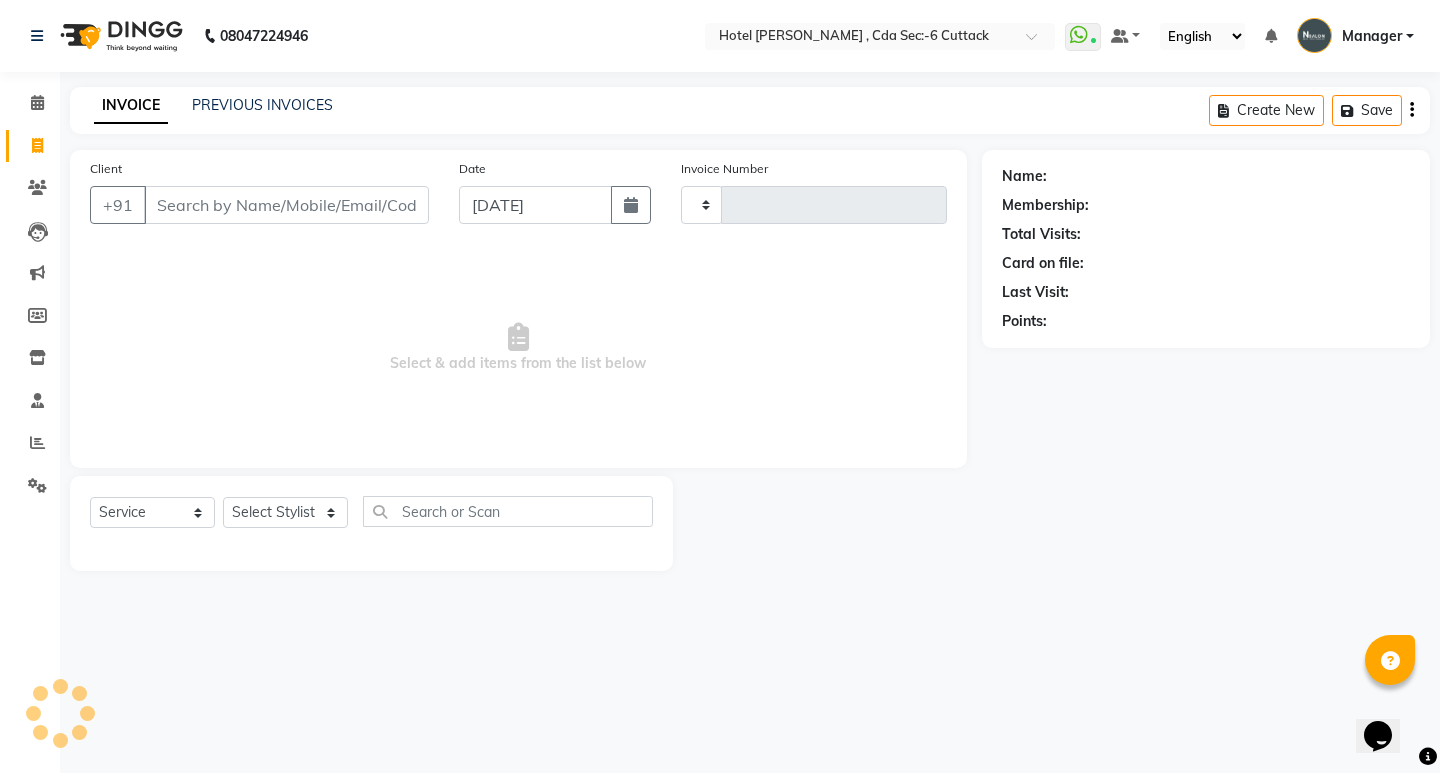 type on "0209" 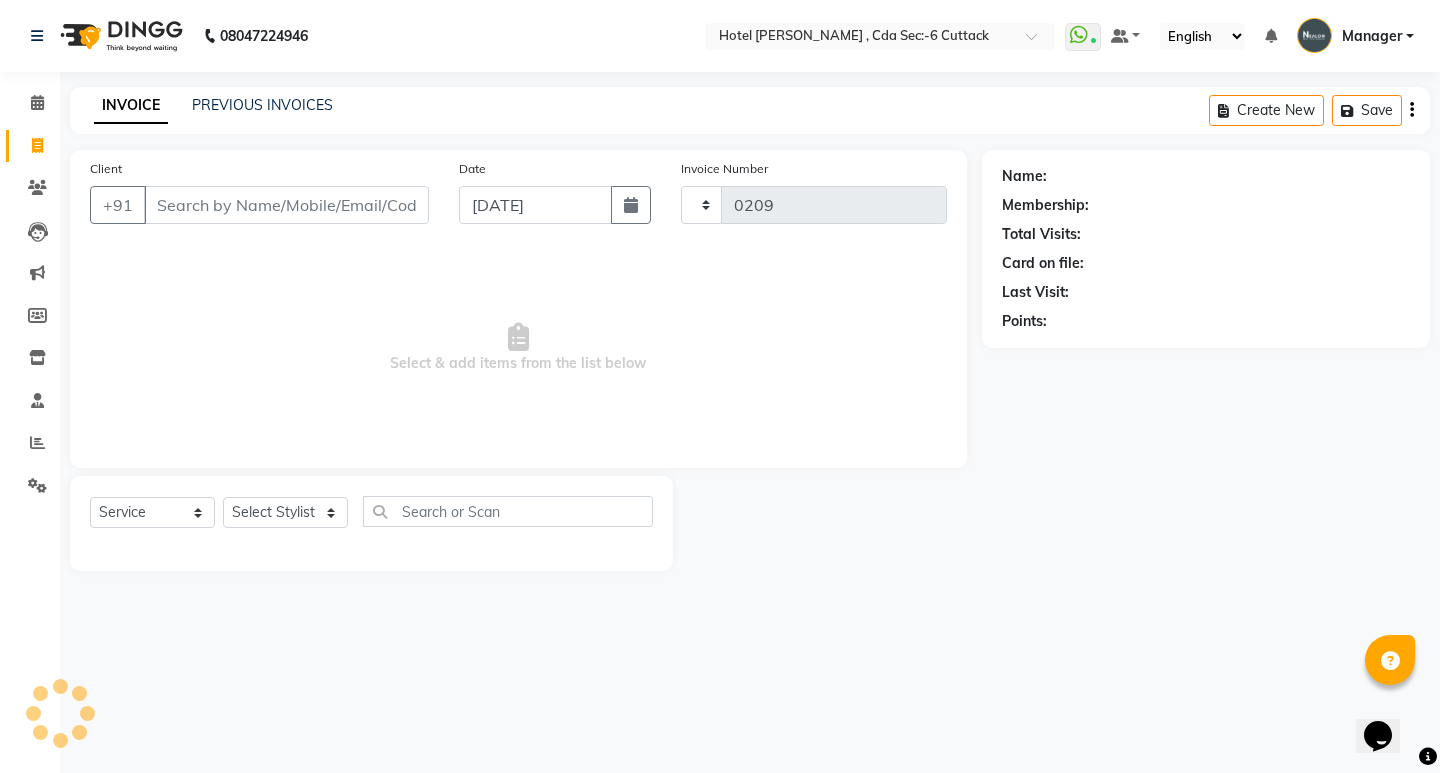 select on "7840" 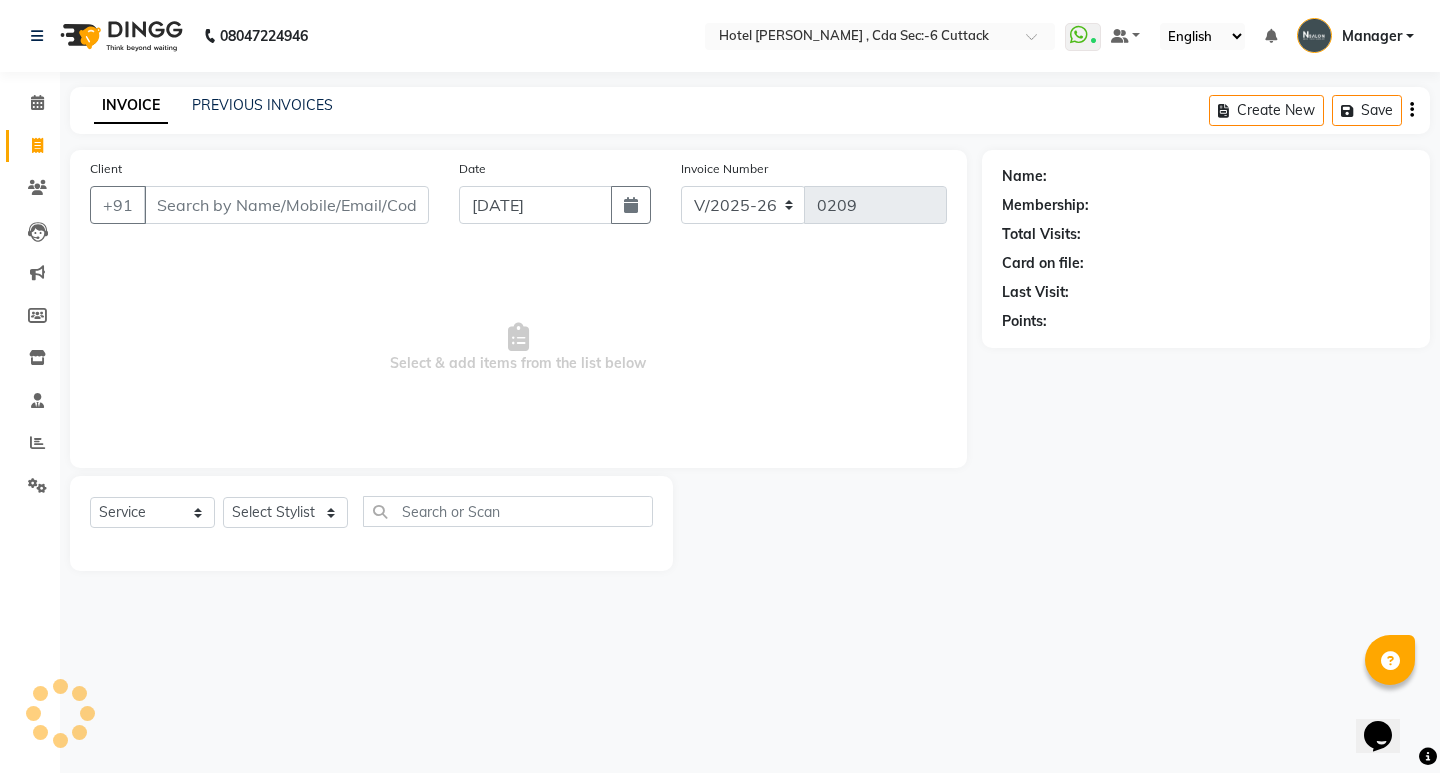 click on "PREVIOUS INVOICES" 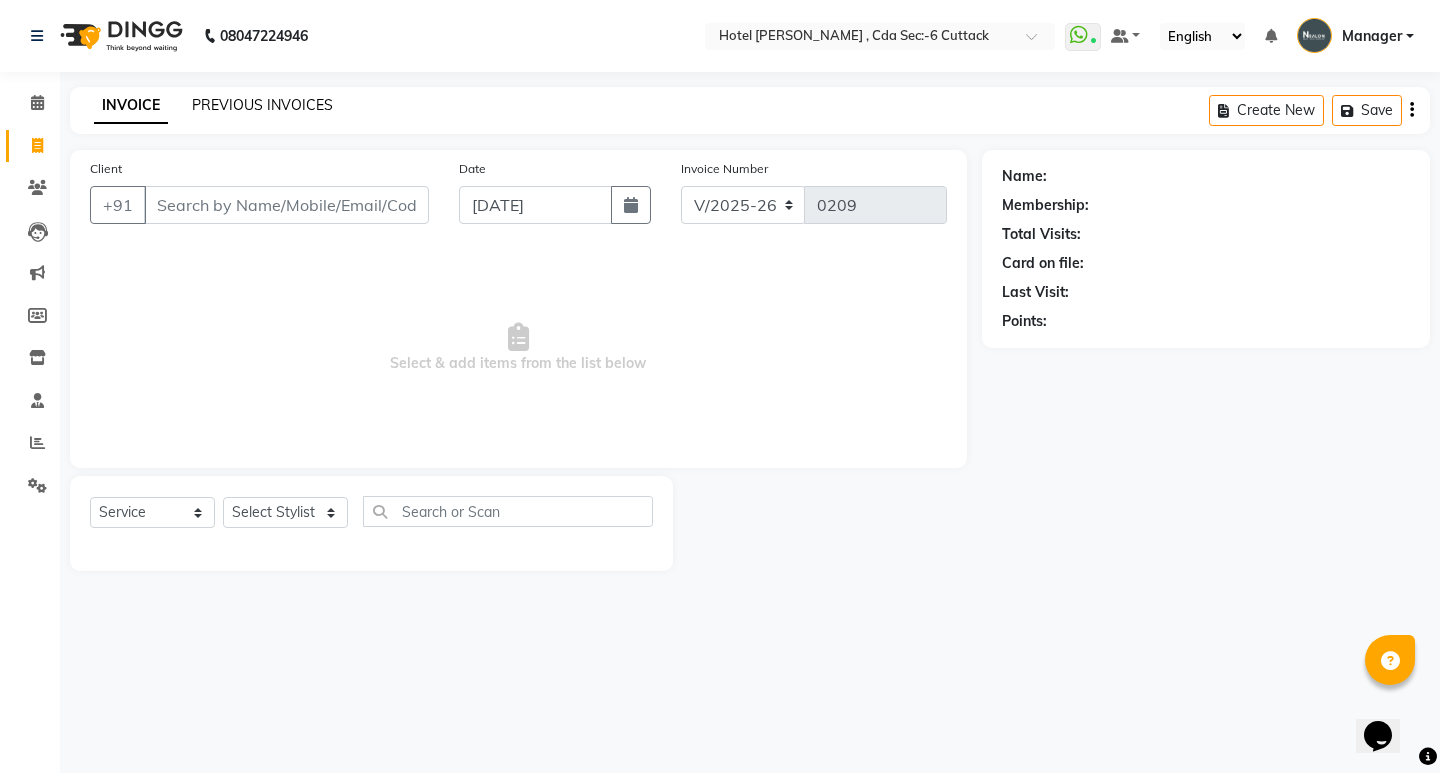 click on "PREVIOUS INVOICES" 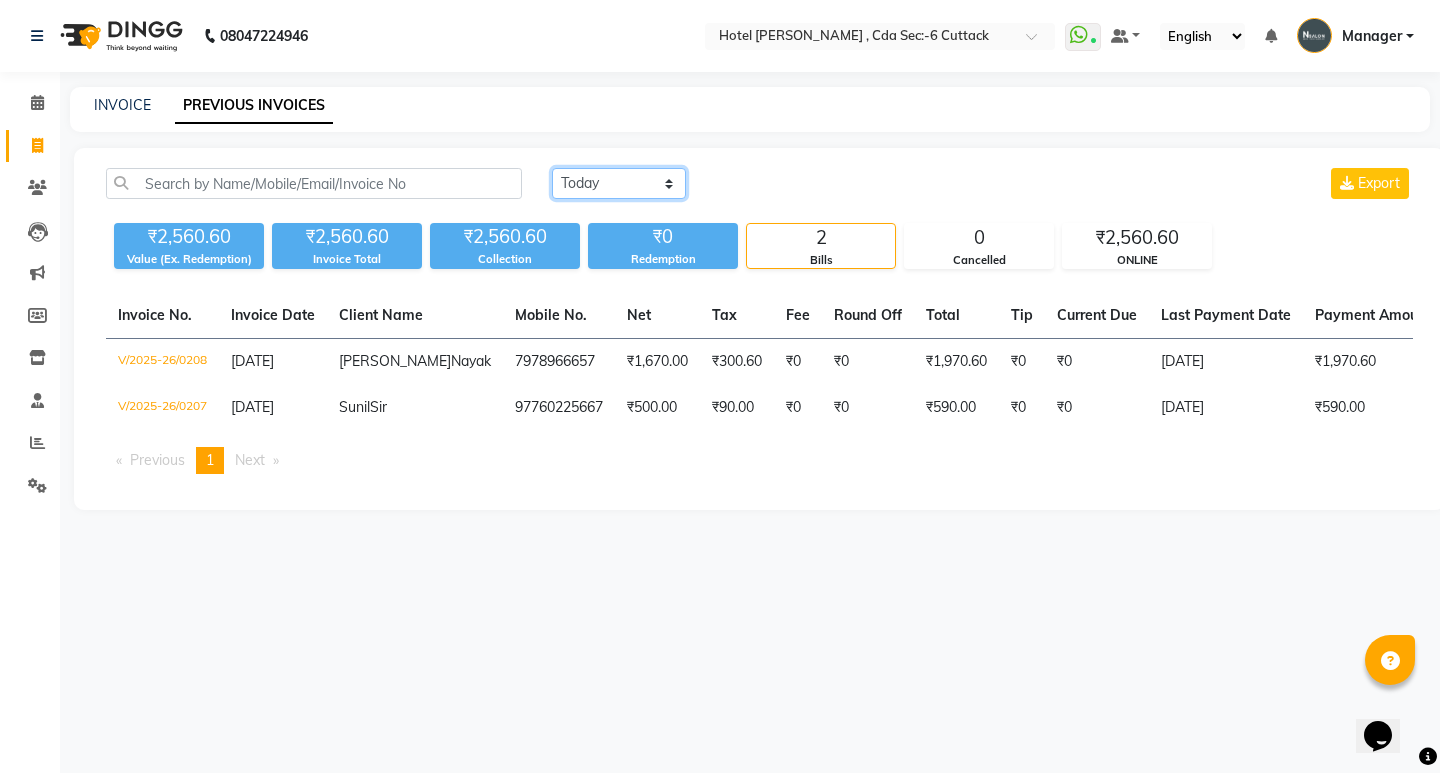 click on "[DATE] [DATE] Custom Range" 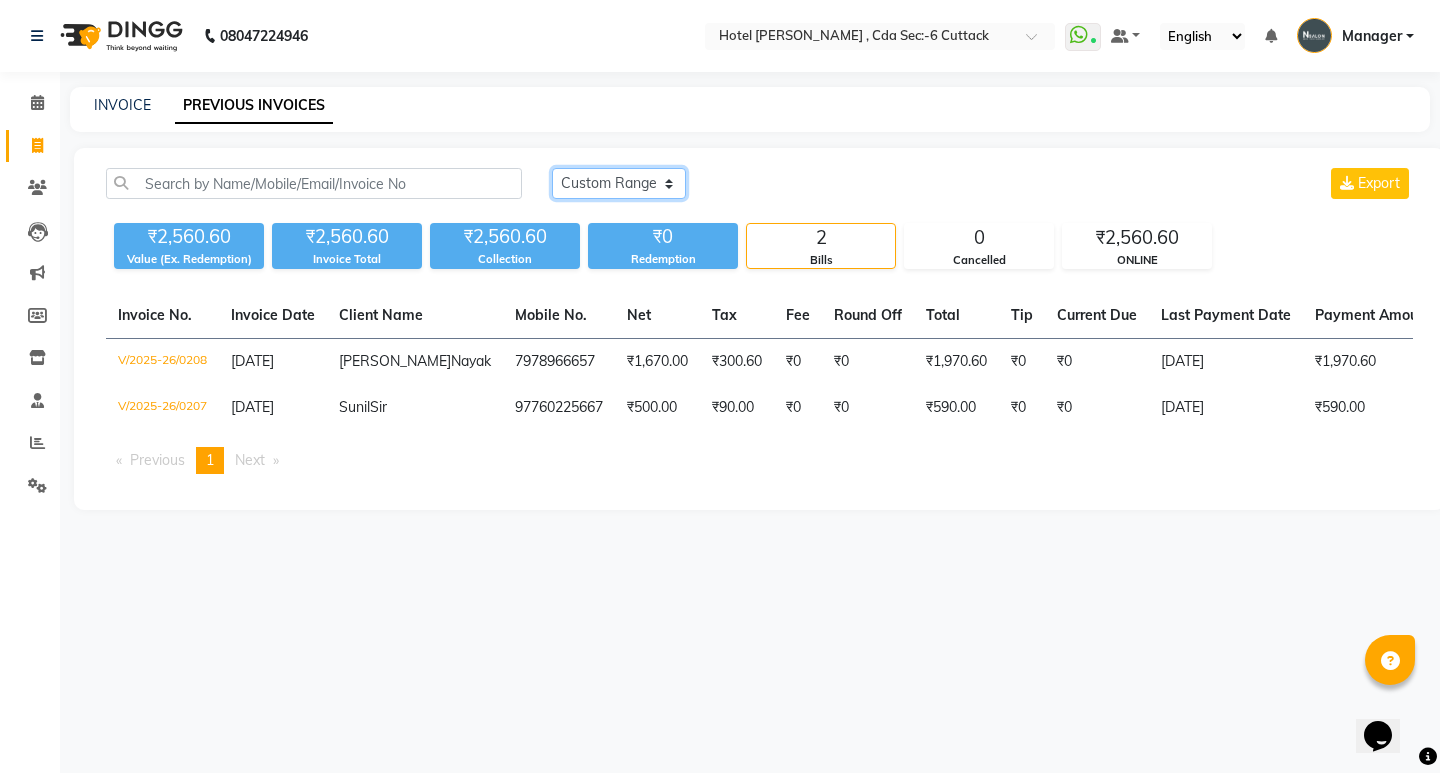 click on "[DATE] [DATE] Custom Range" 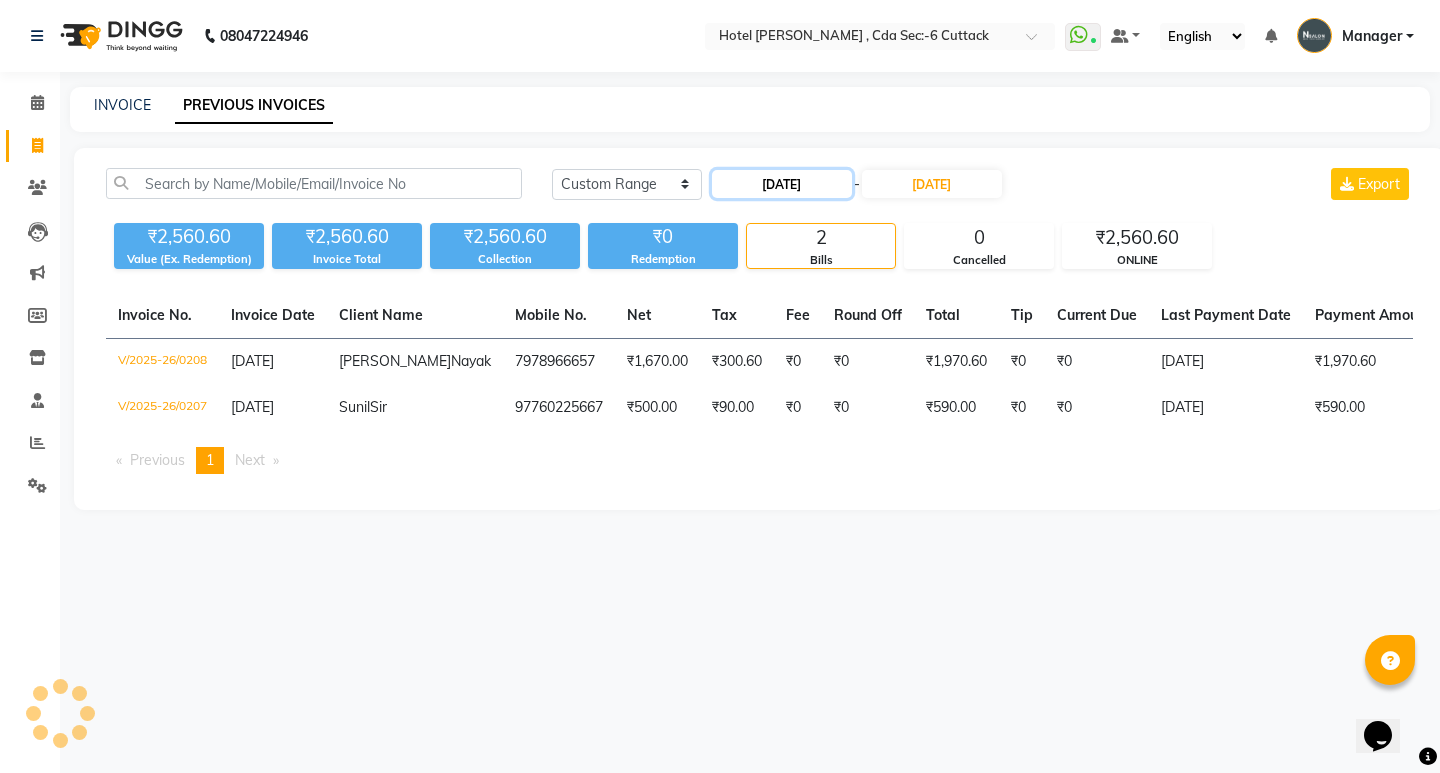 click on "[DATE]" 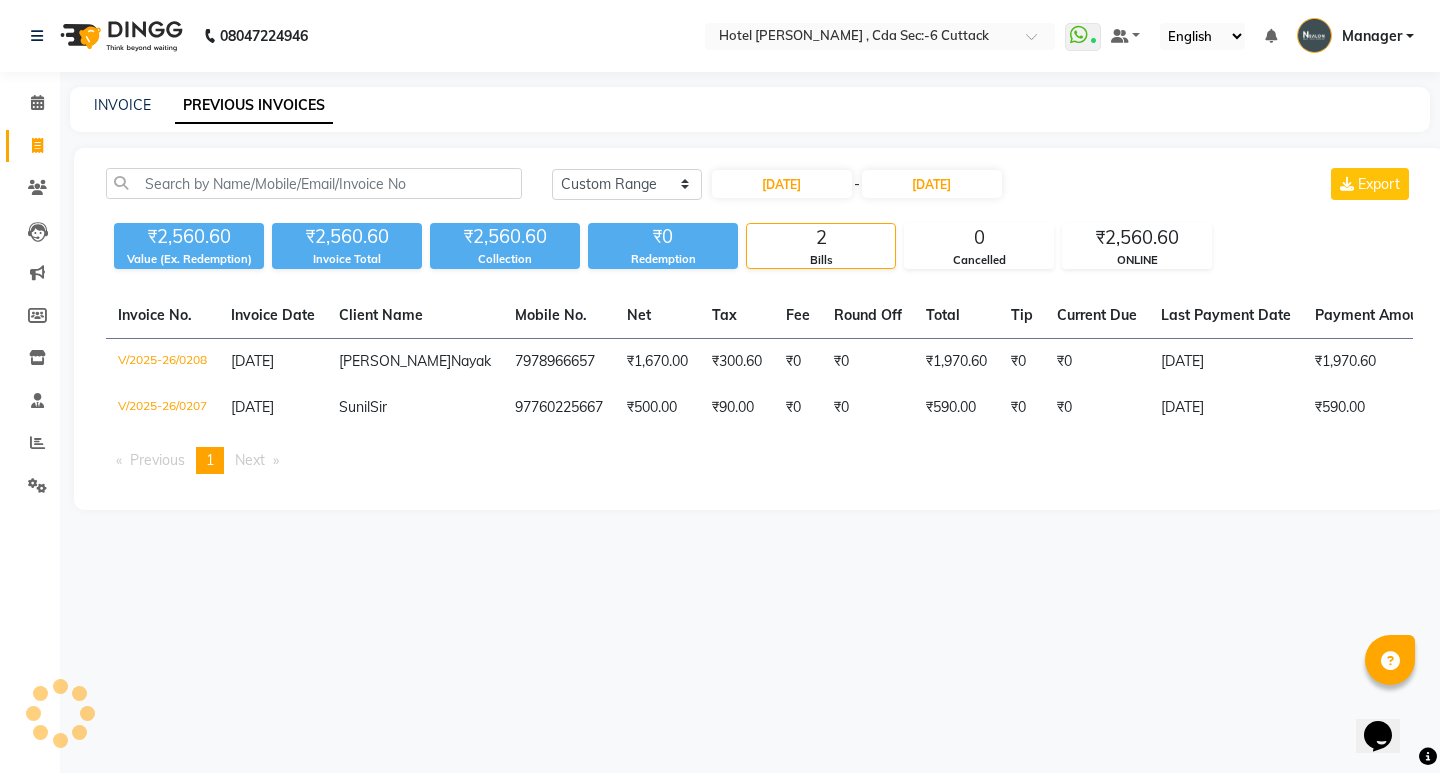 select on "7" 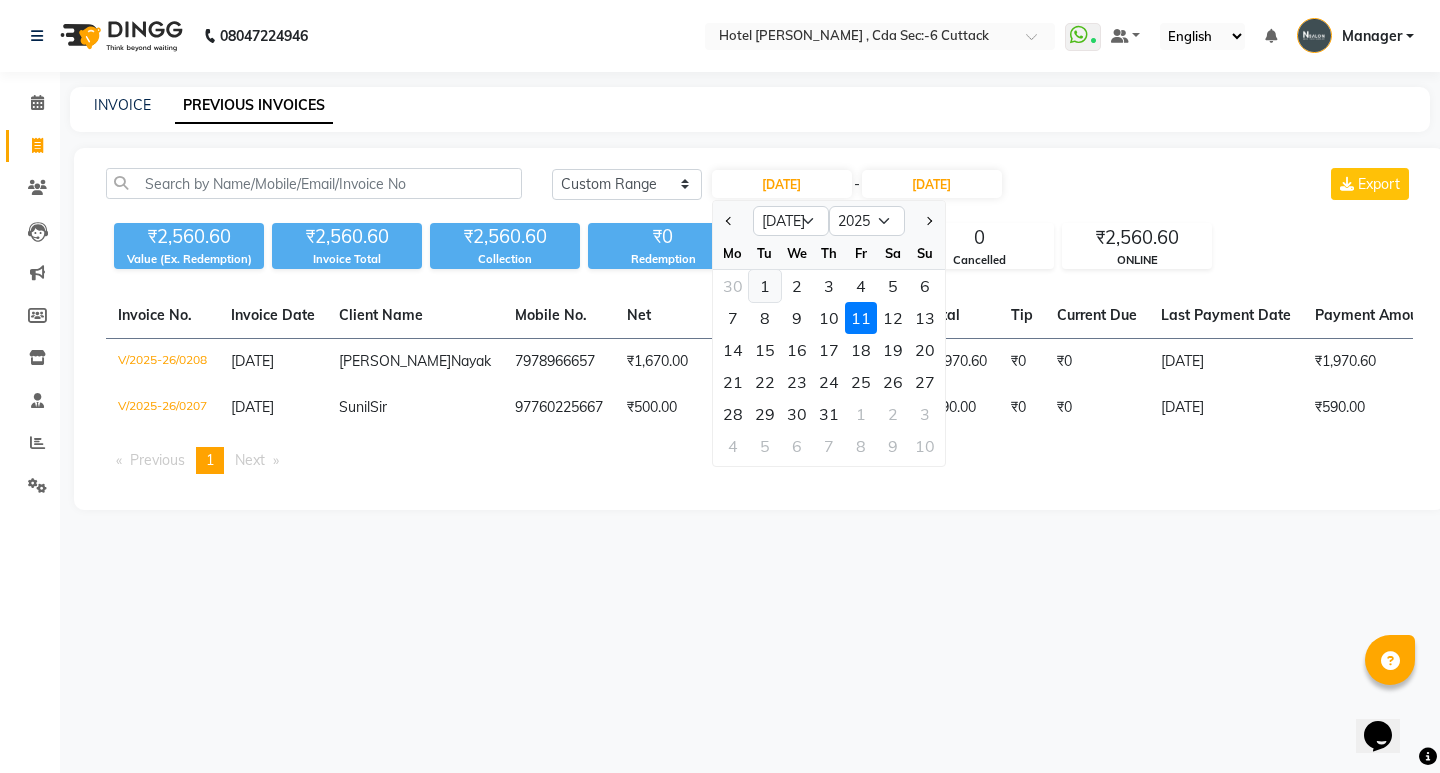 click on "1" 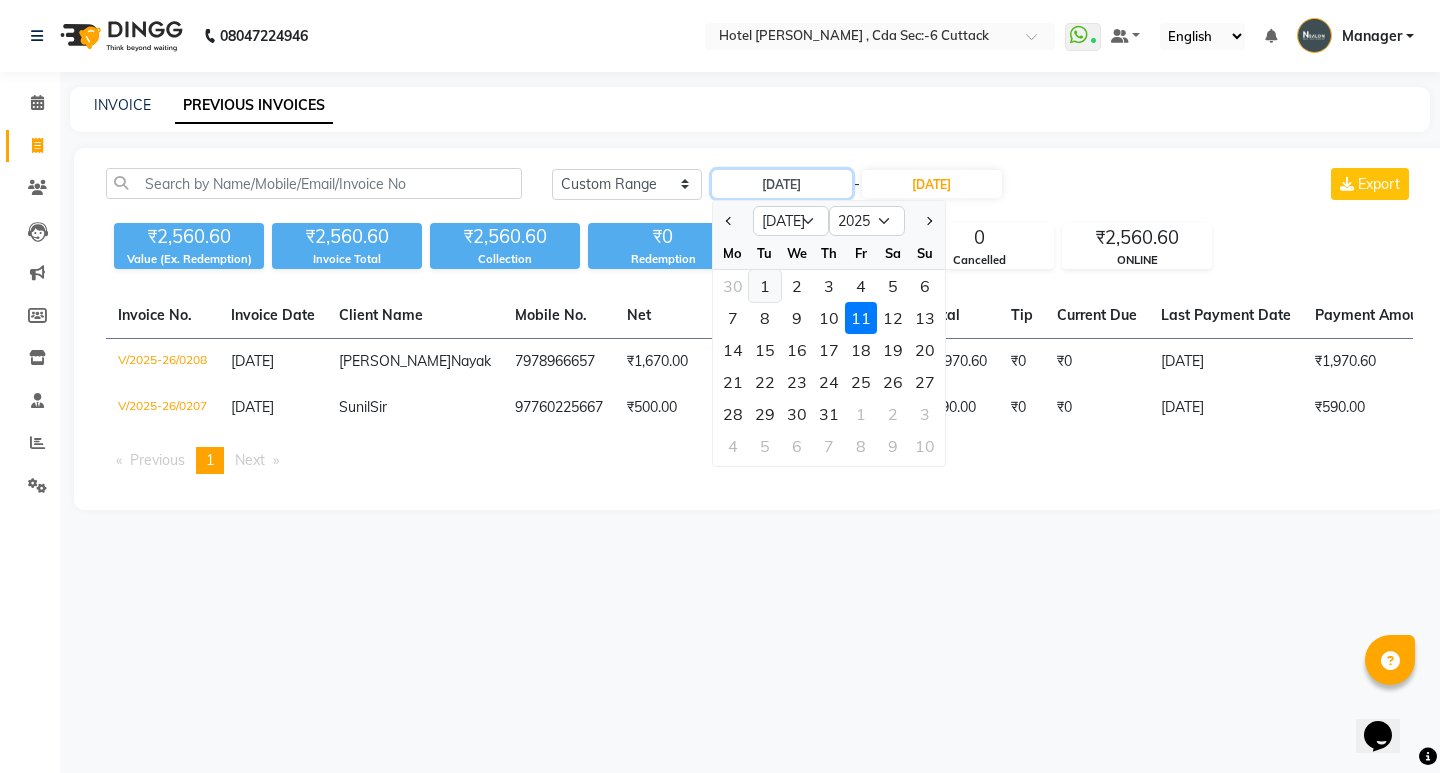 type on "[DATE]" 